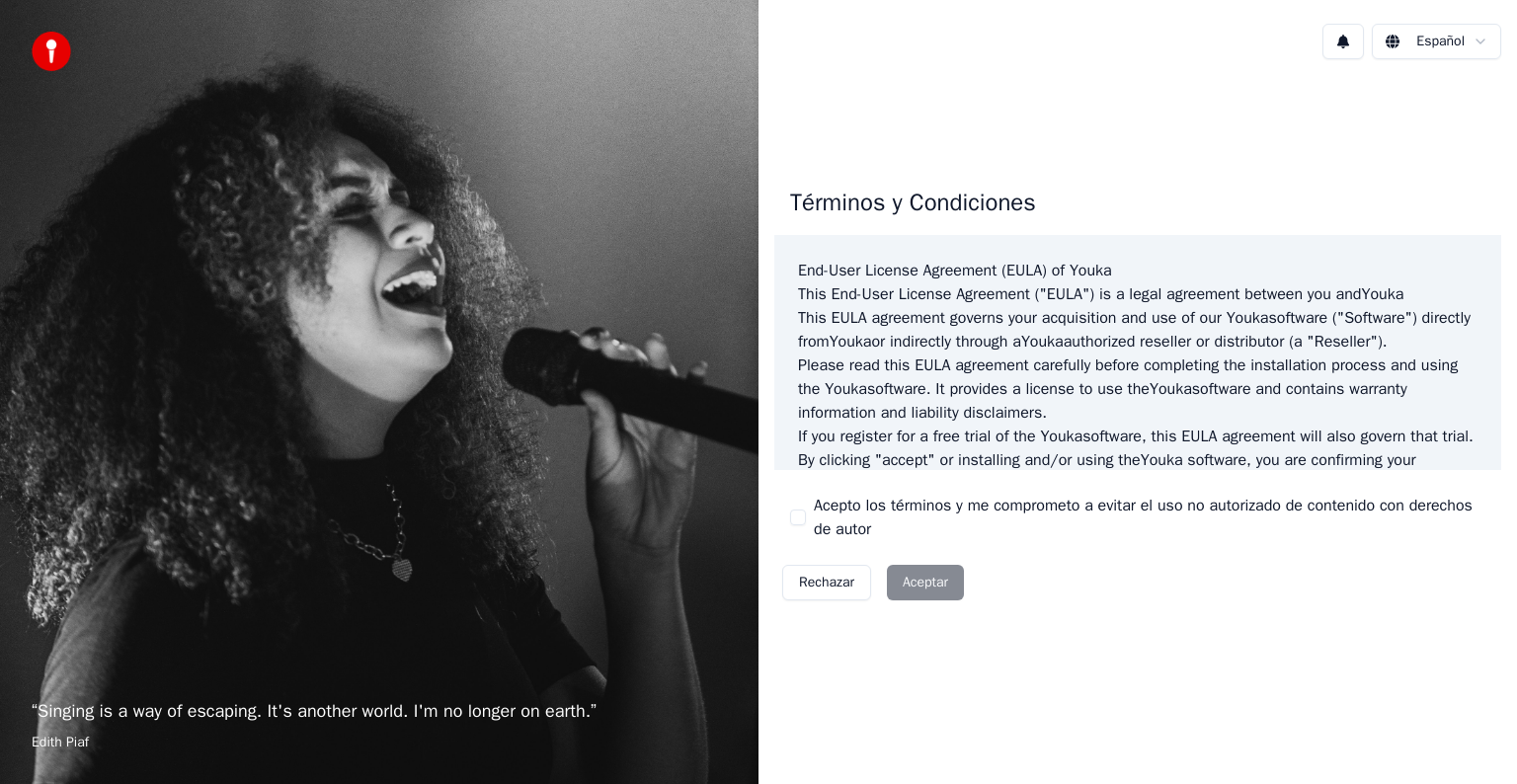 scroll, scrollTop: 0, scrollLeft: 0, axis: both 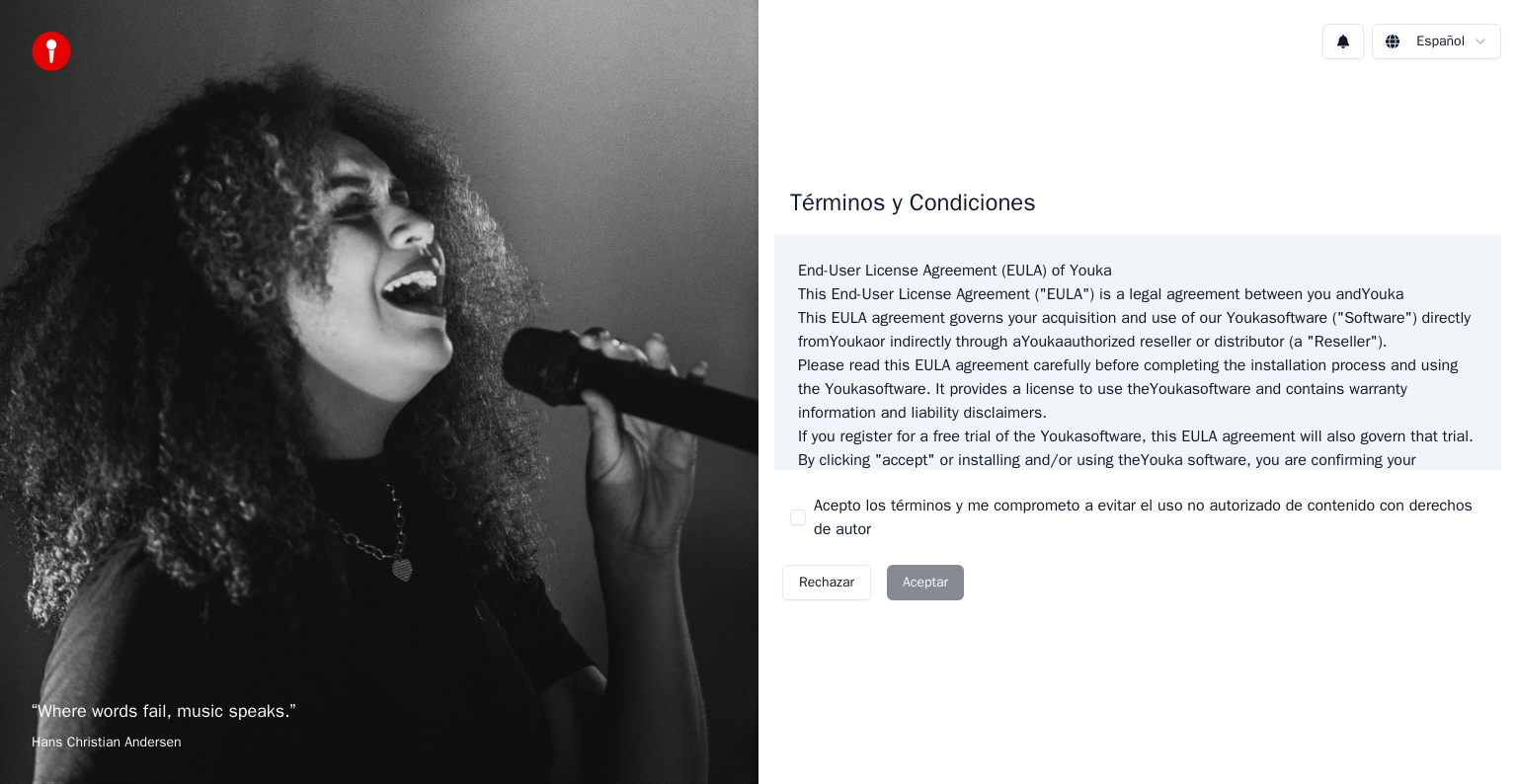click on "Rechazar Aceptar" at bounding box center [873, 583] 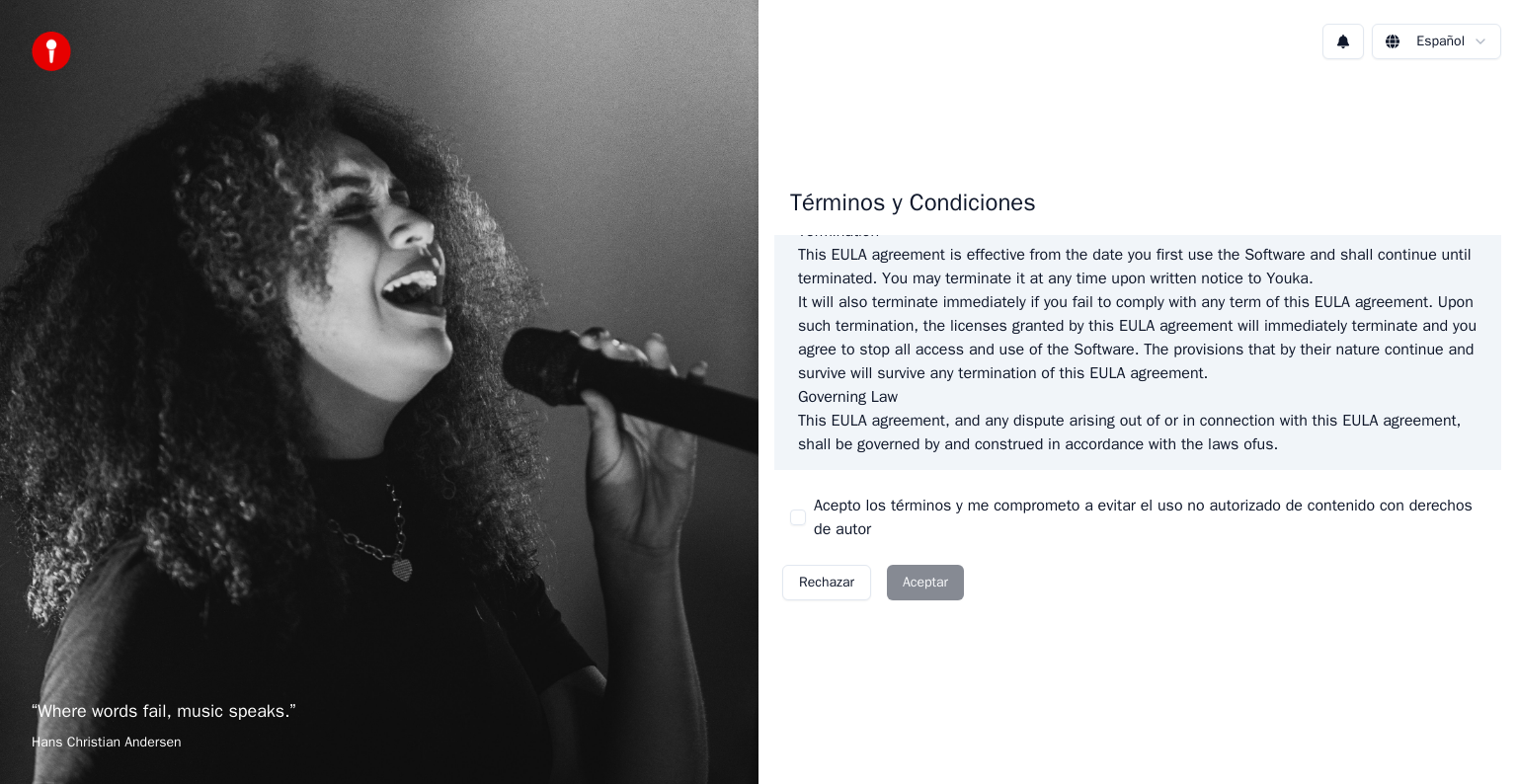 scroll, scrollTop: 1067, scrollLeft: 0, axis: vertical 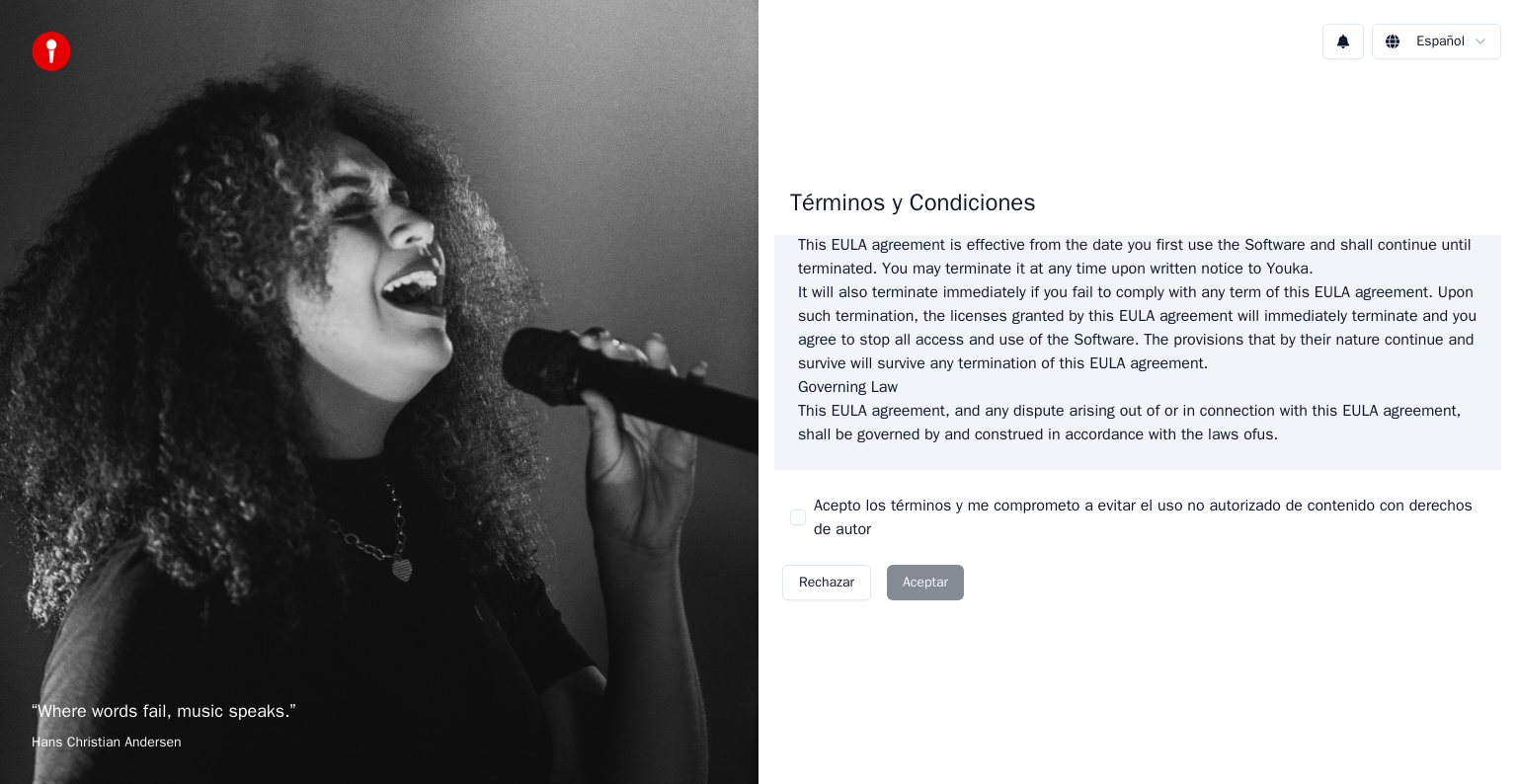 click on "Rechazar" at bounding box center [827, 583] 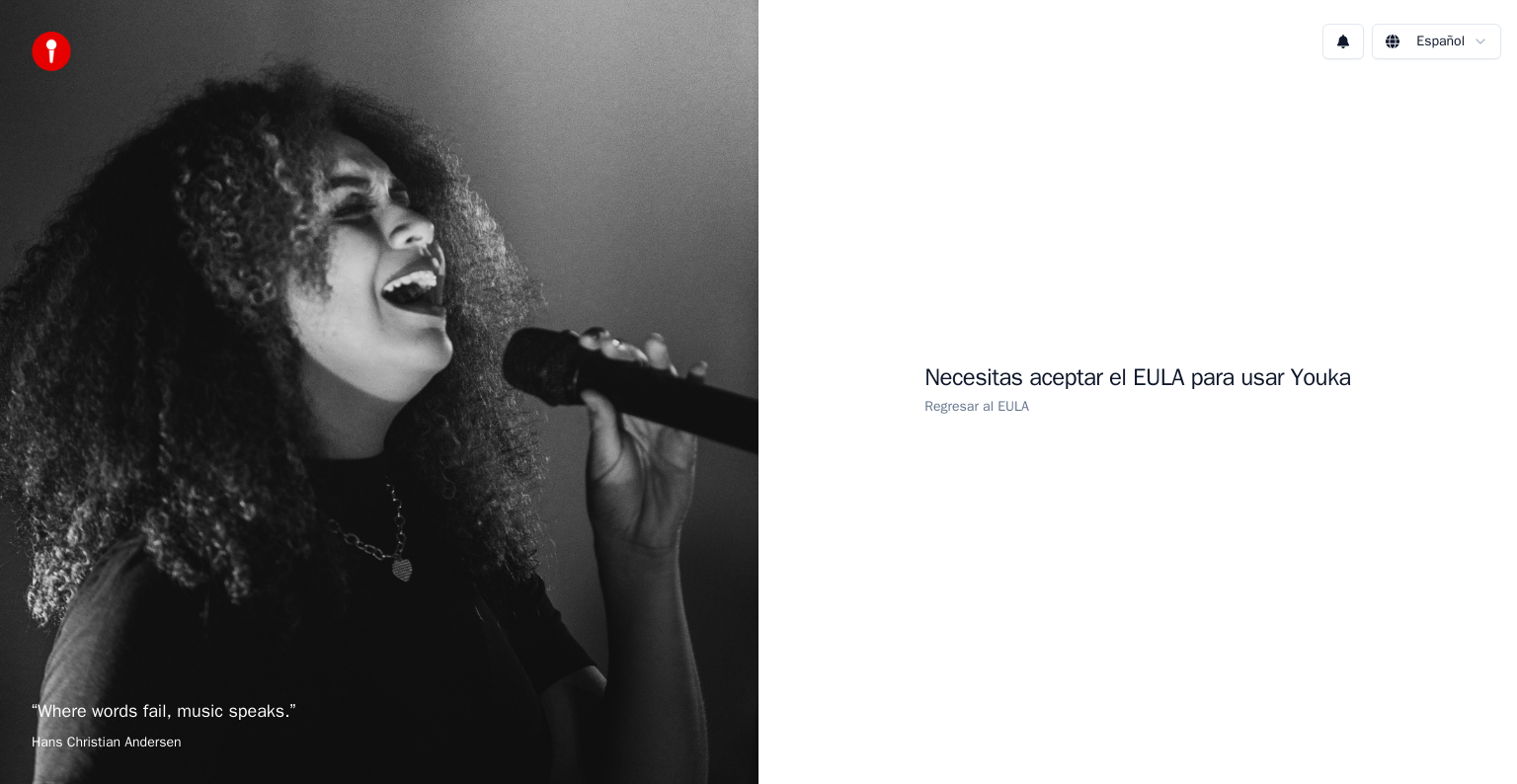 click on "Regresar al EULA" at bounding box center (976, 406) 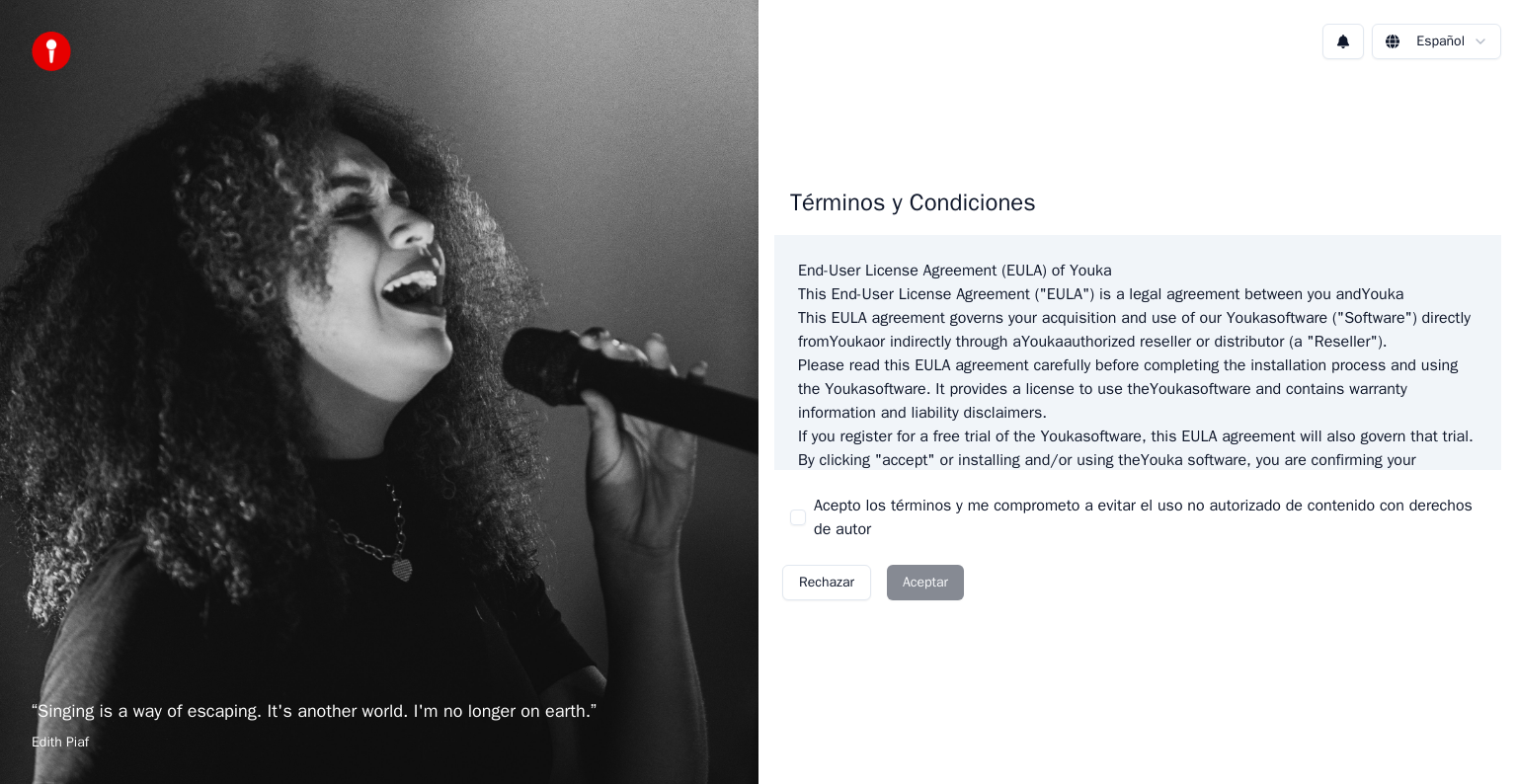 click on "Rechazar Aceptar" at bounding box center (873, 583) 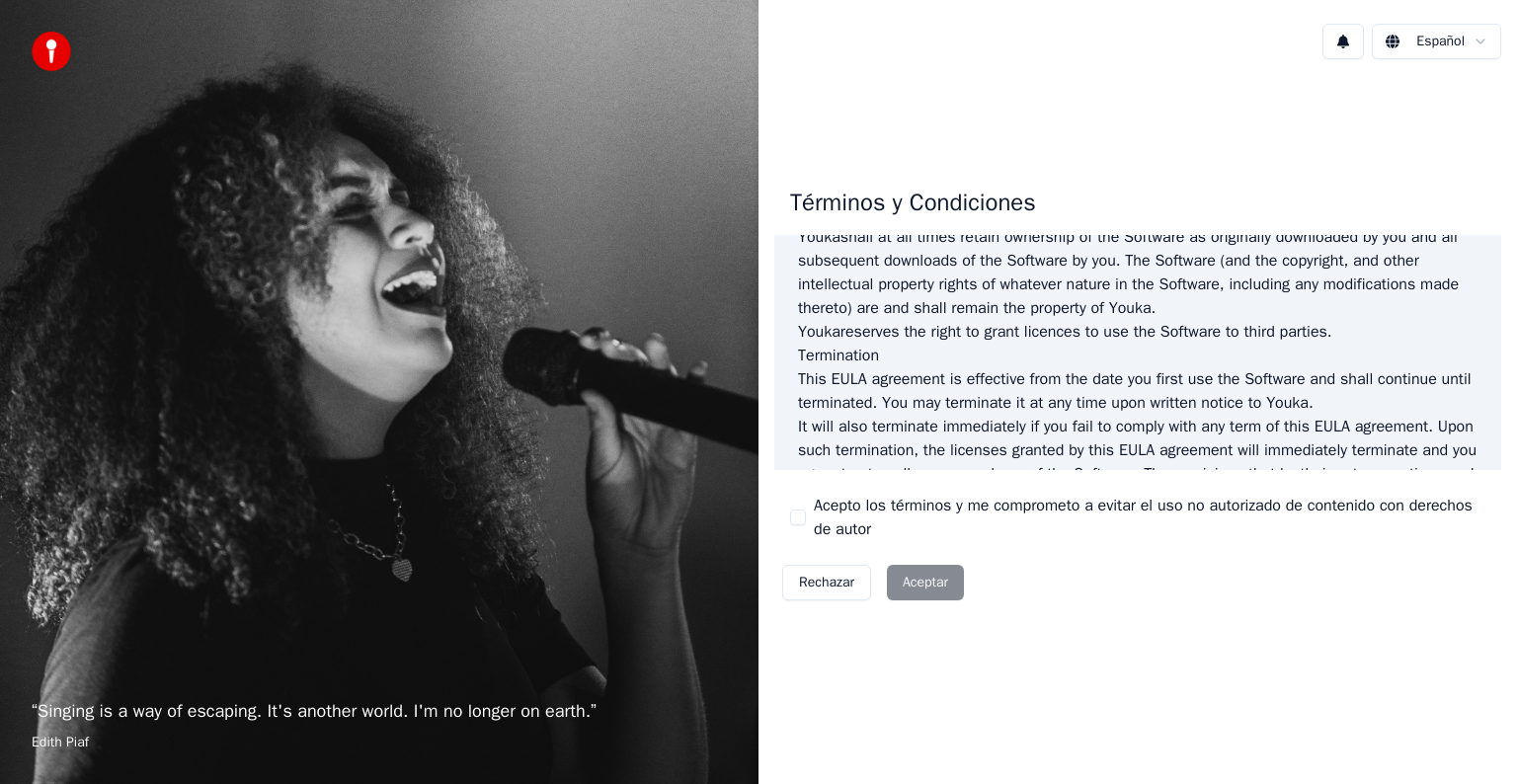 scroll, scrollTop: 1067, scrollLeft: 0, axis: vertical 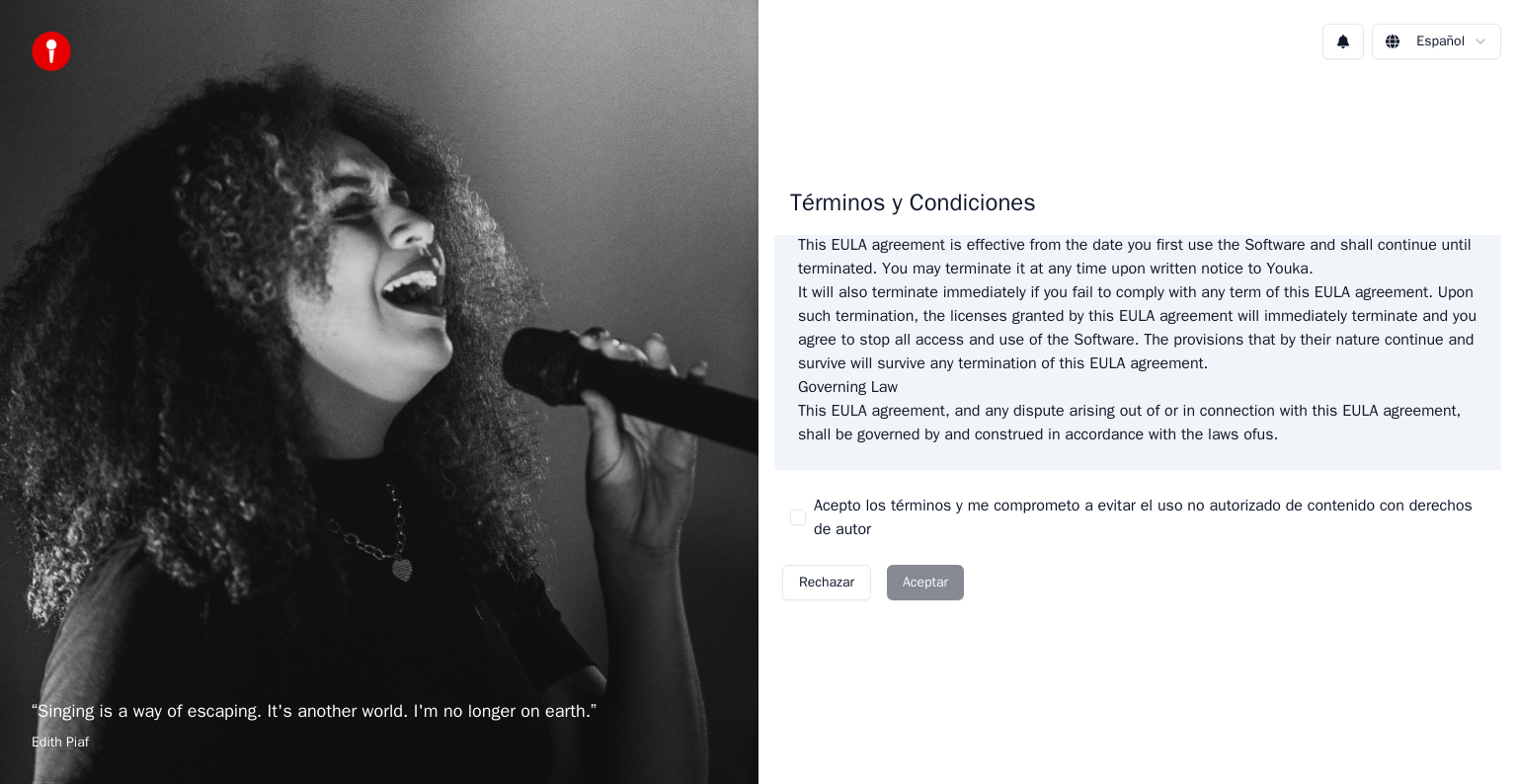 click on "Acepto los términos y me comprometo a evitar el uso no autorizado de contenido con derechos de autor" at bounding box center (1150, 517) 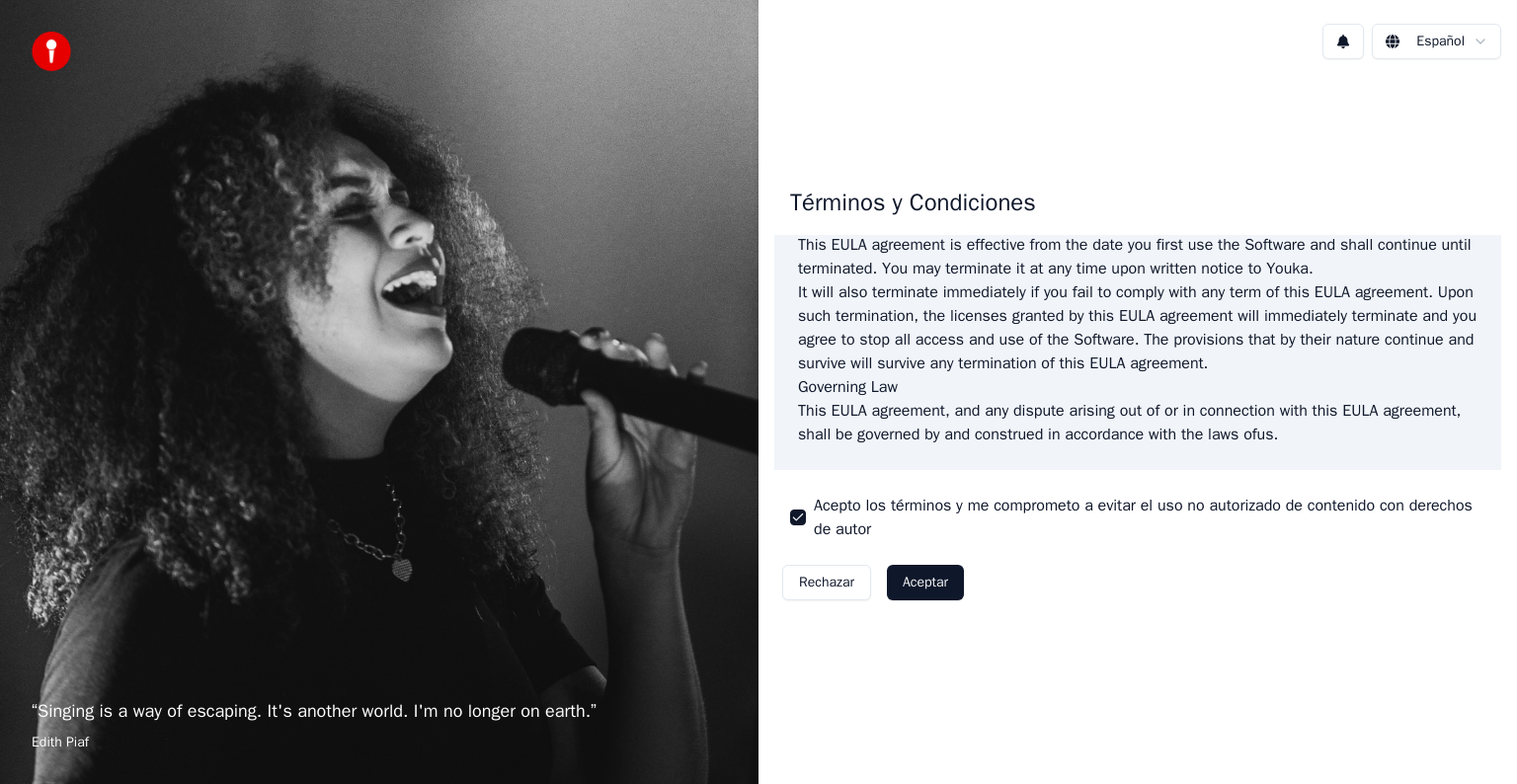 click on "Aceptar" at bounding box center (925, 583) 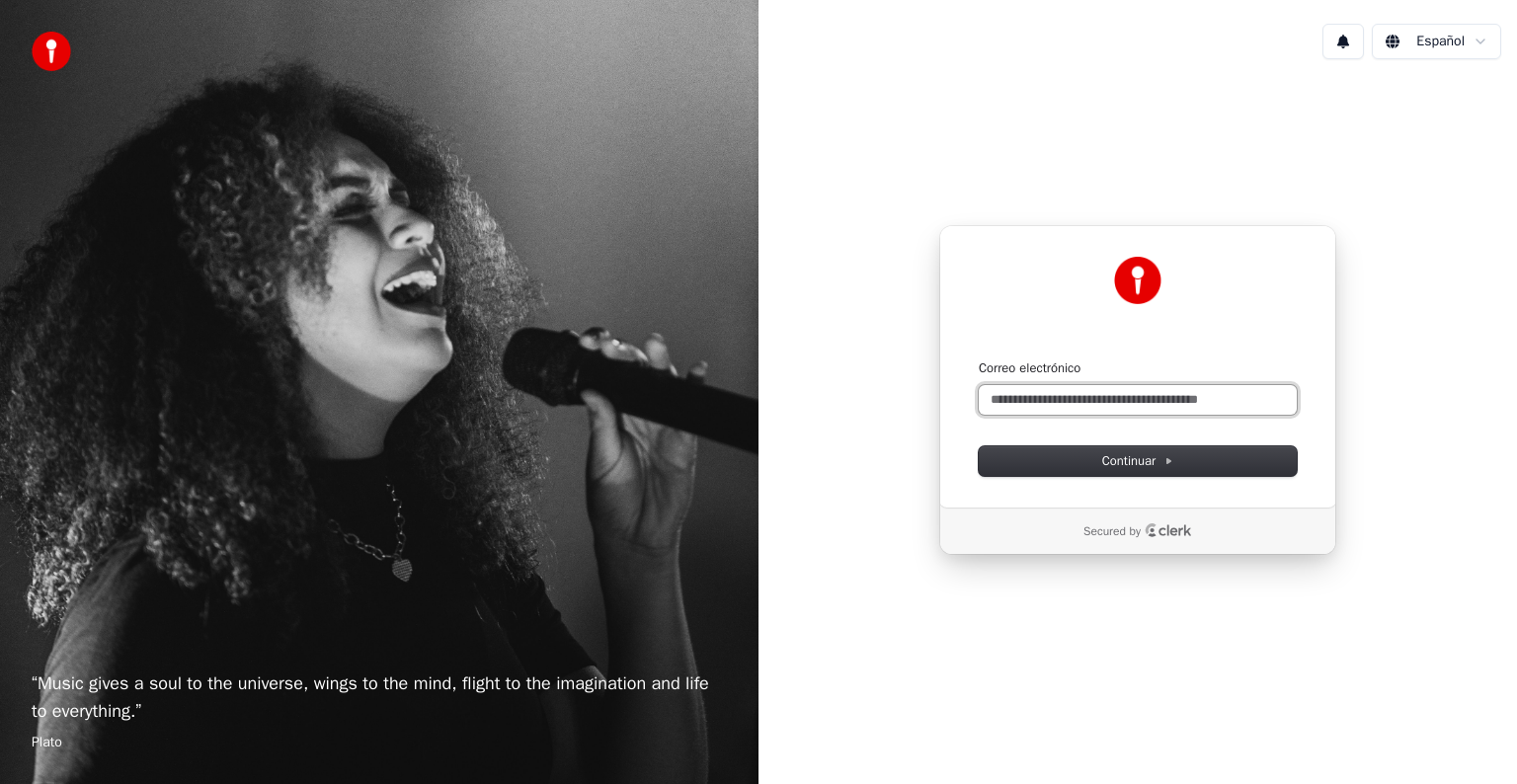 click on "Correo electrónico" at bounding box center (1138, 400) 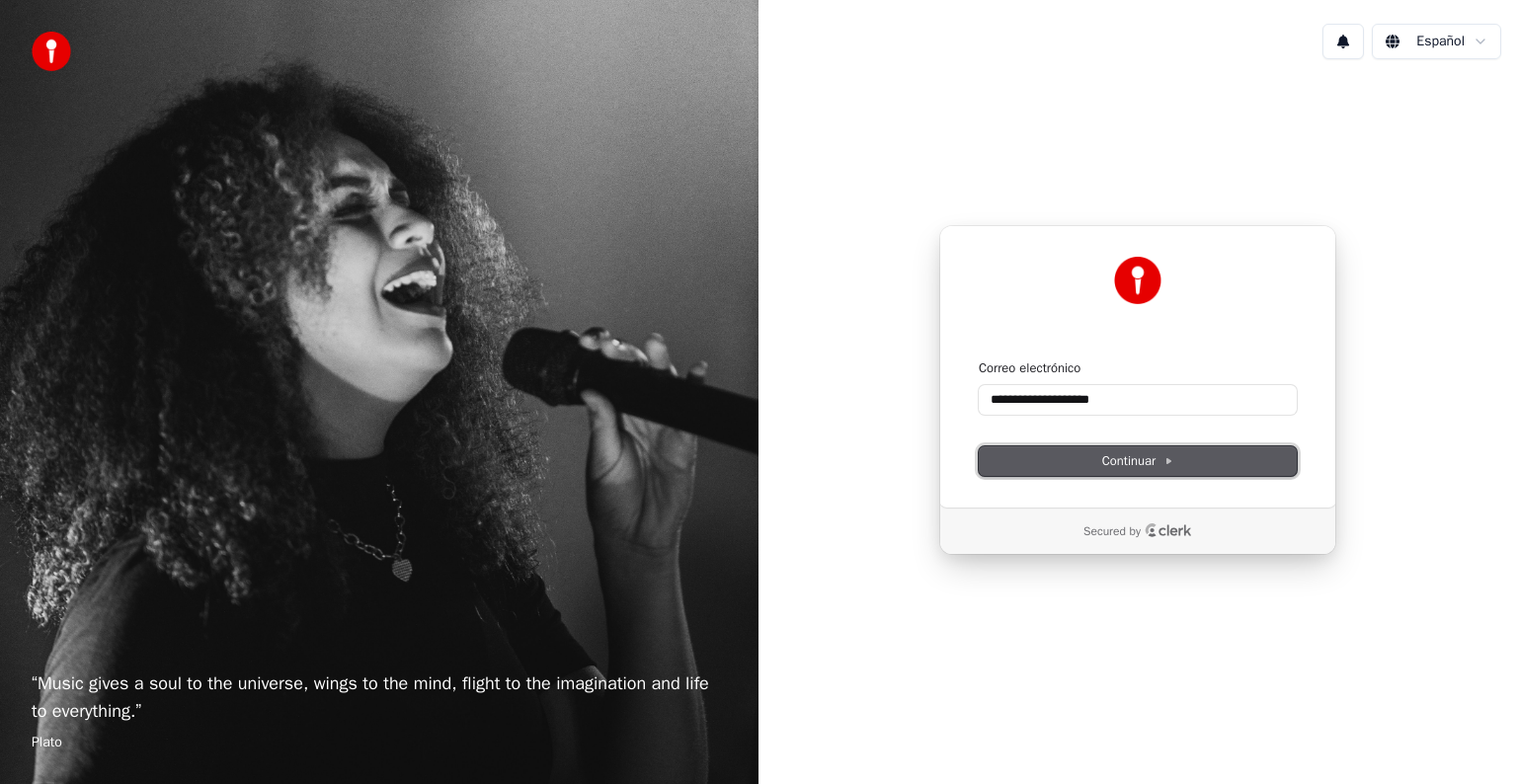 click on "Continuar" at bounding box center [1138, 461] 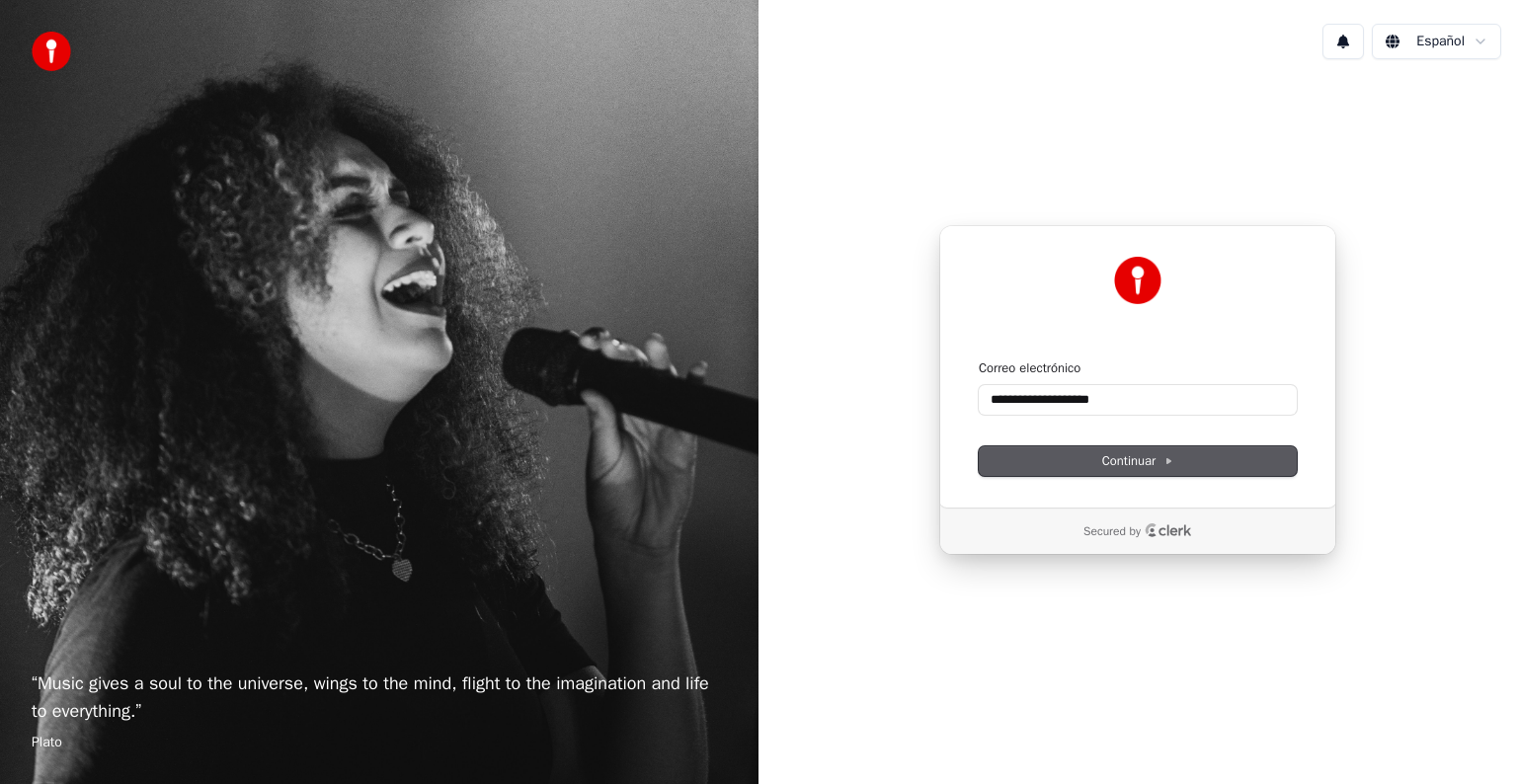 type on "**********" 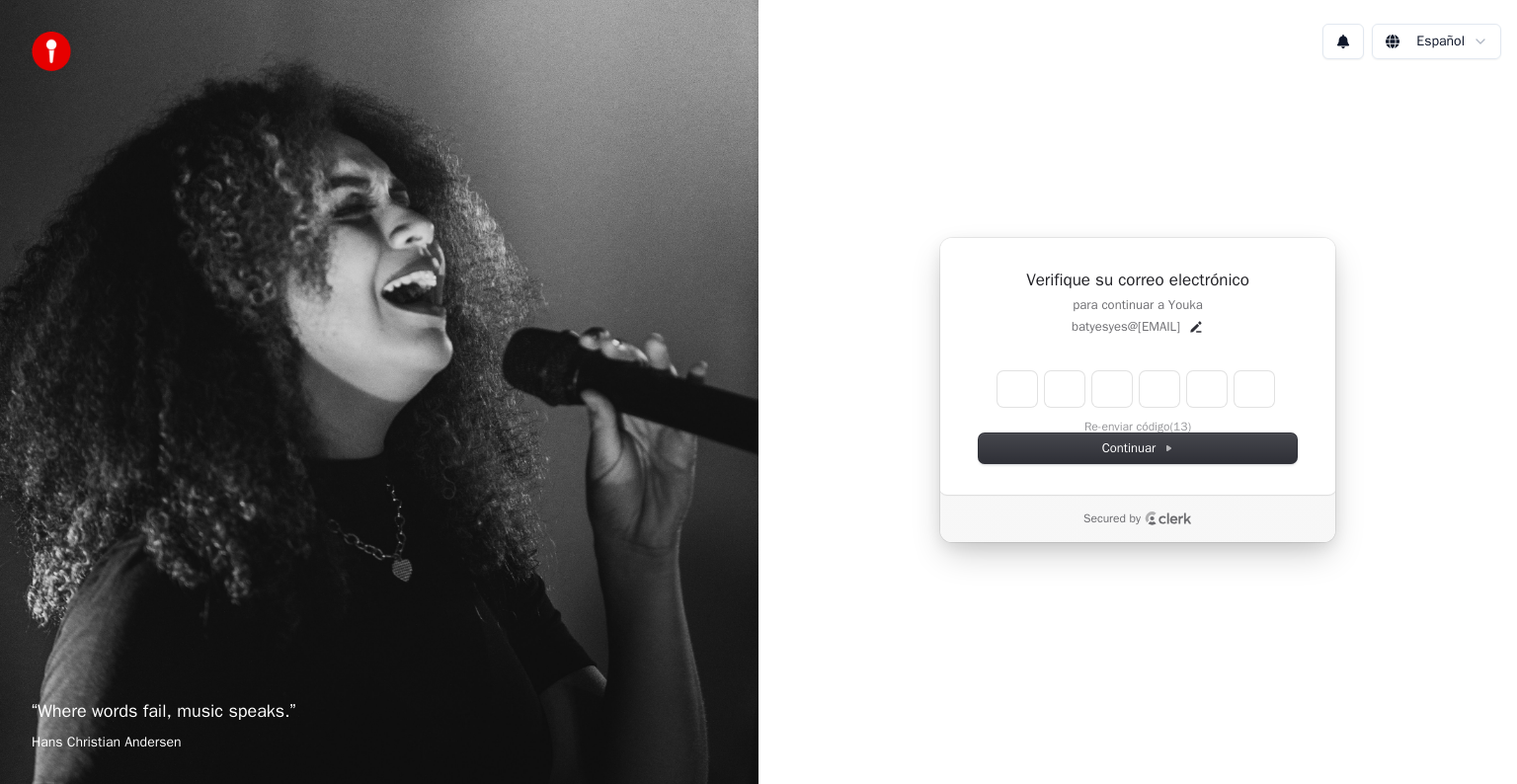 type on "*" 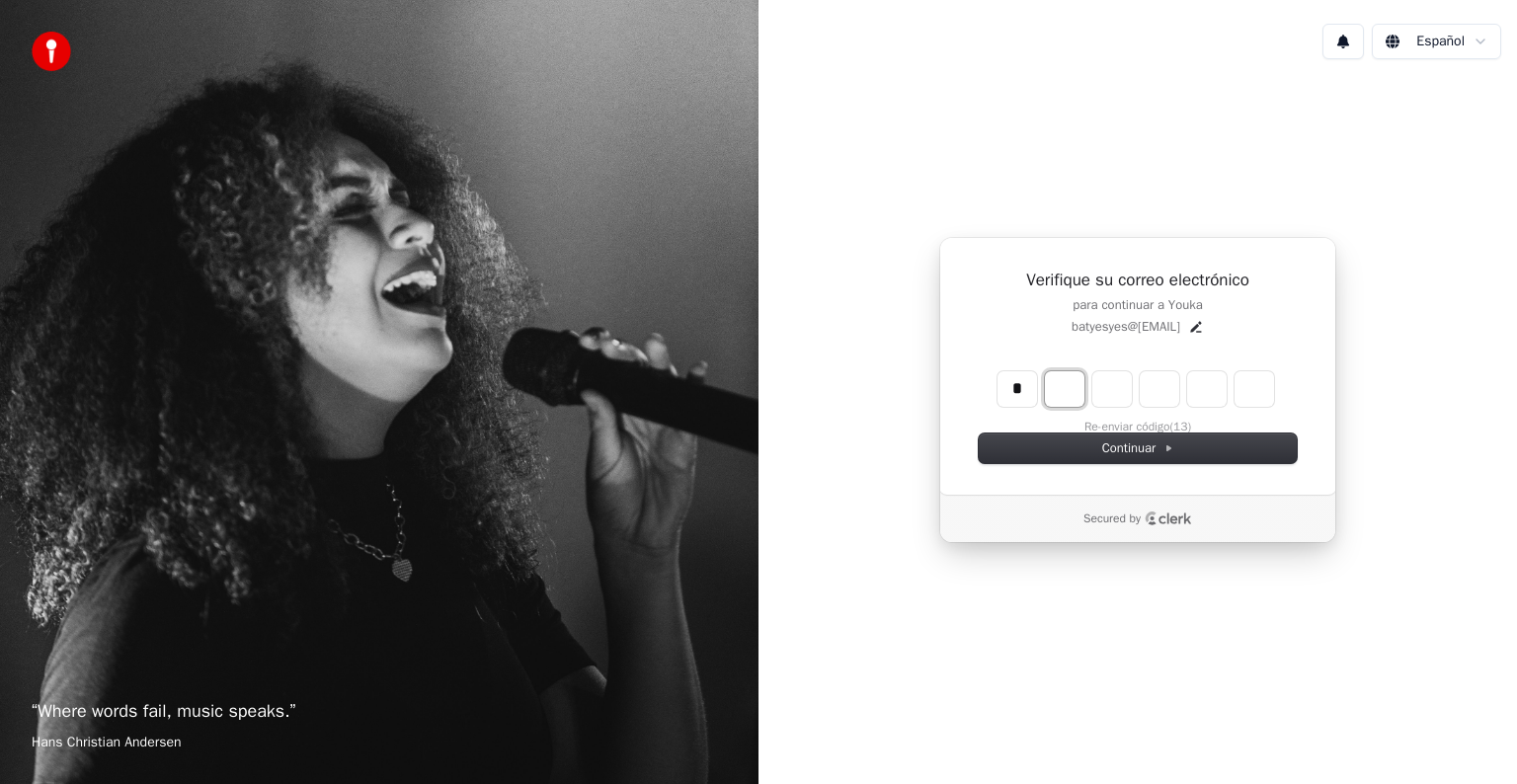 type on "*" 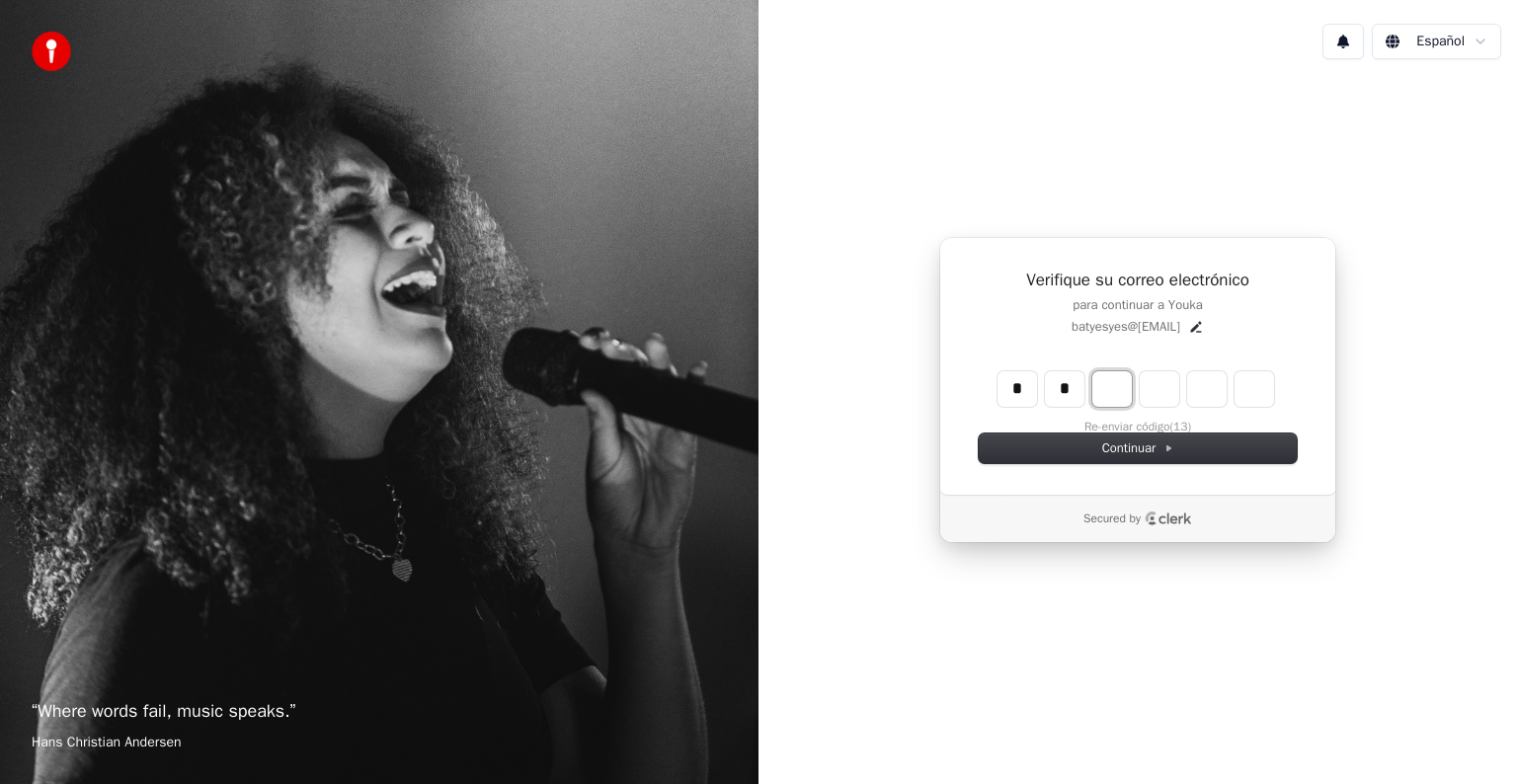 type on "**" 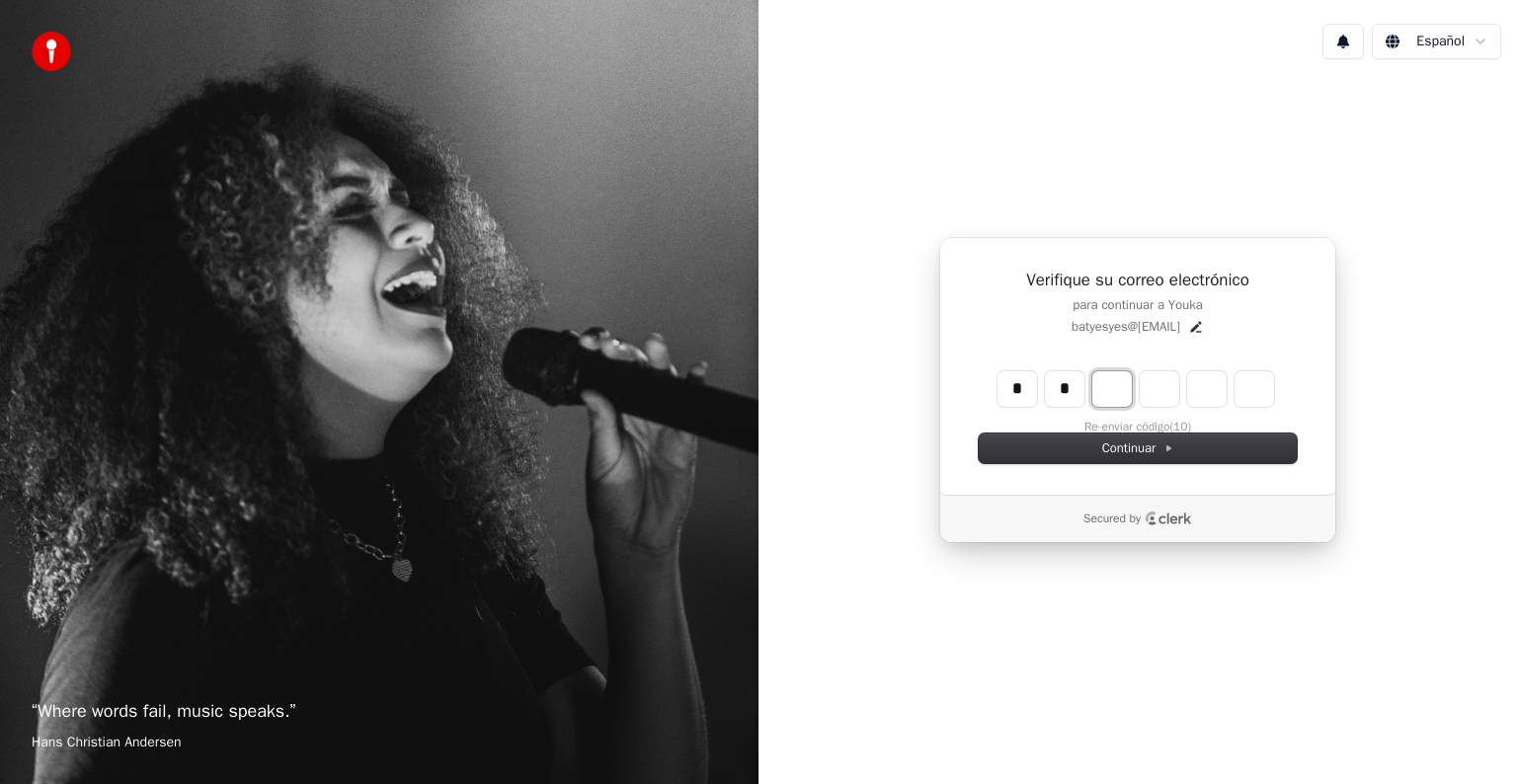 type on "*" 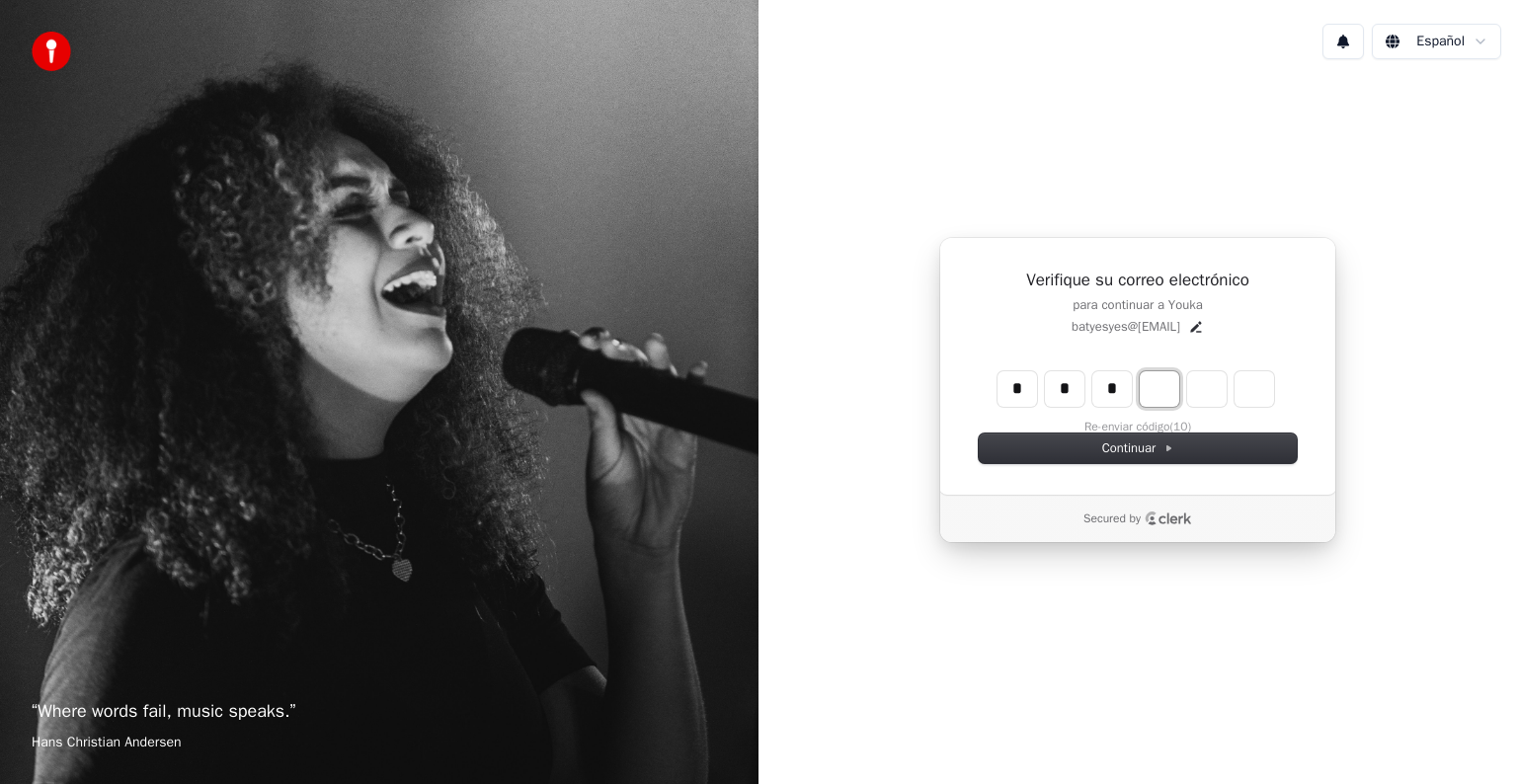 type on "***" 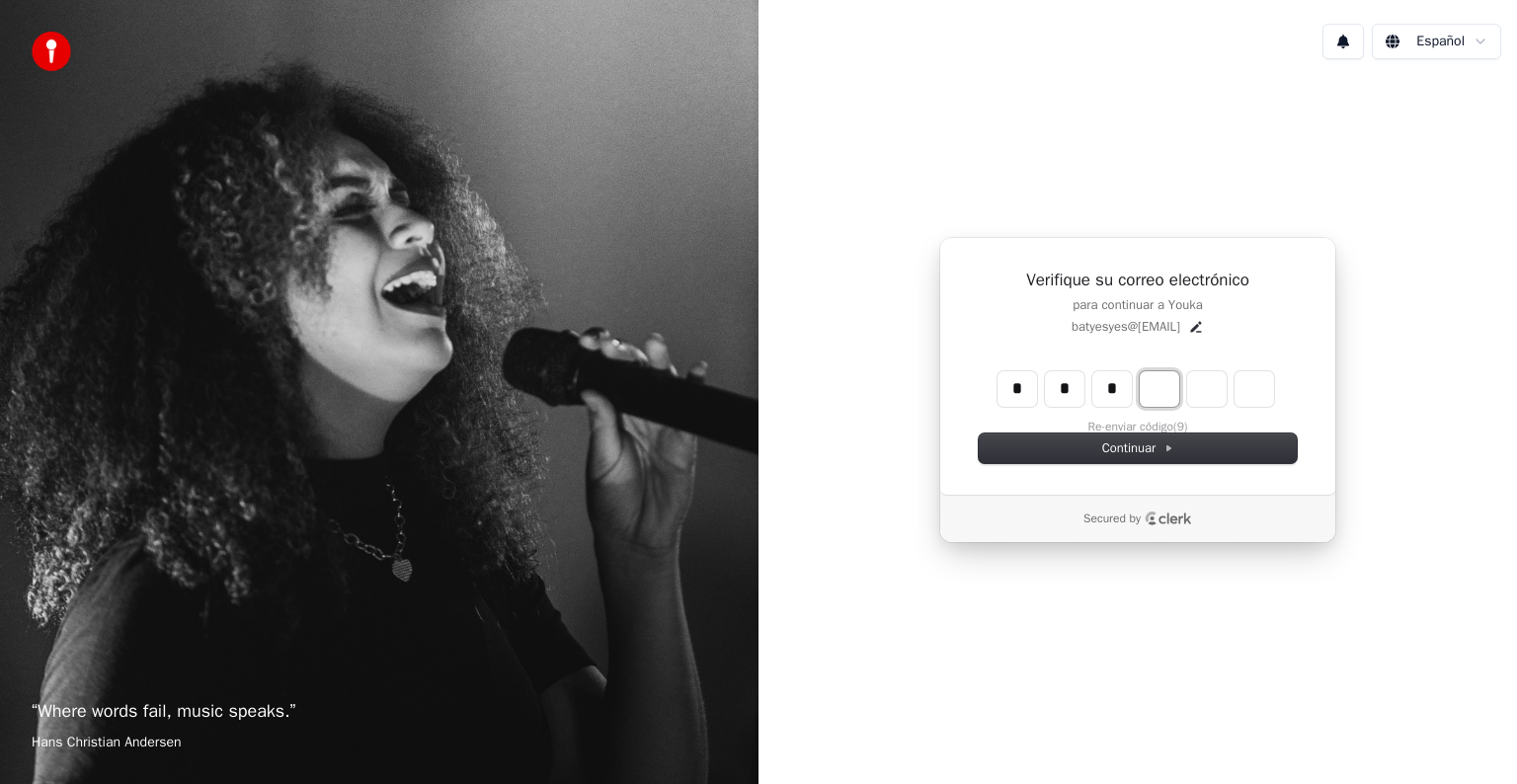 type on "*" 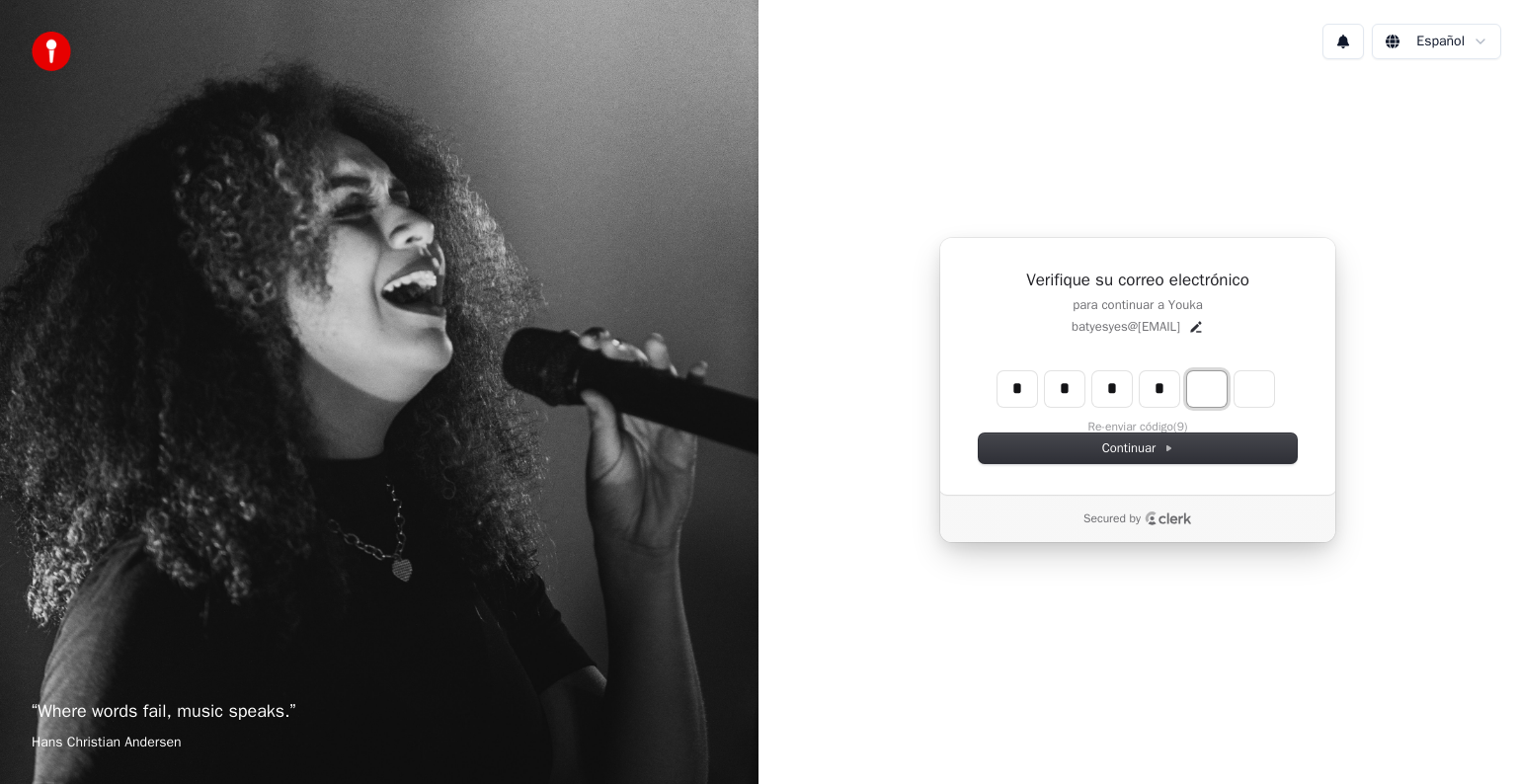 type on "****" 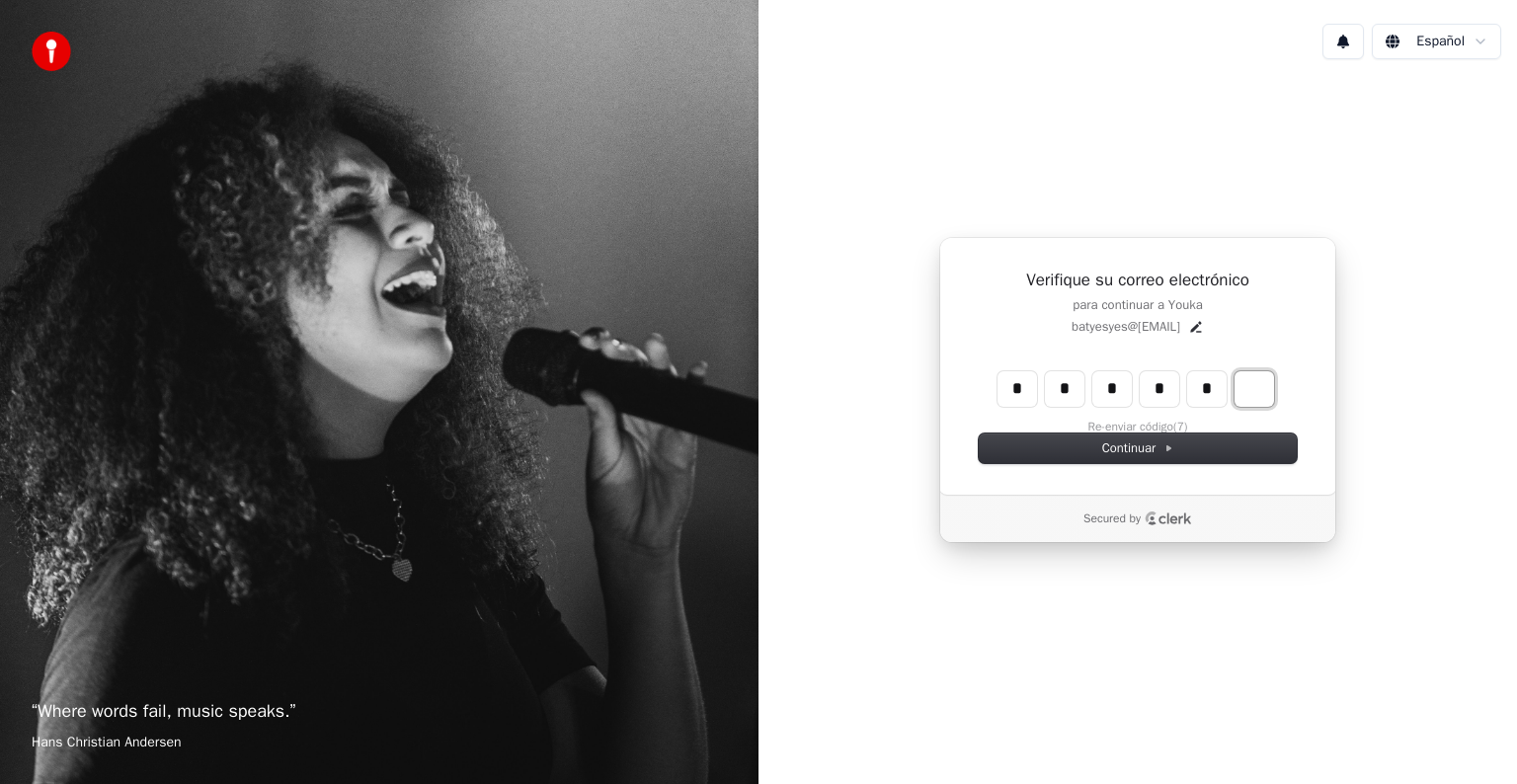 type on "******" 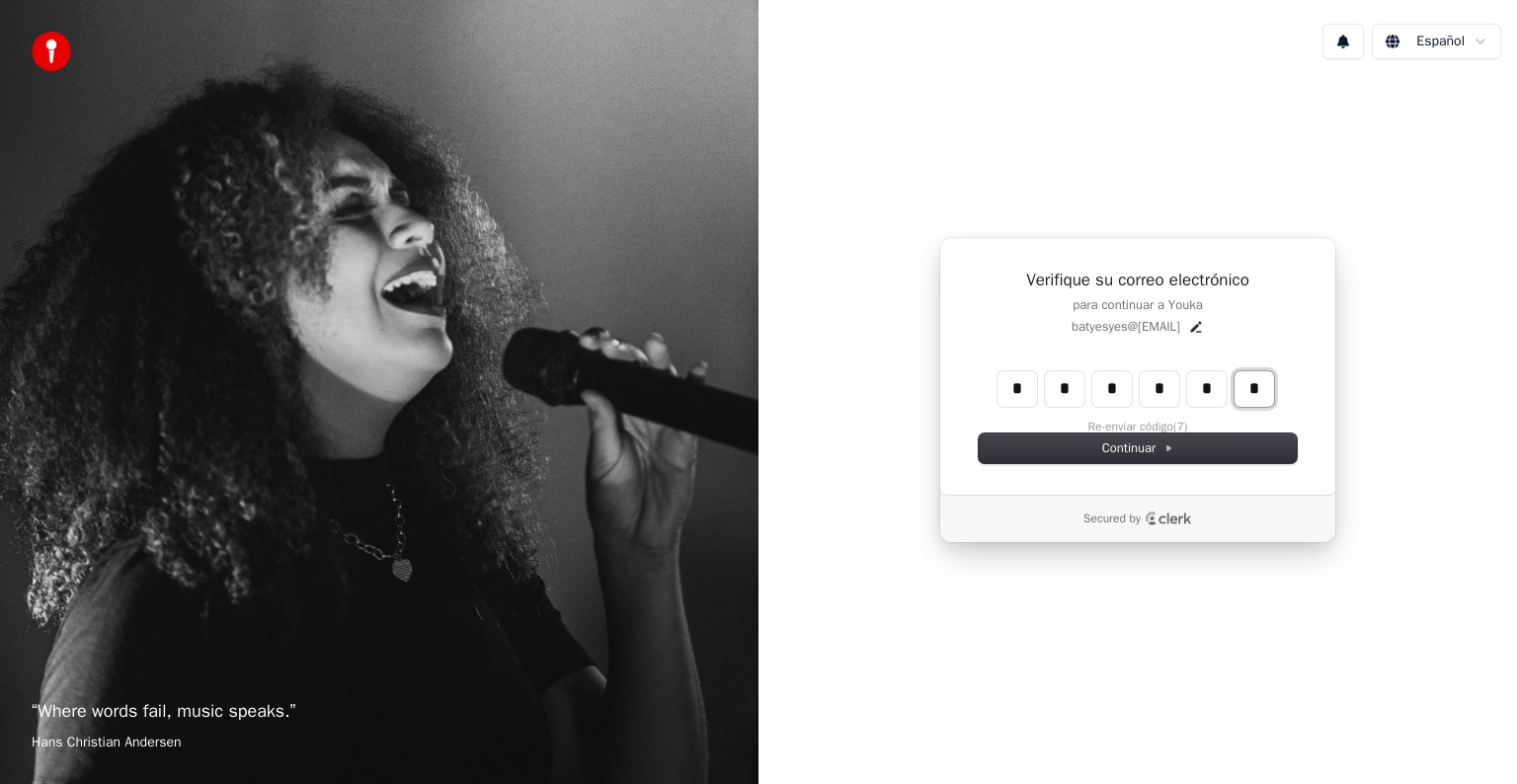 type on "*" 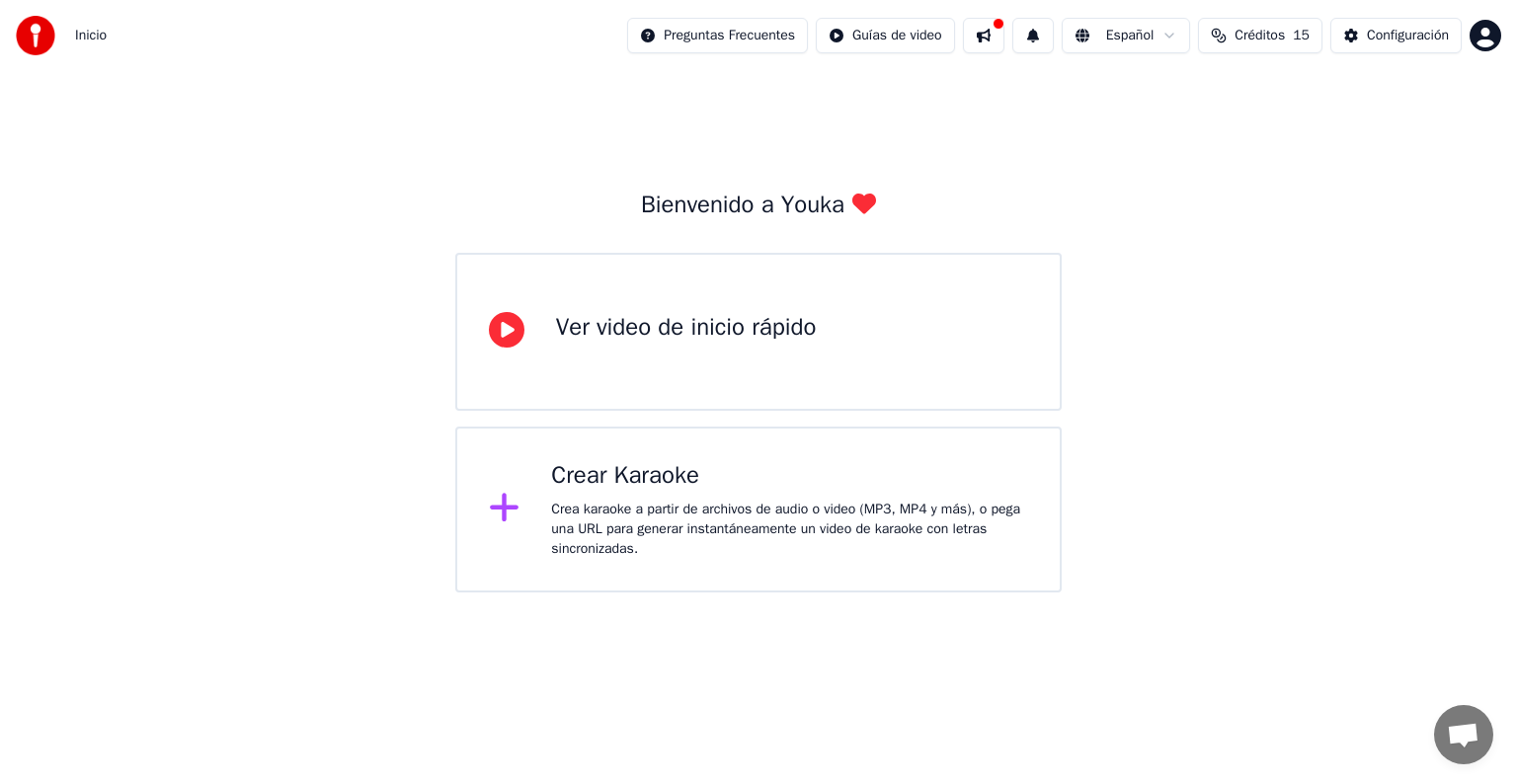 click 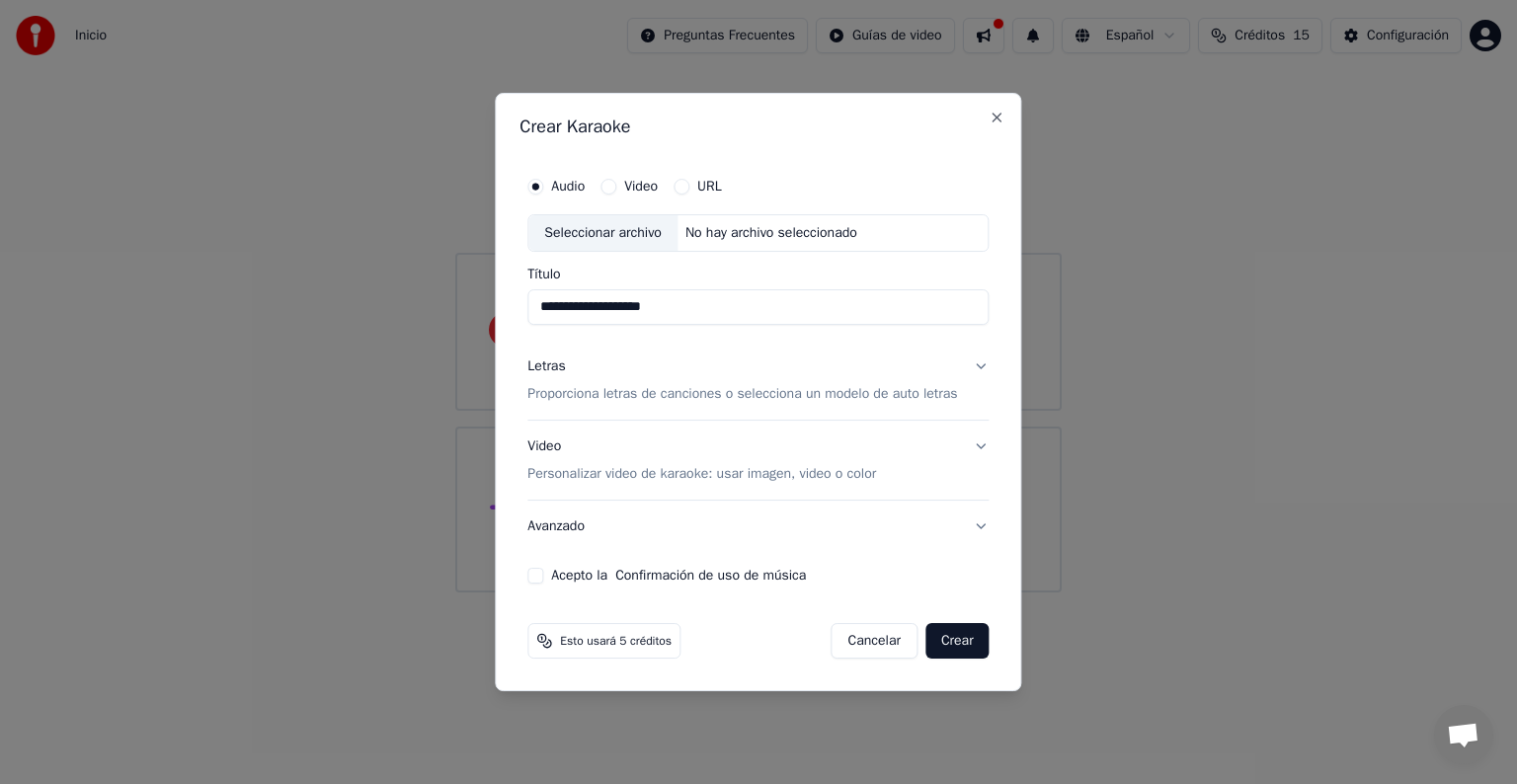 click on "Crear" at bounding box center [957, 641] 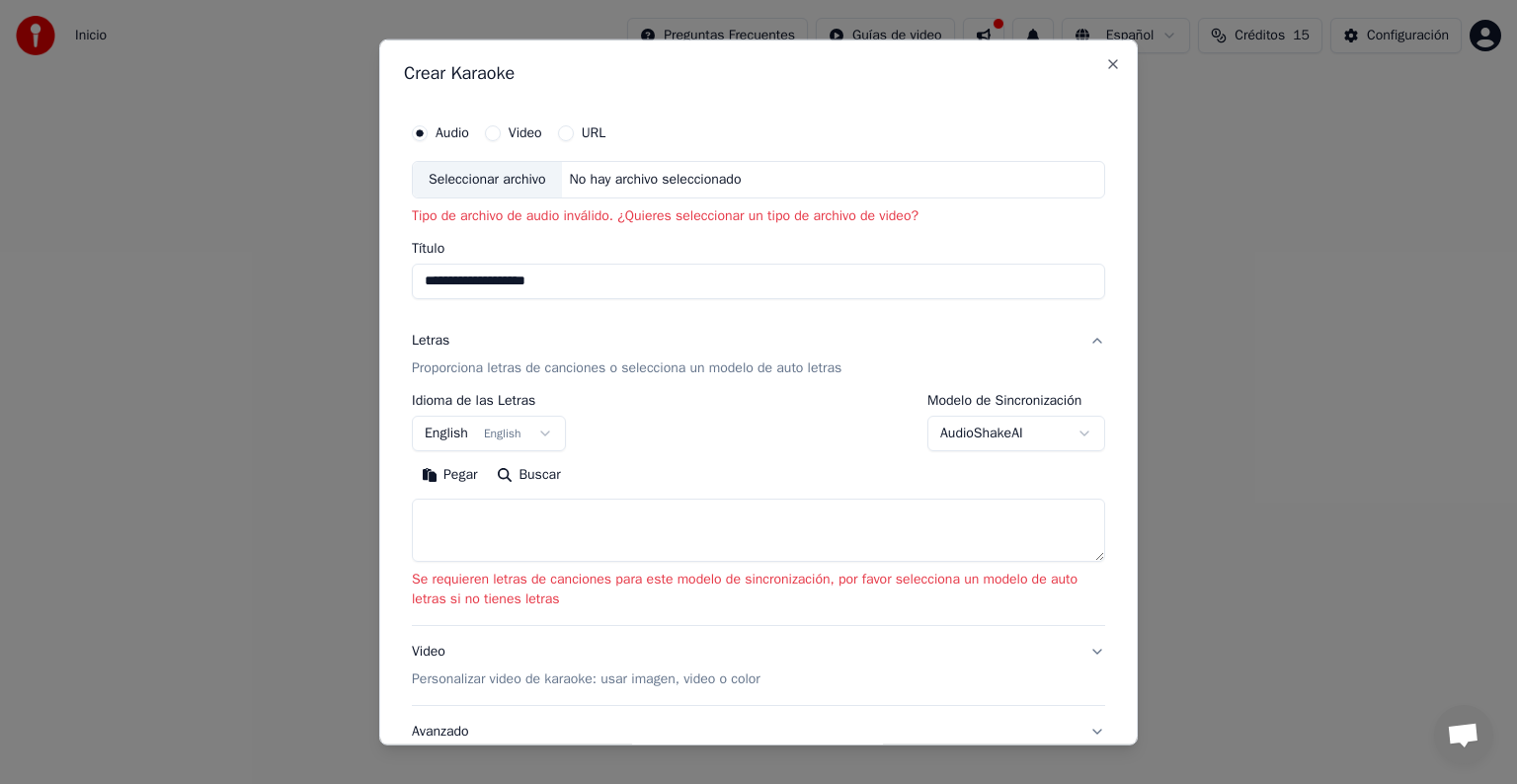 click on "Seleccionar archivo" at bounding box center [487, 180] 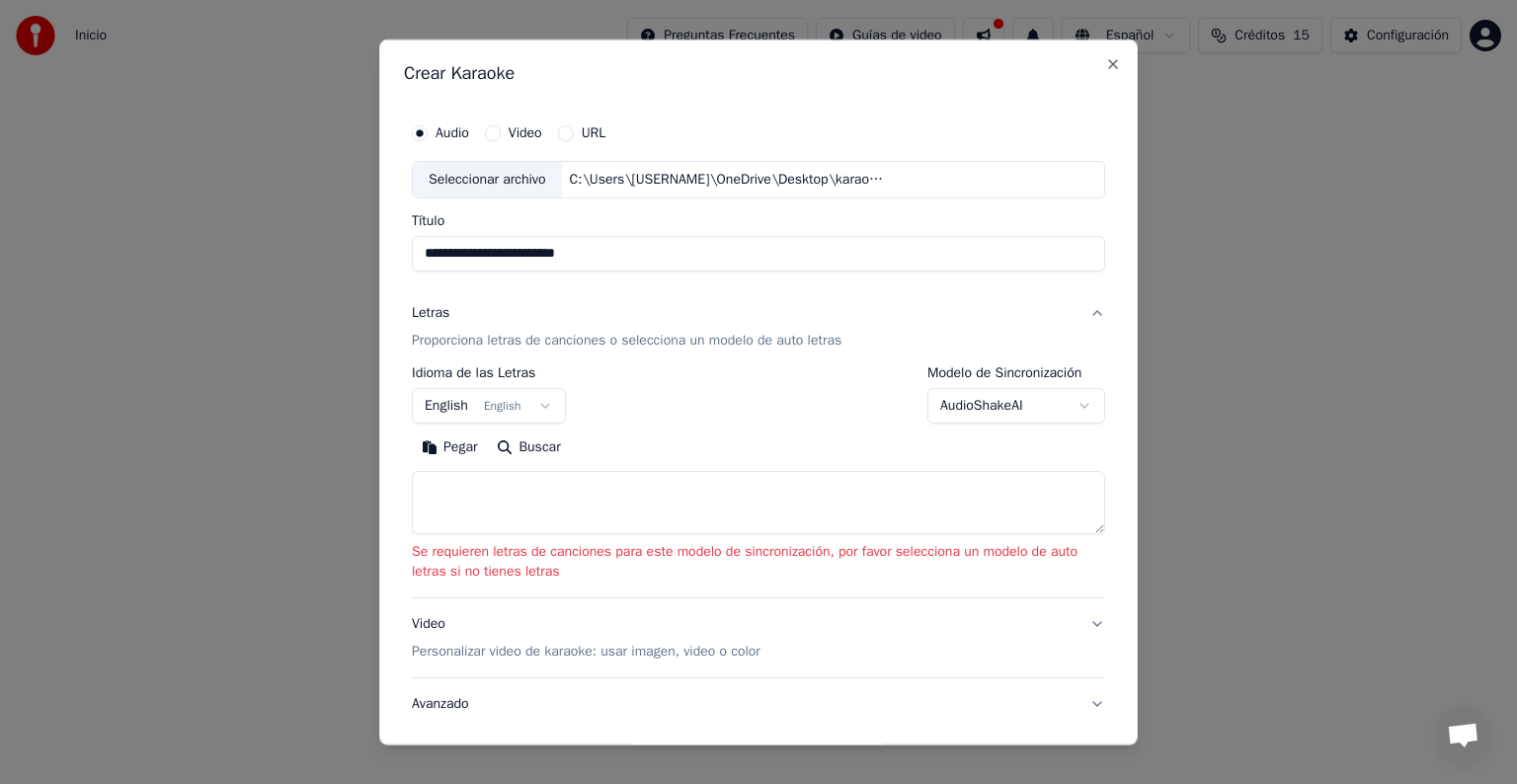 scroll, scrollTop: 150, scrollLeft: 0, axis: vertical 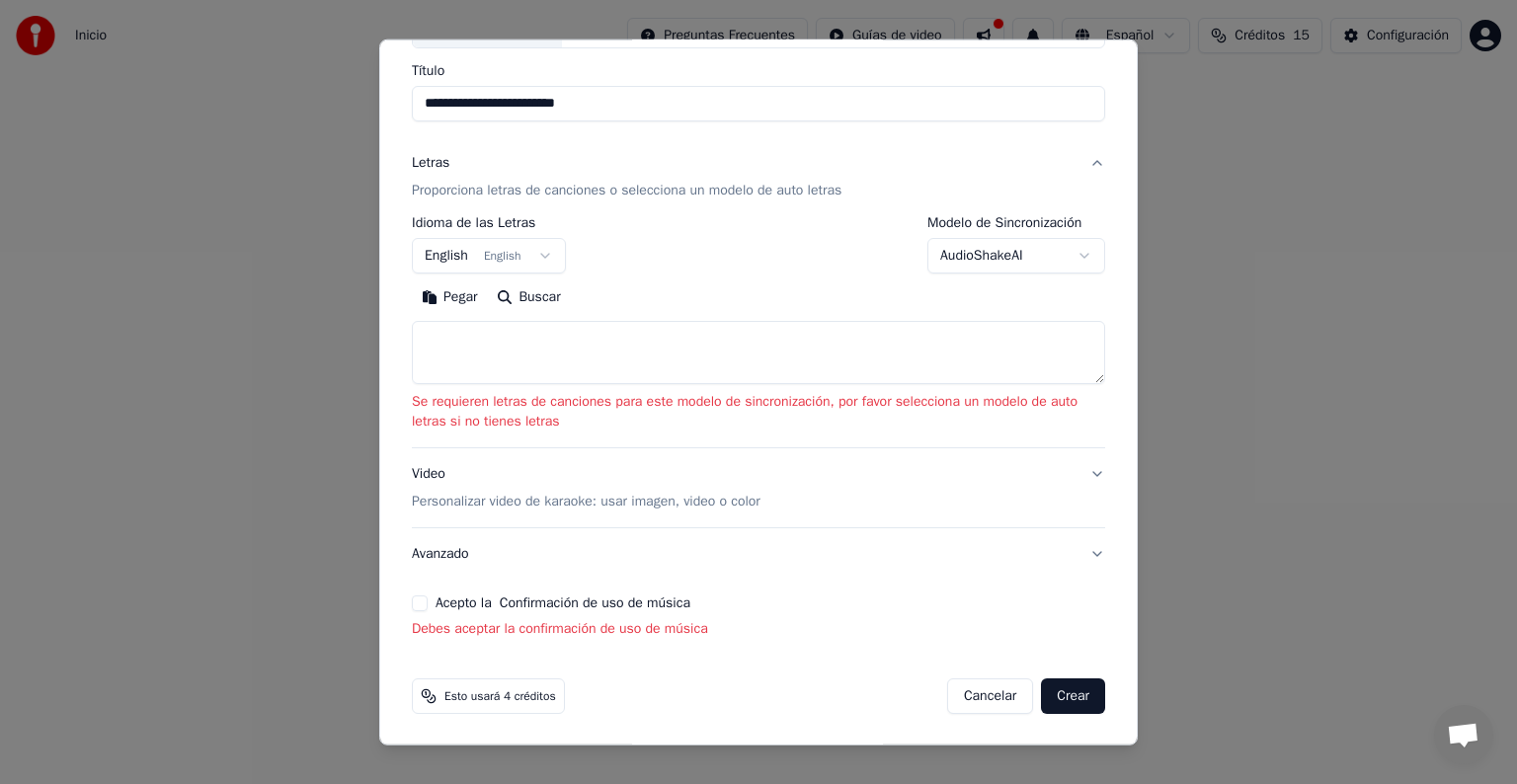 click on "Crear" at bounding box center (1073, 696) 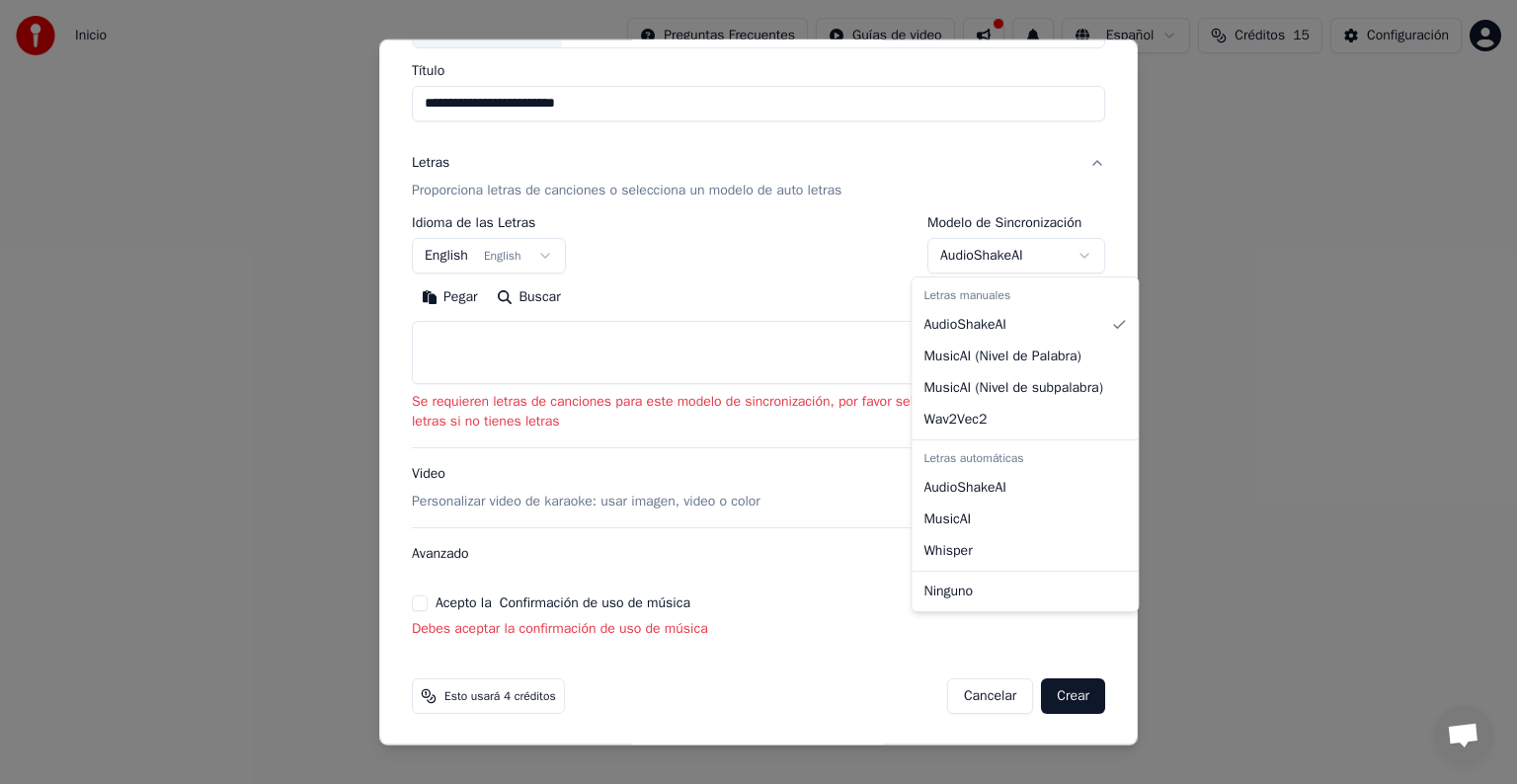 click on "**********" at bounding box center (758, 296) 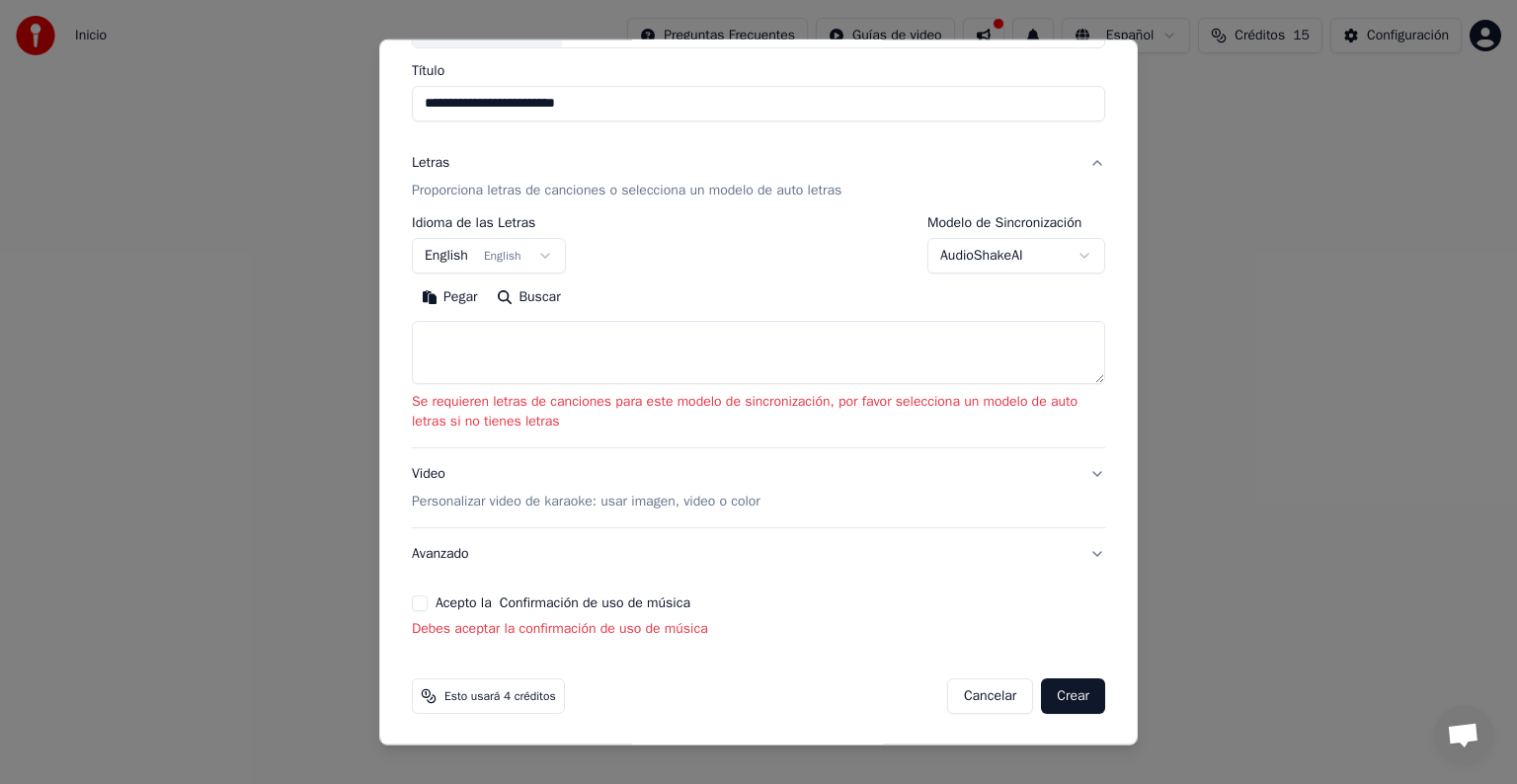 click on "**********" at bounding box center (758, 296) 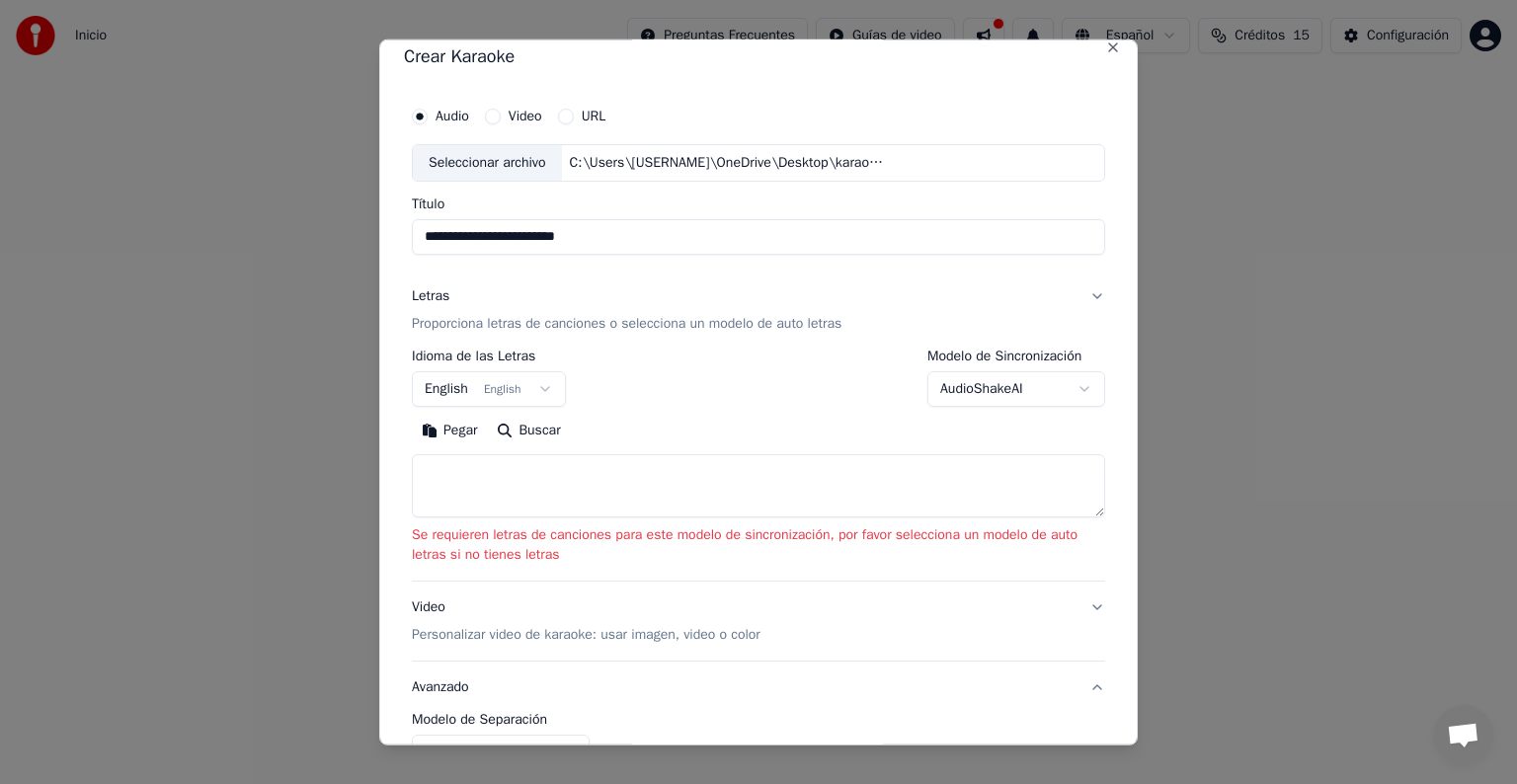 scroll, scrollTop: 0, scrollLeft: 0, axis: both 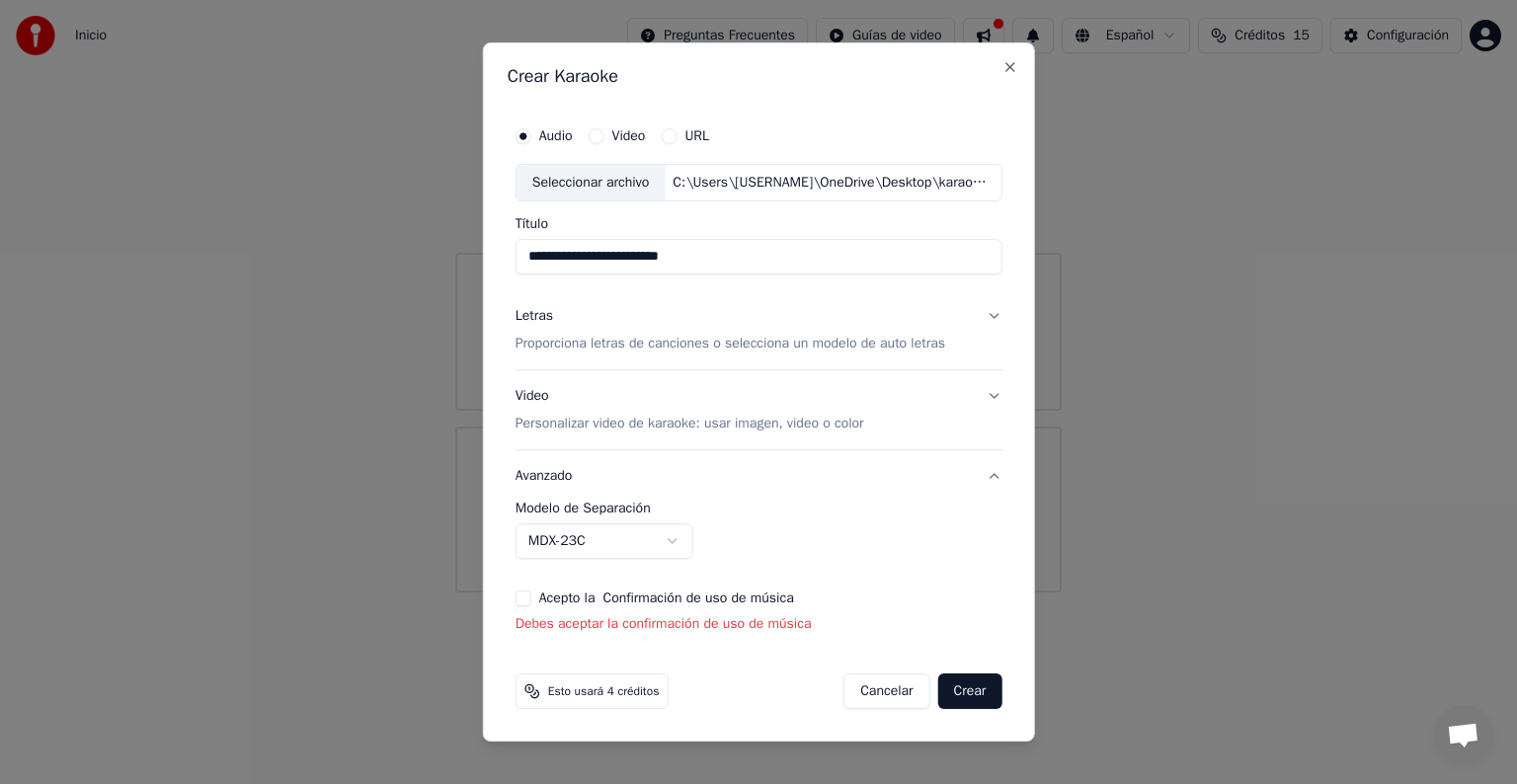 click on "Seleccionar archivo" at bounding box center (591, 183) 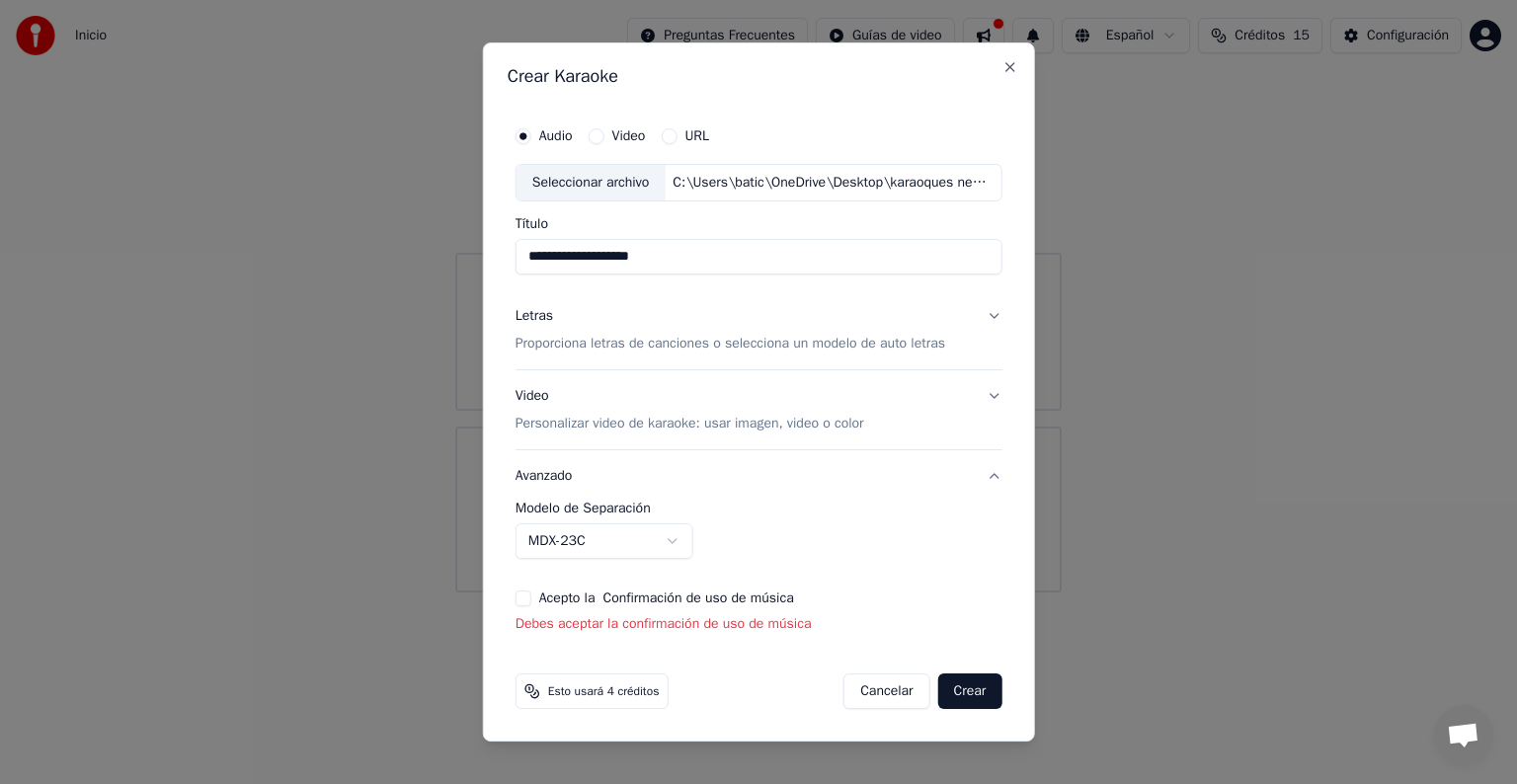 click on "Proporciona letras de canciones o selecciona un modelo de auto letras" at bounding box center (730, 344) 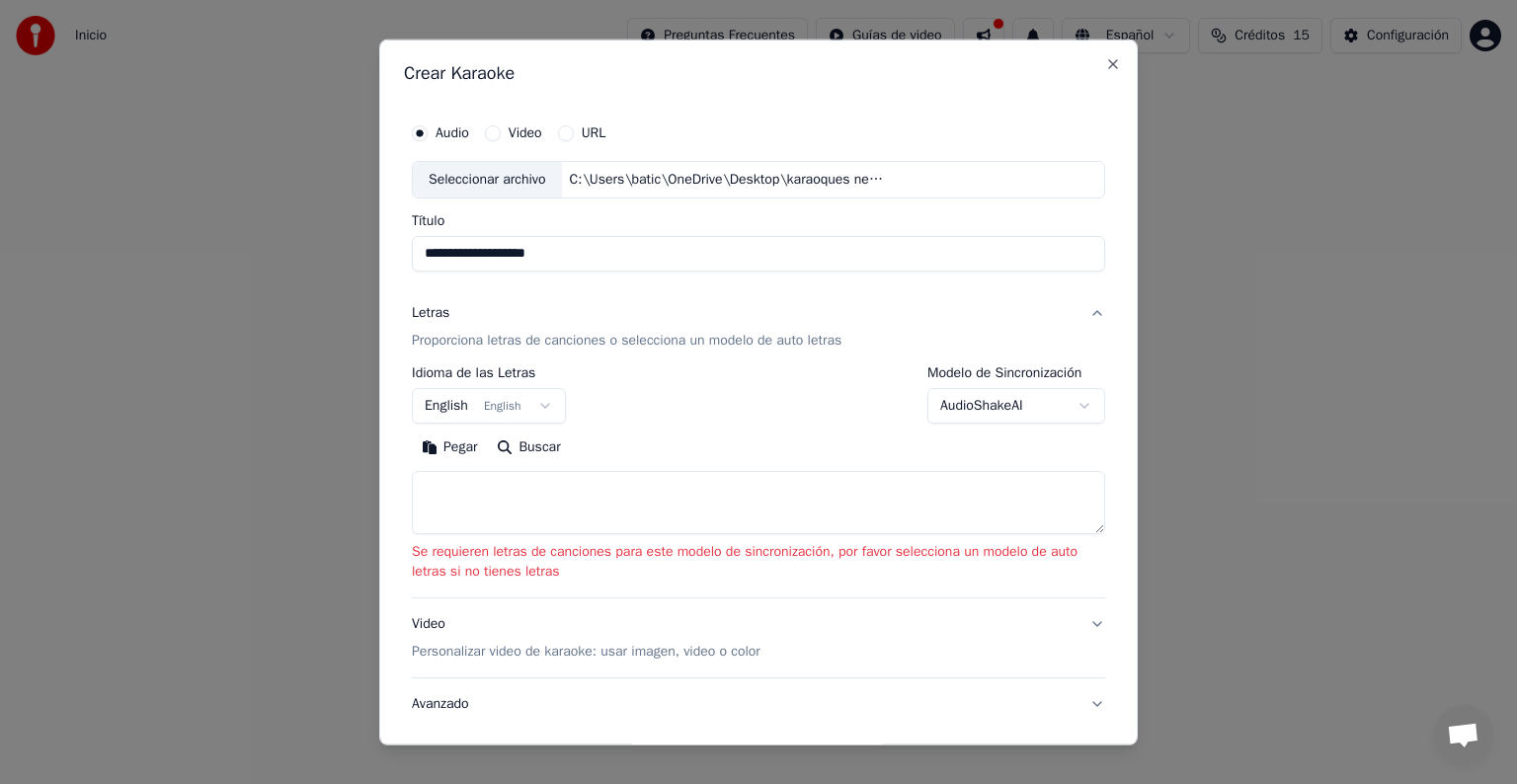 click on "English English" at bounding box center [489, 406] 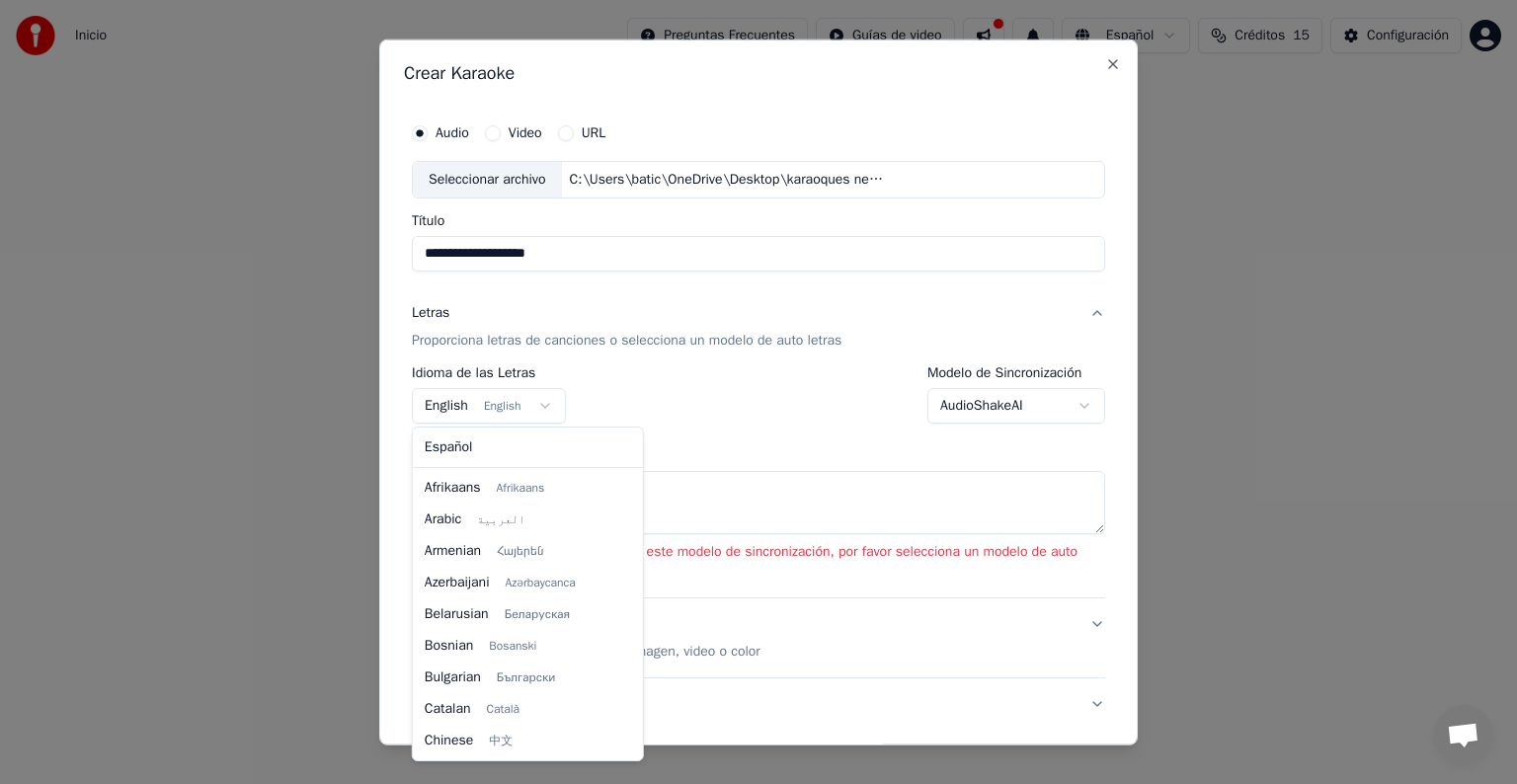 scroll, scrollTop: 158, scrollLeft: 0, axis: vertical 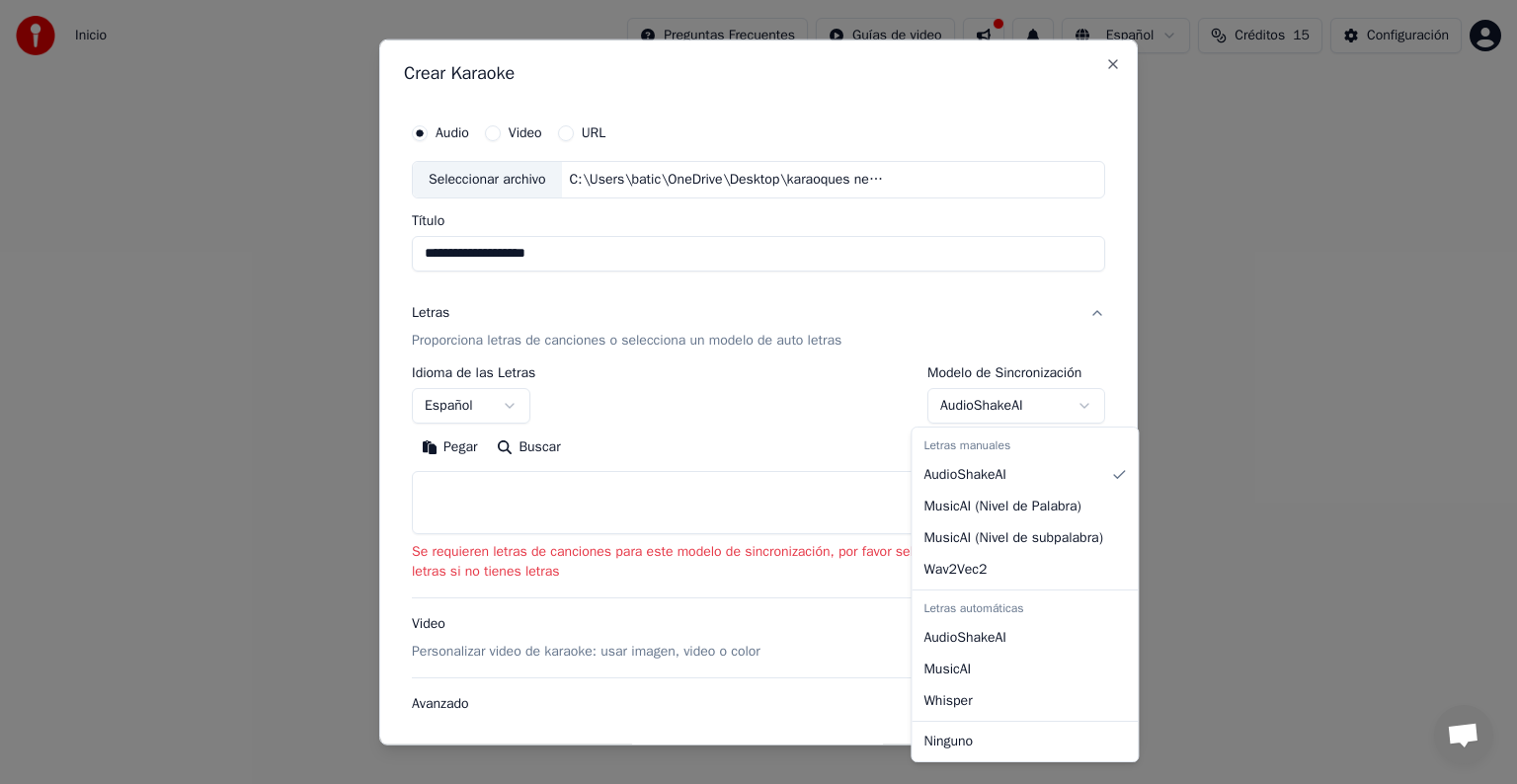 click on "**********" at bounding box center (758, 296) 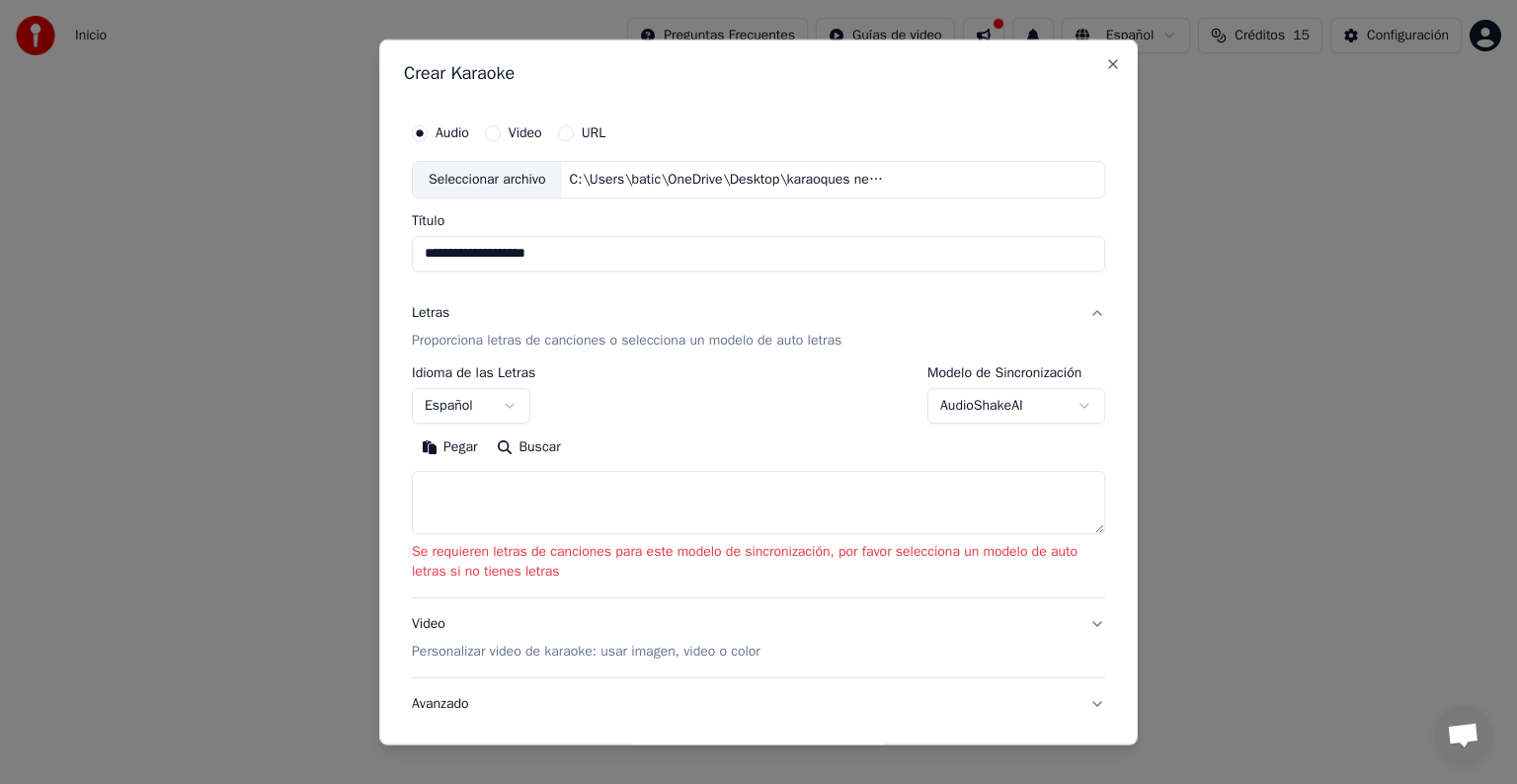 click at bounding box center [758, 503] 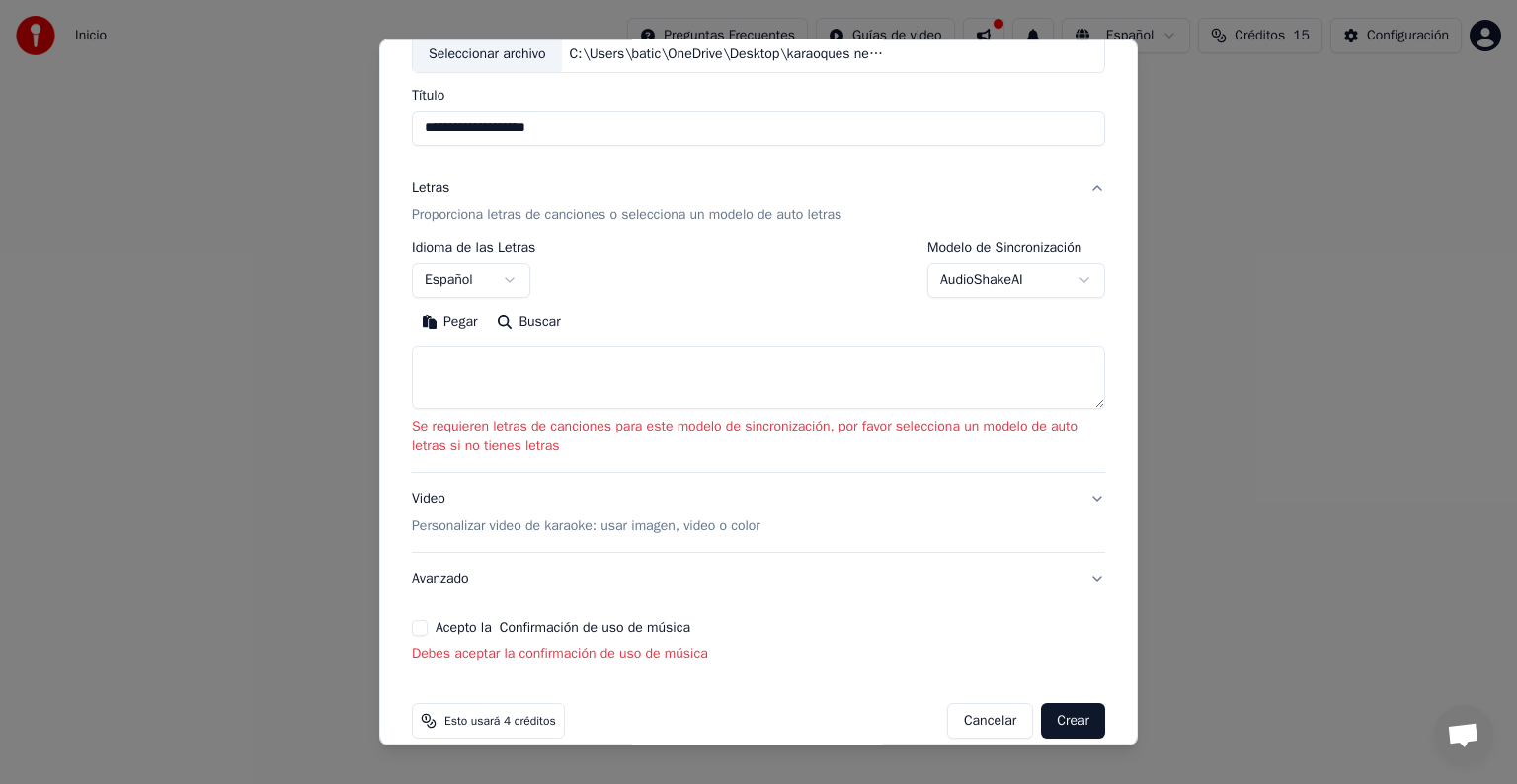 scroll, scrollTop: 150, scrollLeft: 0, axis: vertical 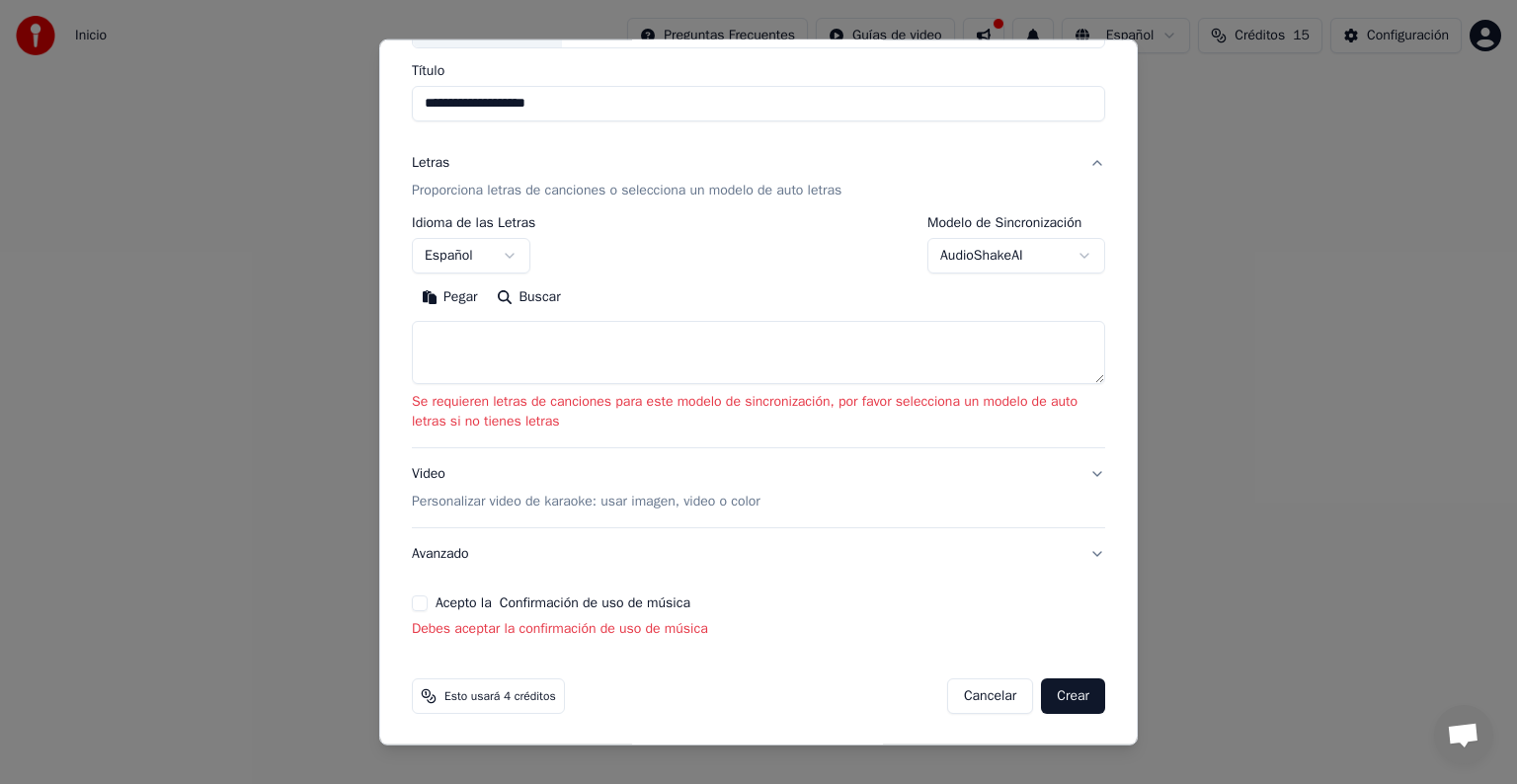 click on "Crear" at bounding box center (1073, 696) 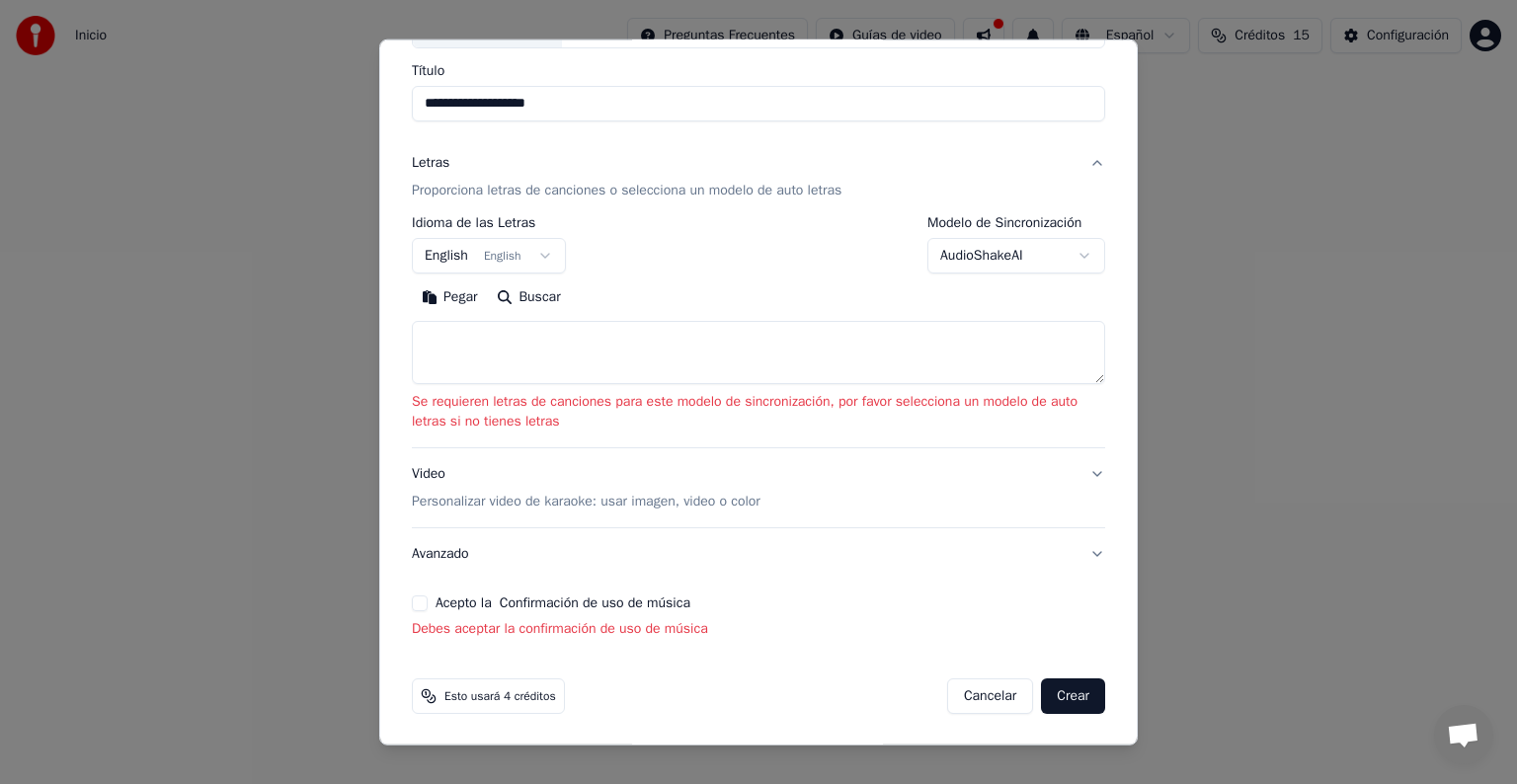 click on "Crear" at bounding box center (1073, 696) 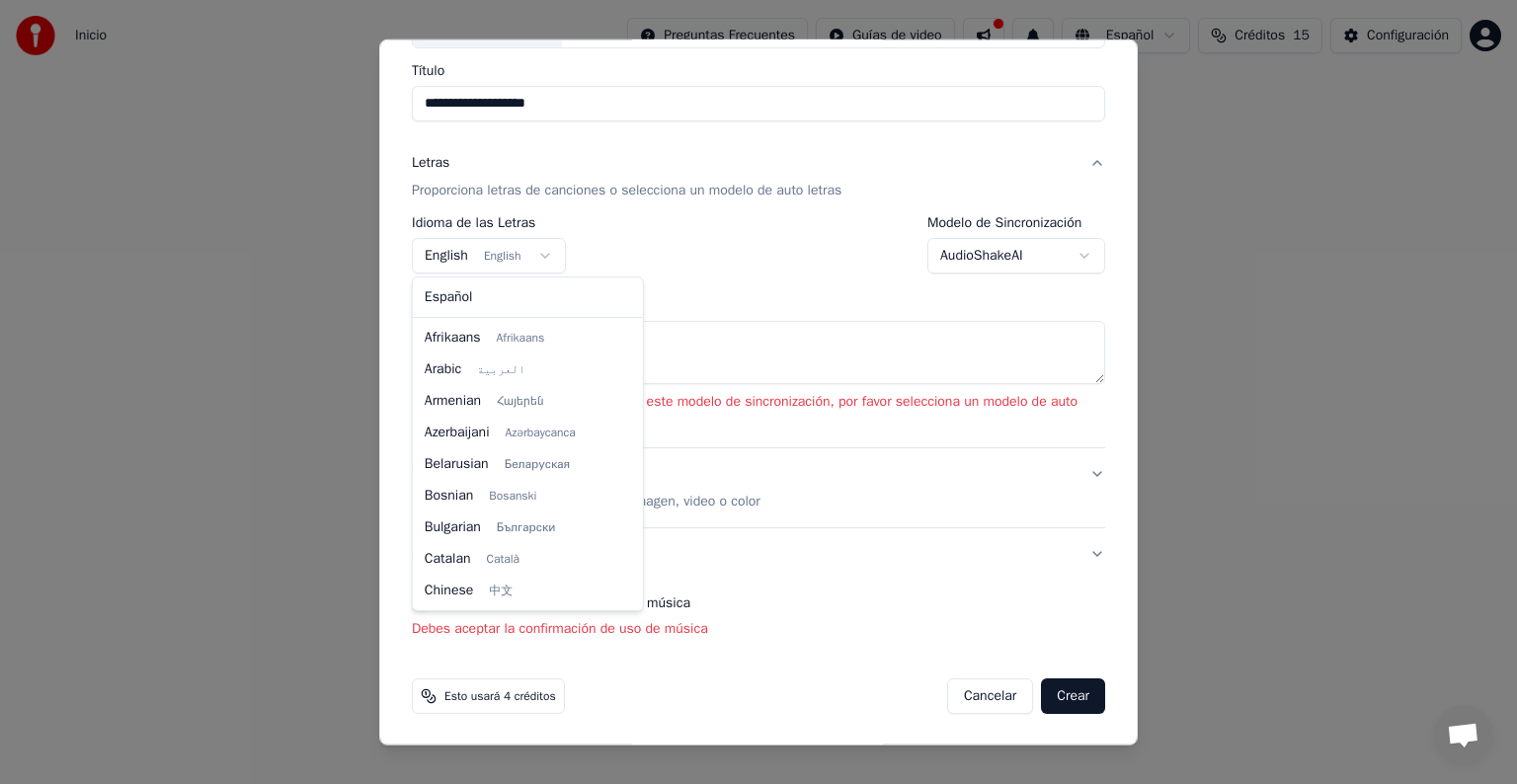 click on "**********" at bounding box center [758, 296] 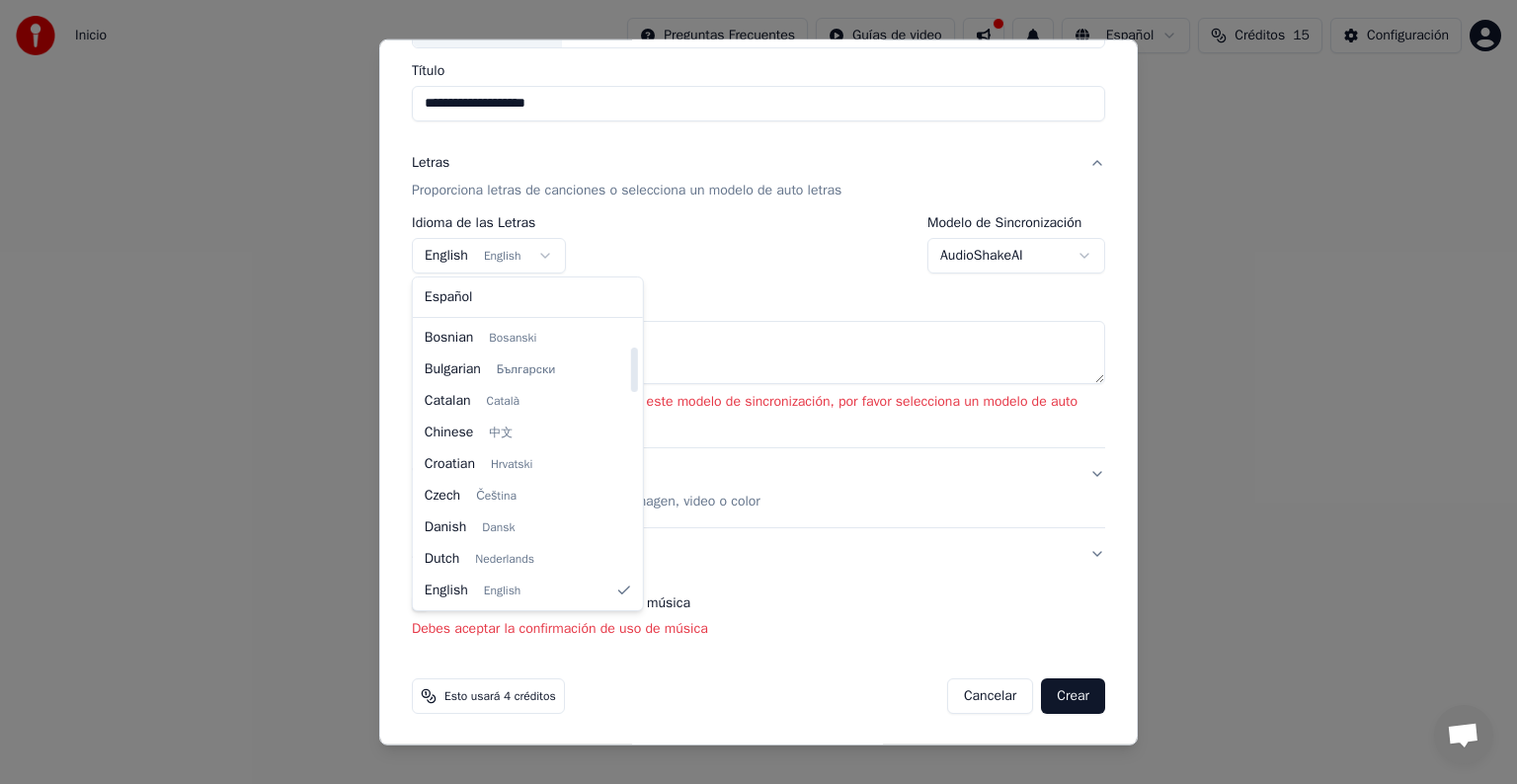 select on "**" 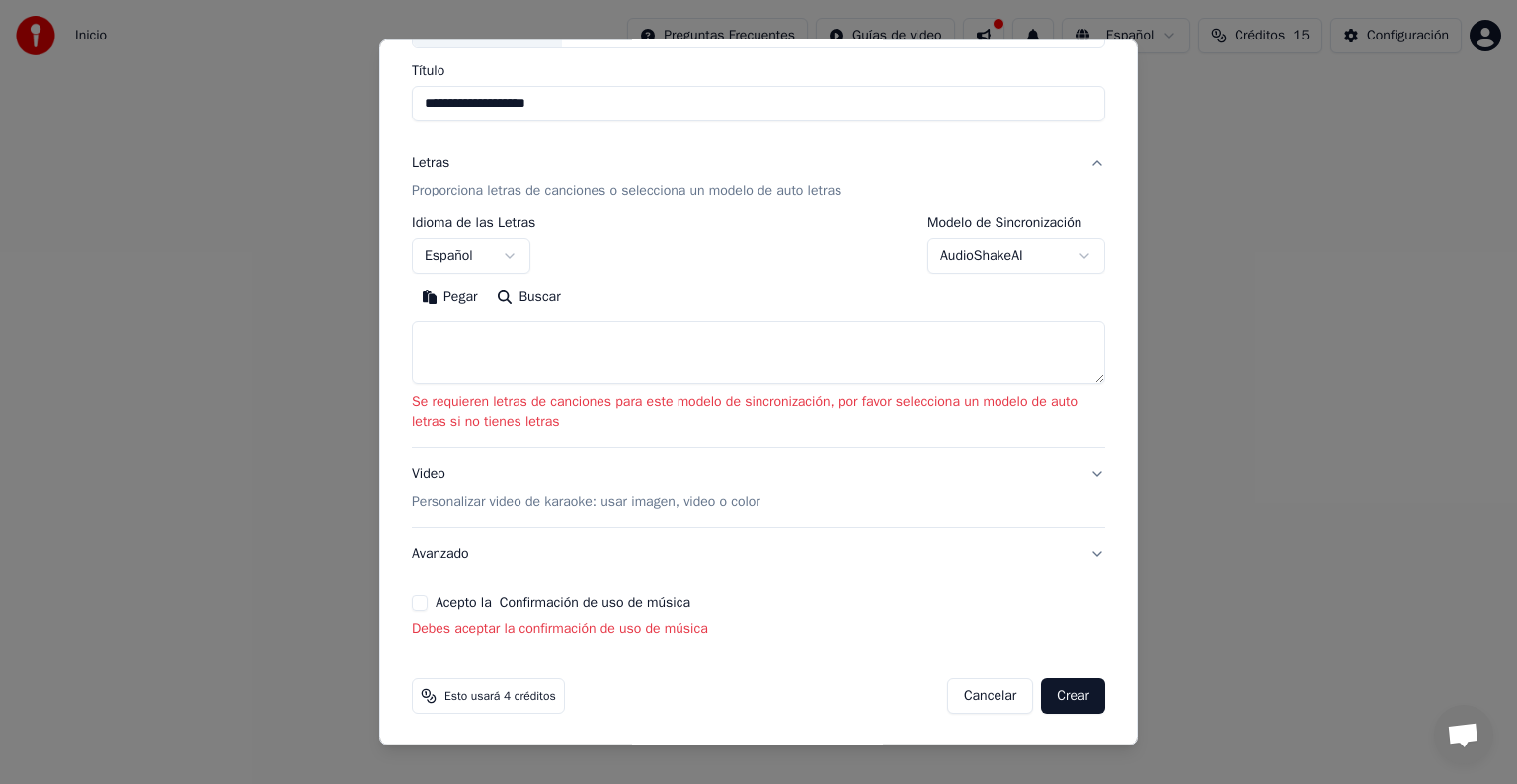 click on "Buscar" at bounding box center (528, 297) 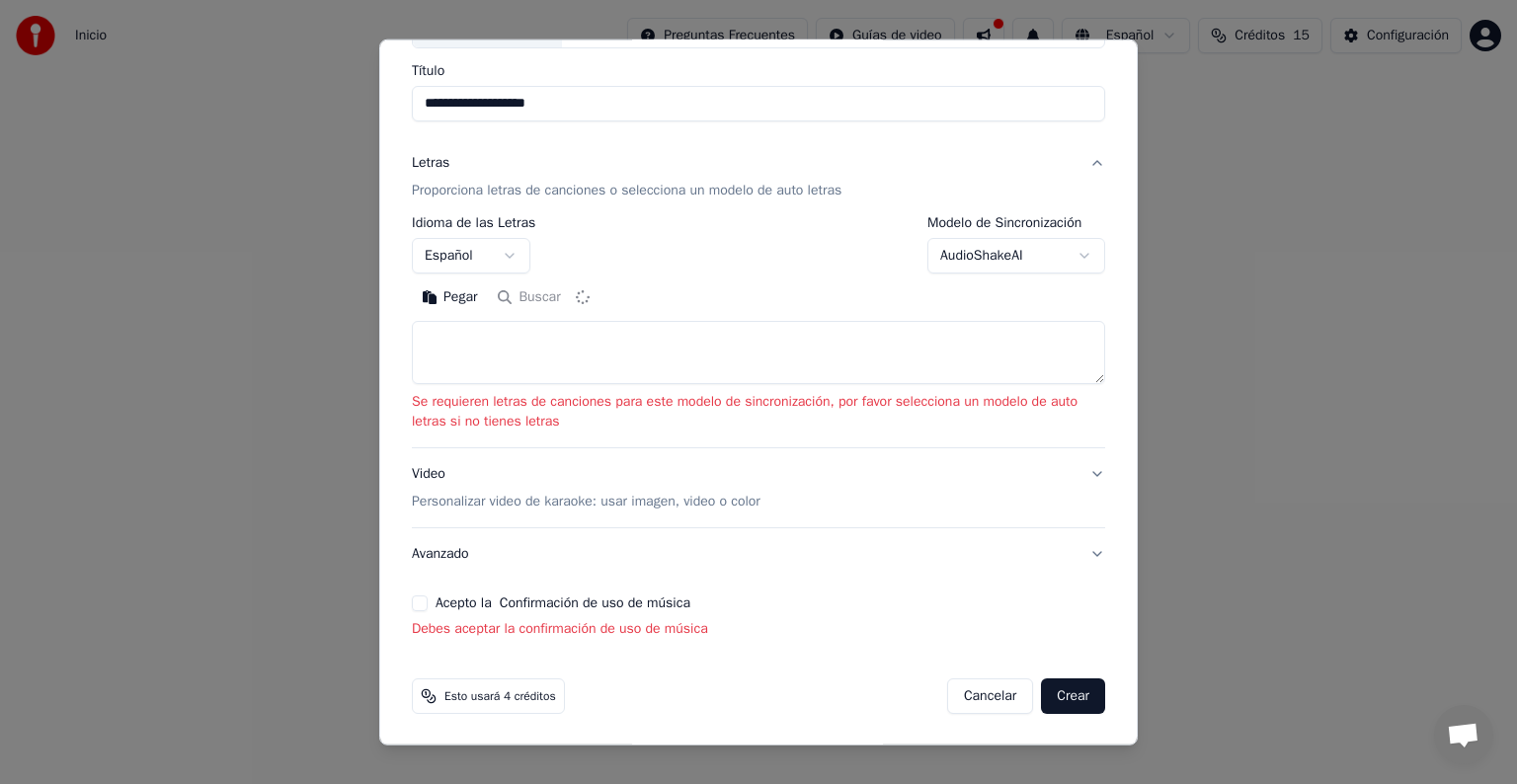 type on "**********" 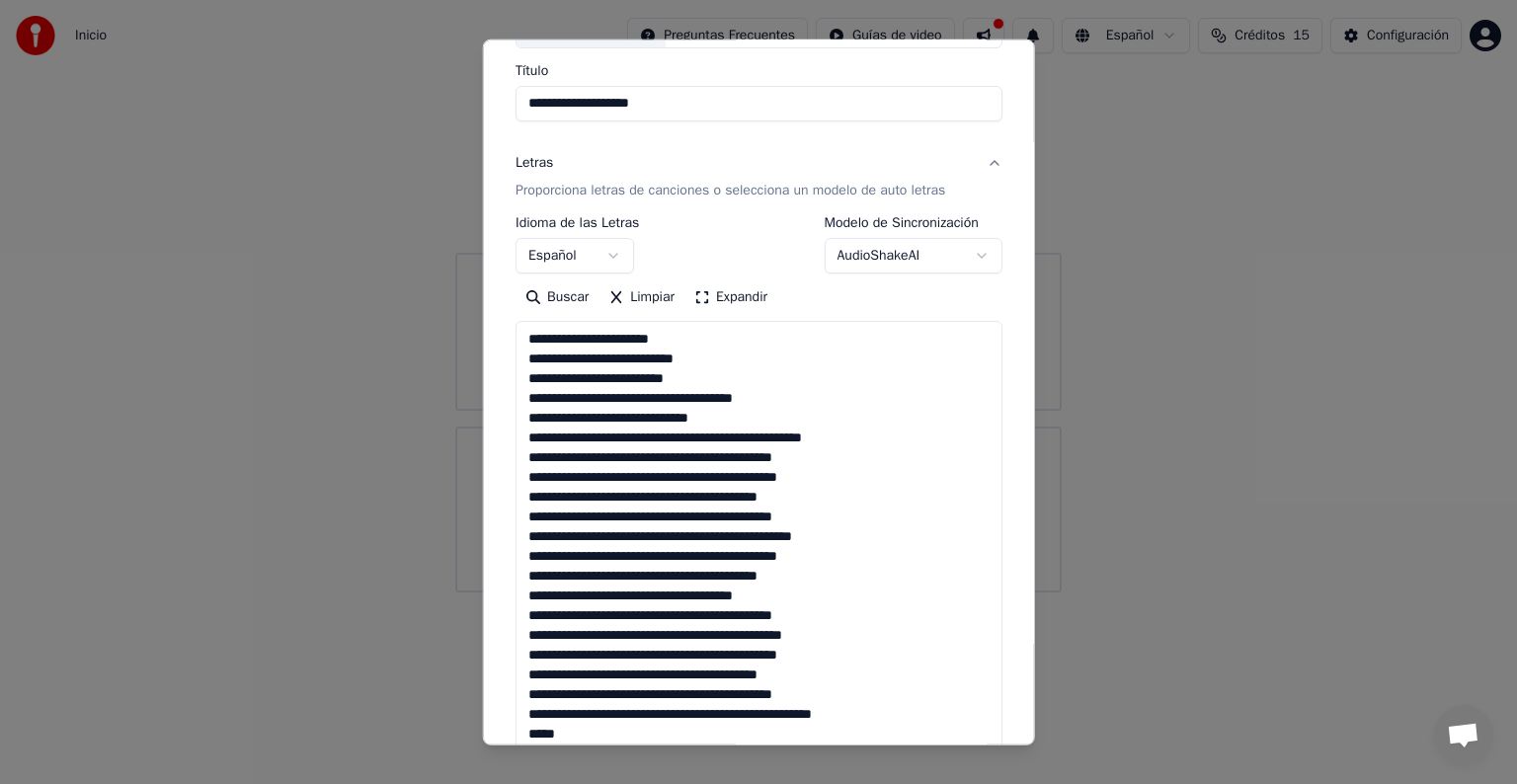 scroll, scrollTop: 103, scrollLeft: 0, axis: vertical 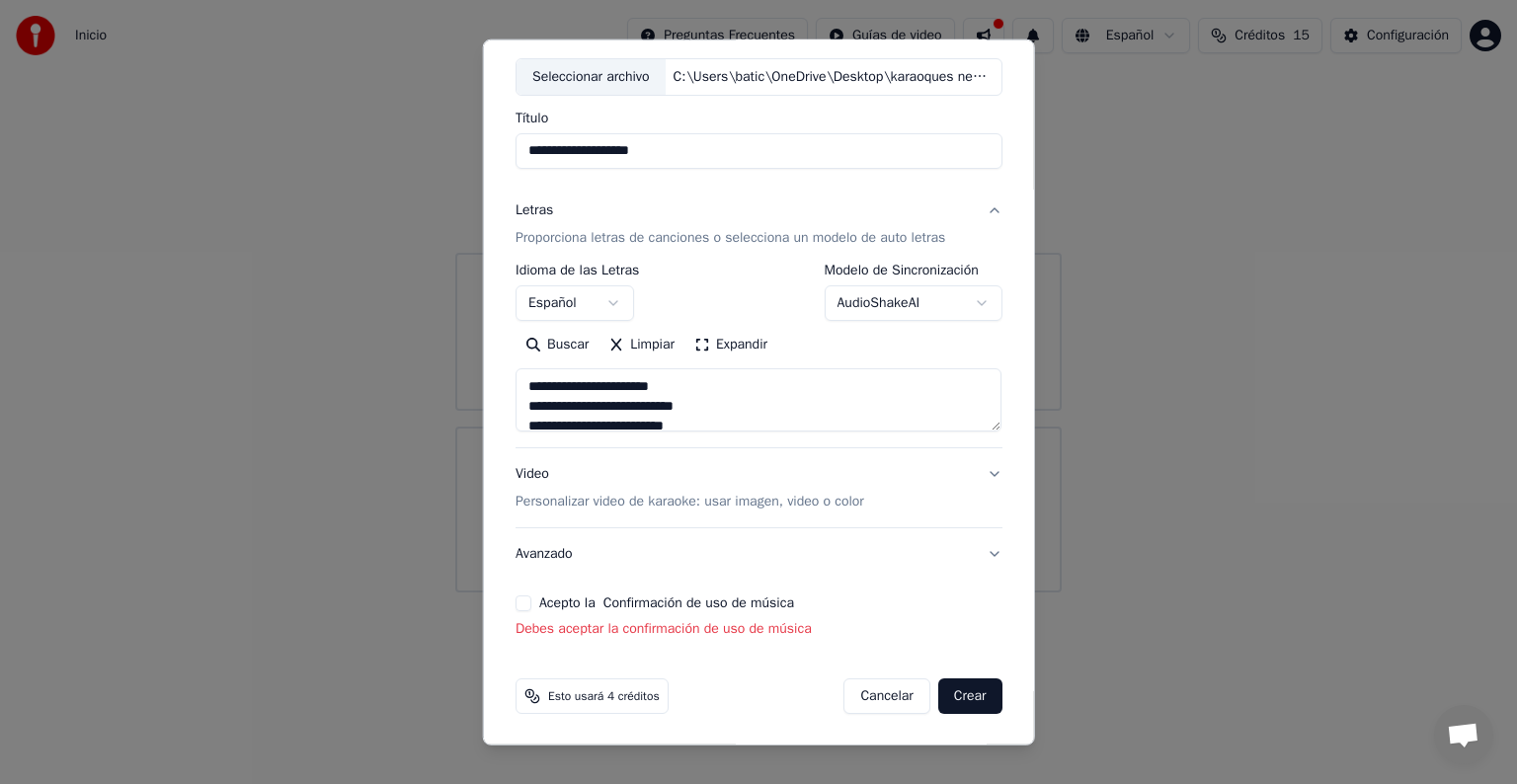 click on "Crear" at bounding box center (970, 696) 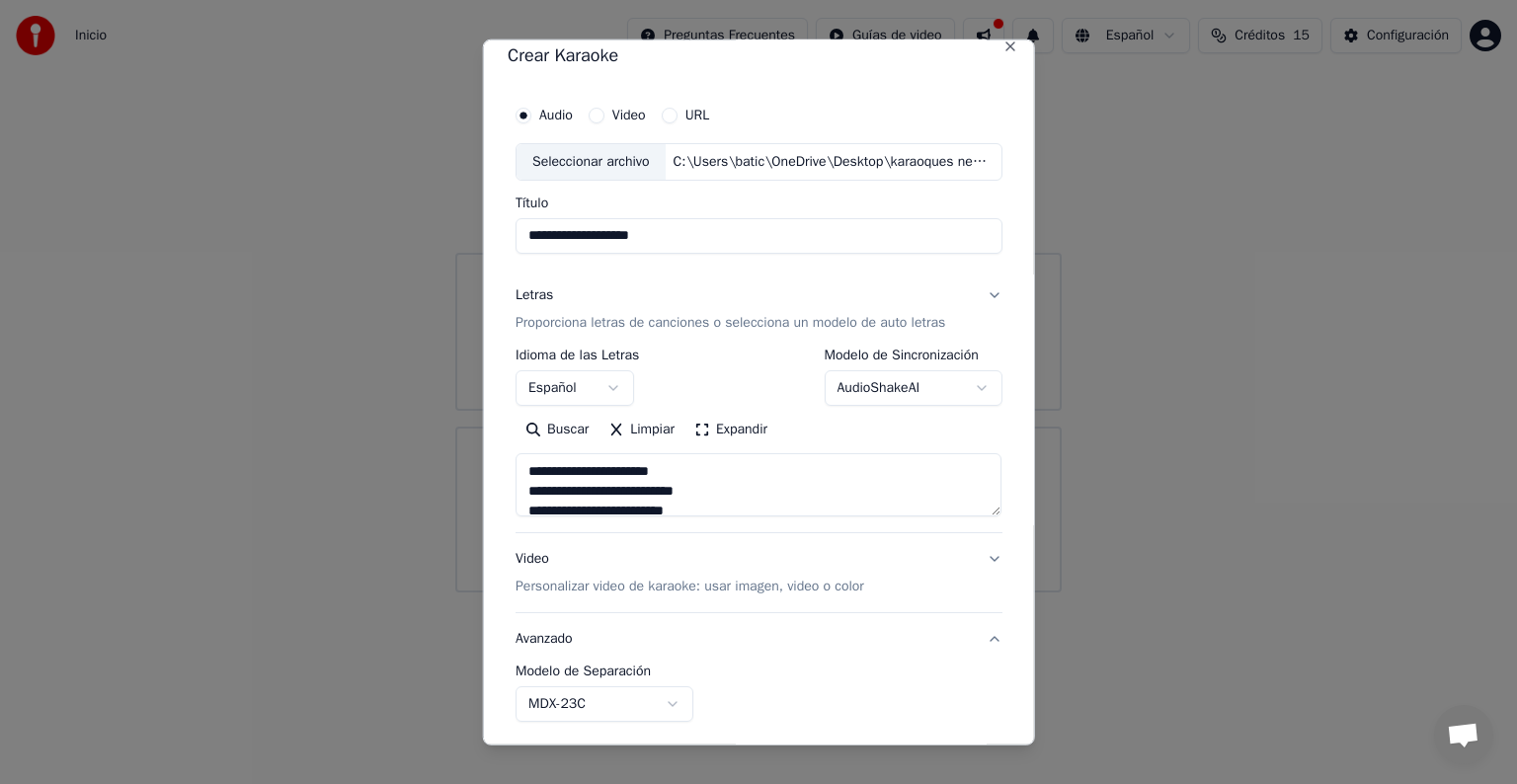 scroll, scrollTop: 0, scrollLeft: 0, axis: both 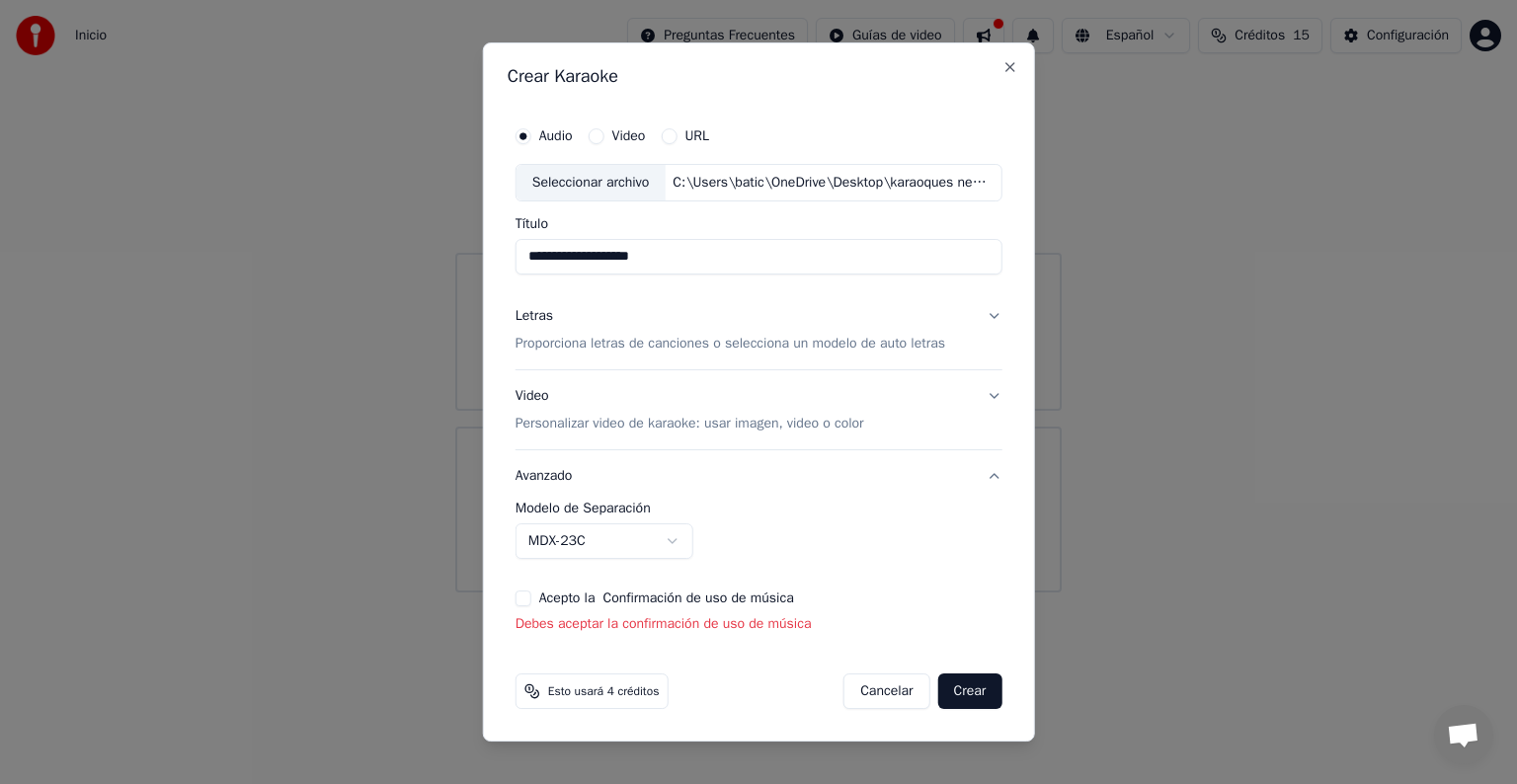 click on "Debes aceptar la confirmación de uso de música" at bounding box center (758, 624) 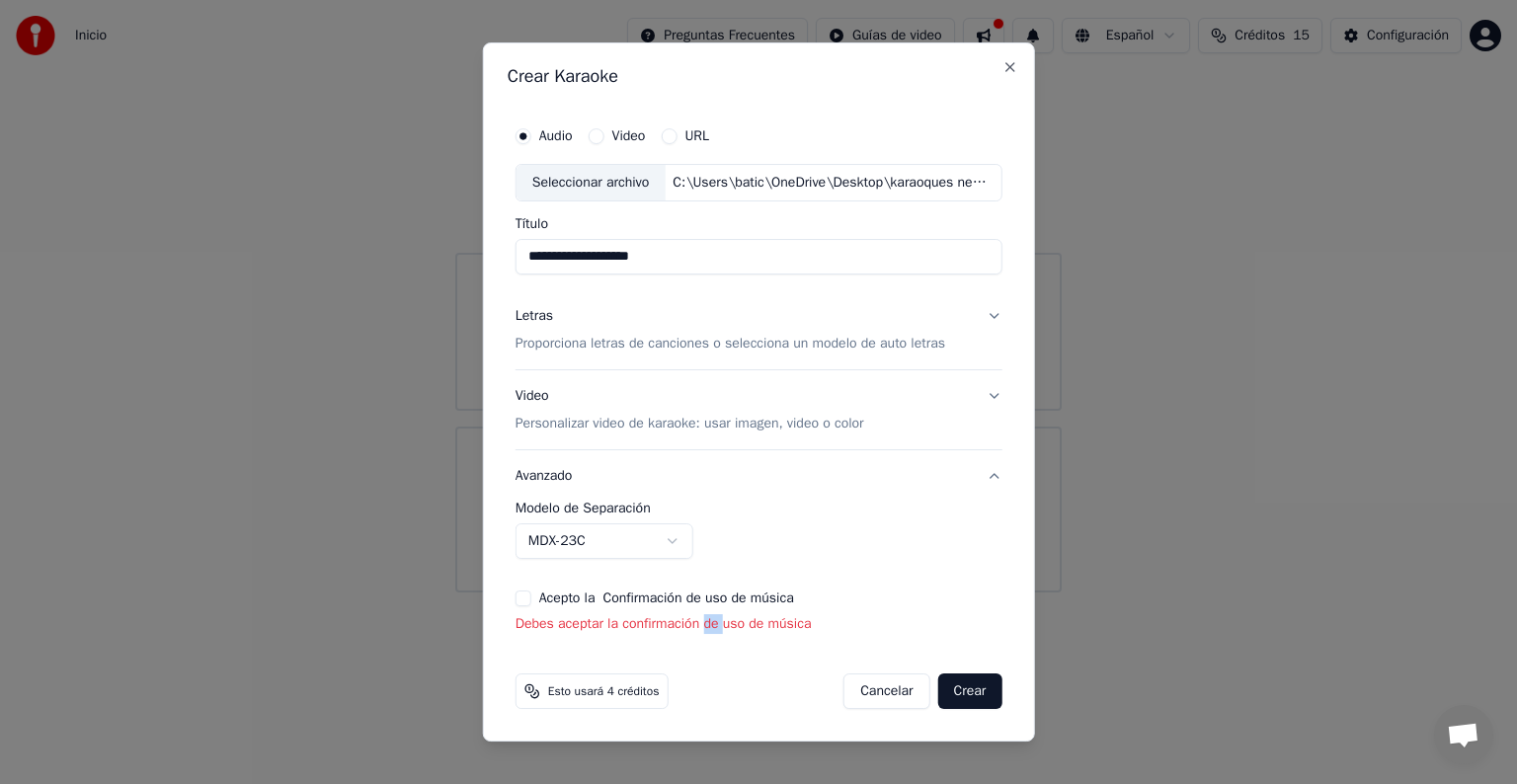 click on "Debes aceptar la confirmación de uso de música" at bounding box center [758, 624] 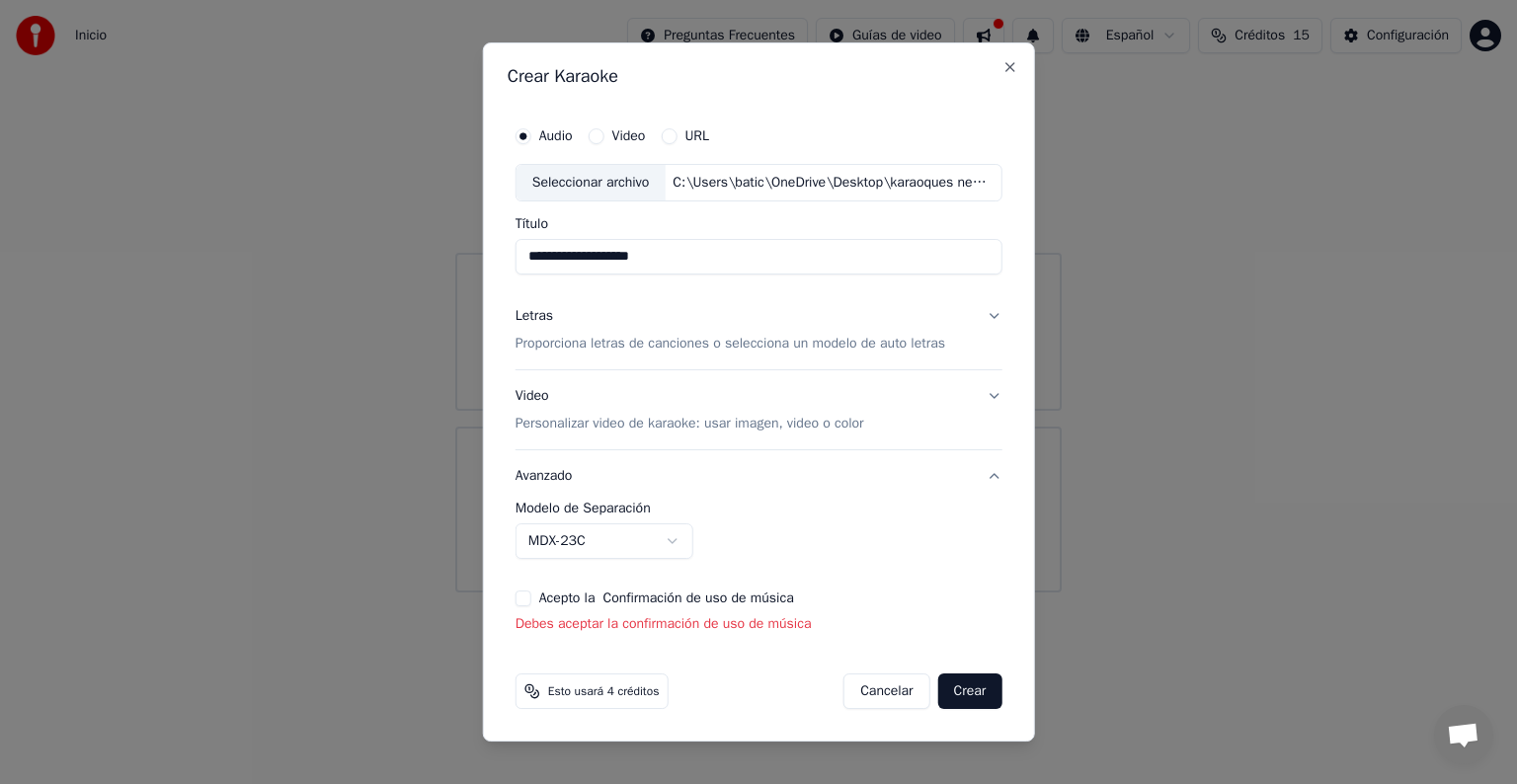 click on "**********" at bounding box center (758, 413) 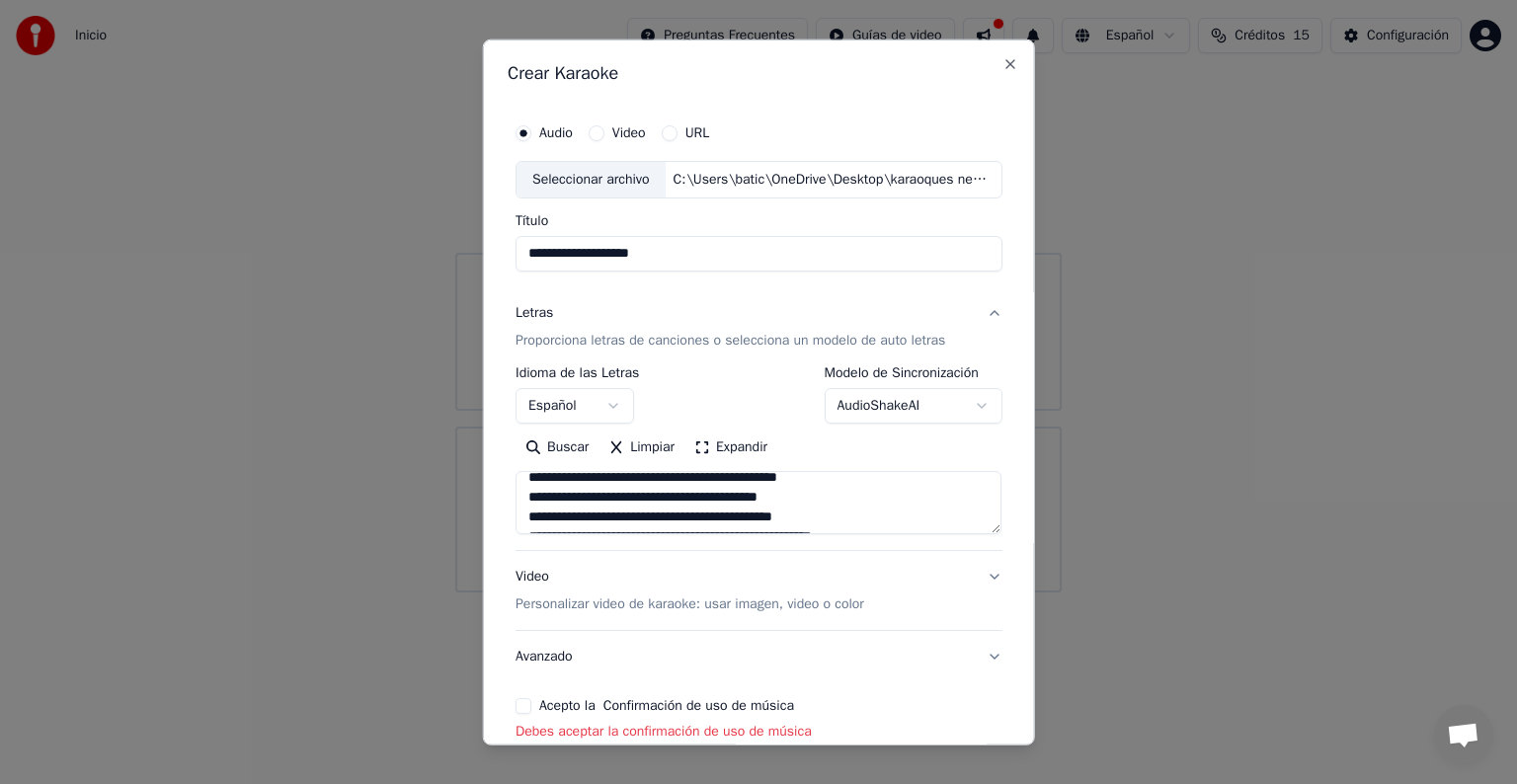 scroll, scrollTop: 368, scrollLeft: 0, axis: vertical 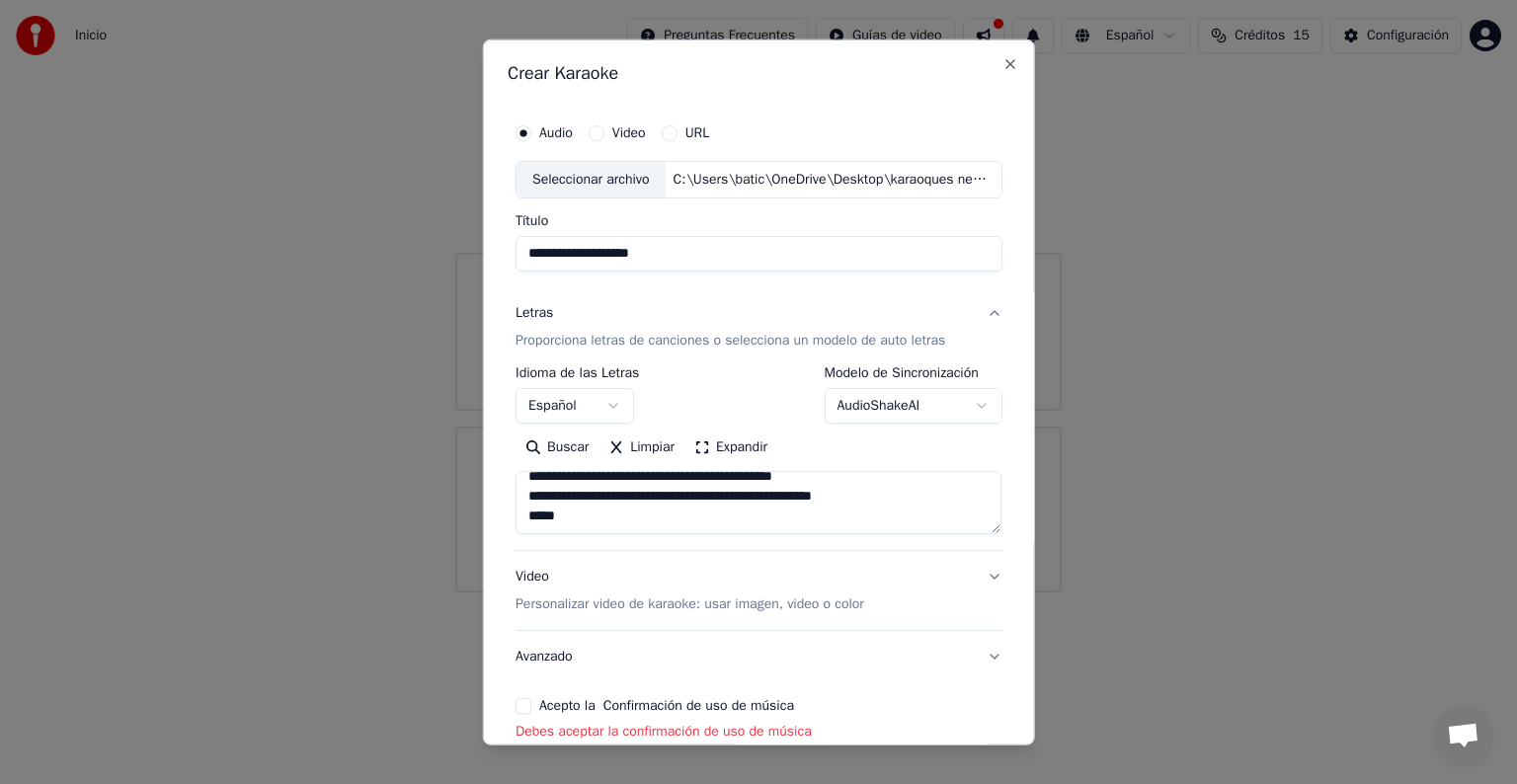 click on "Personalizar video de karaoke: usar imagen, video o color" at bounding box center (689, 604) 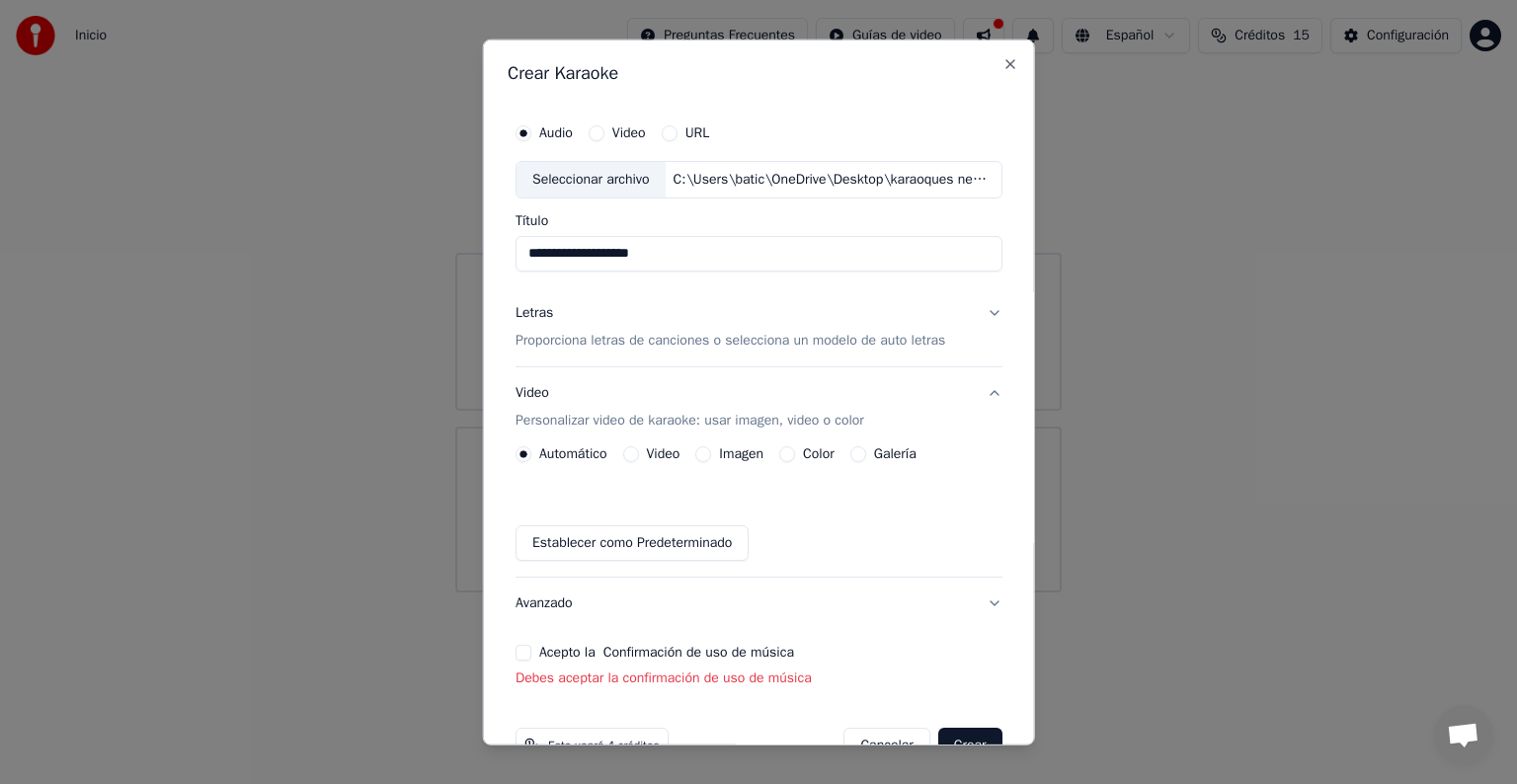 click on "Automático Video Imagen Color Galería Establecer como Predeterminado" at bounding box center (758, 504) 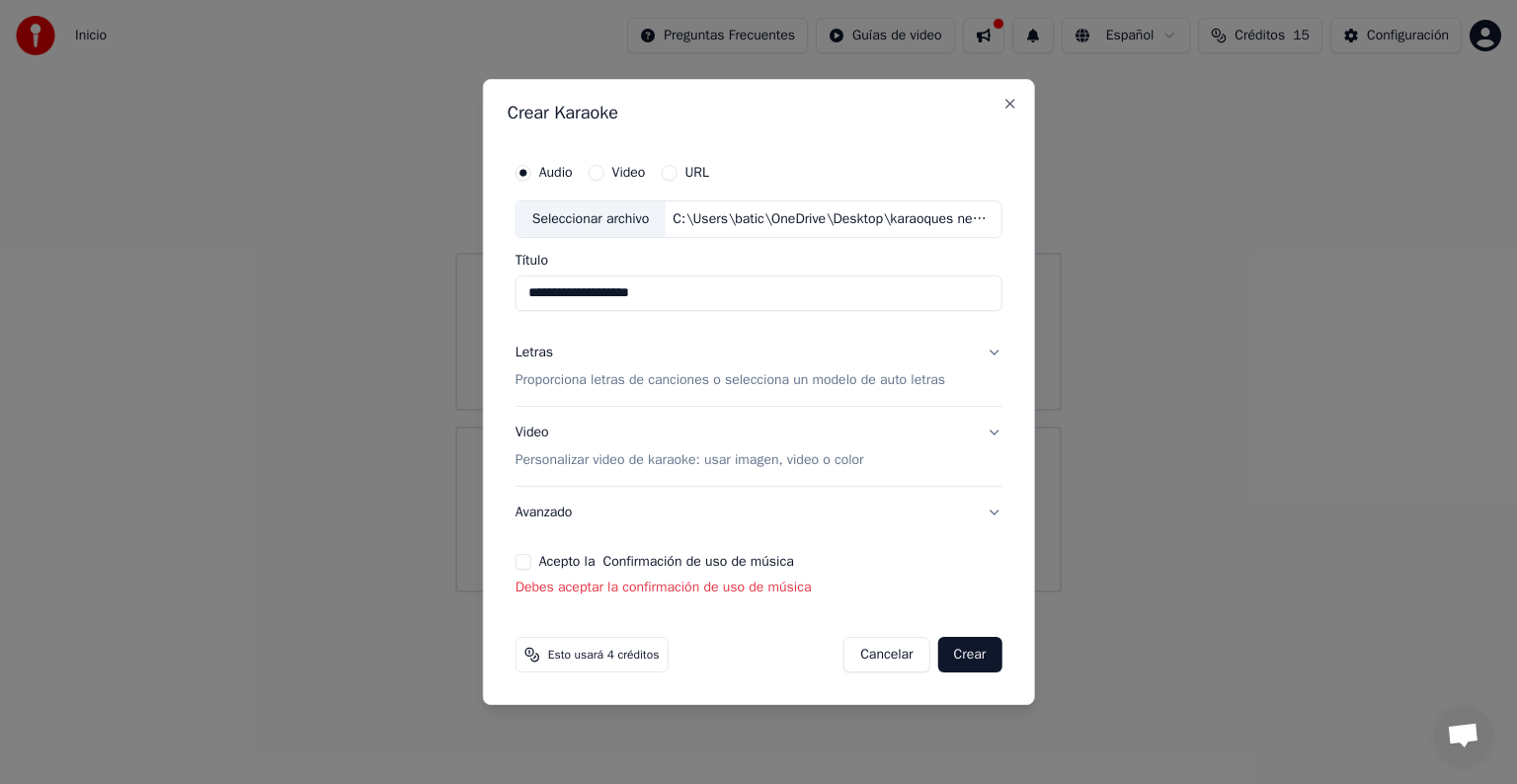 click on "Personalizar video de karaoke: usar imagen, video o color" at bounding box center [689, 460] 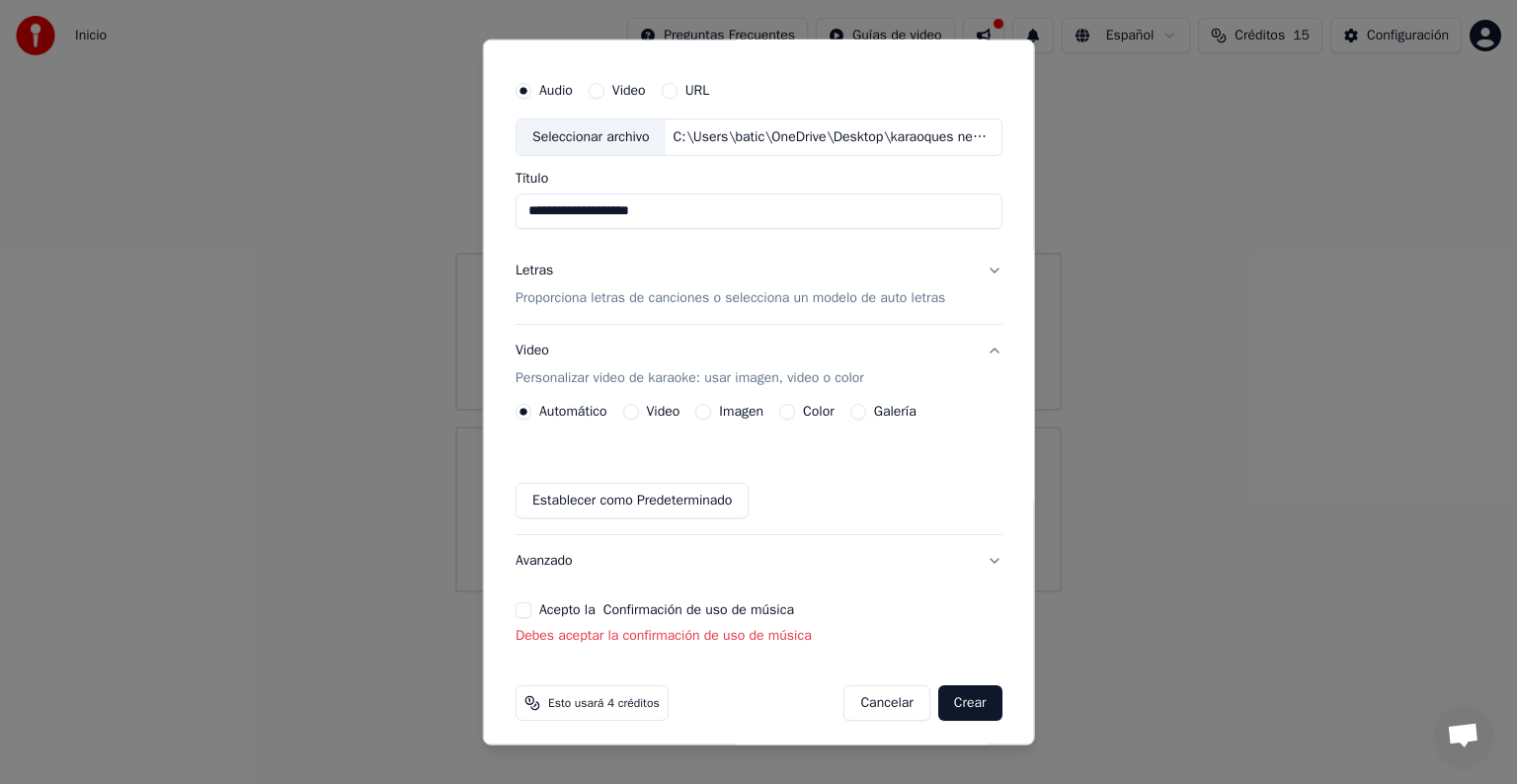 scroll, scrollTop: 49, scrollLeft: 0, axis: vertical 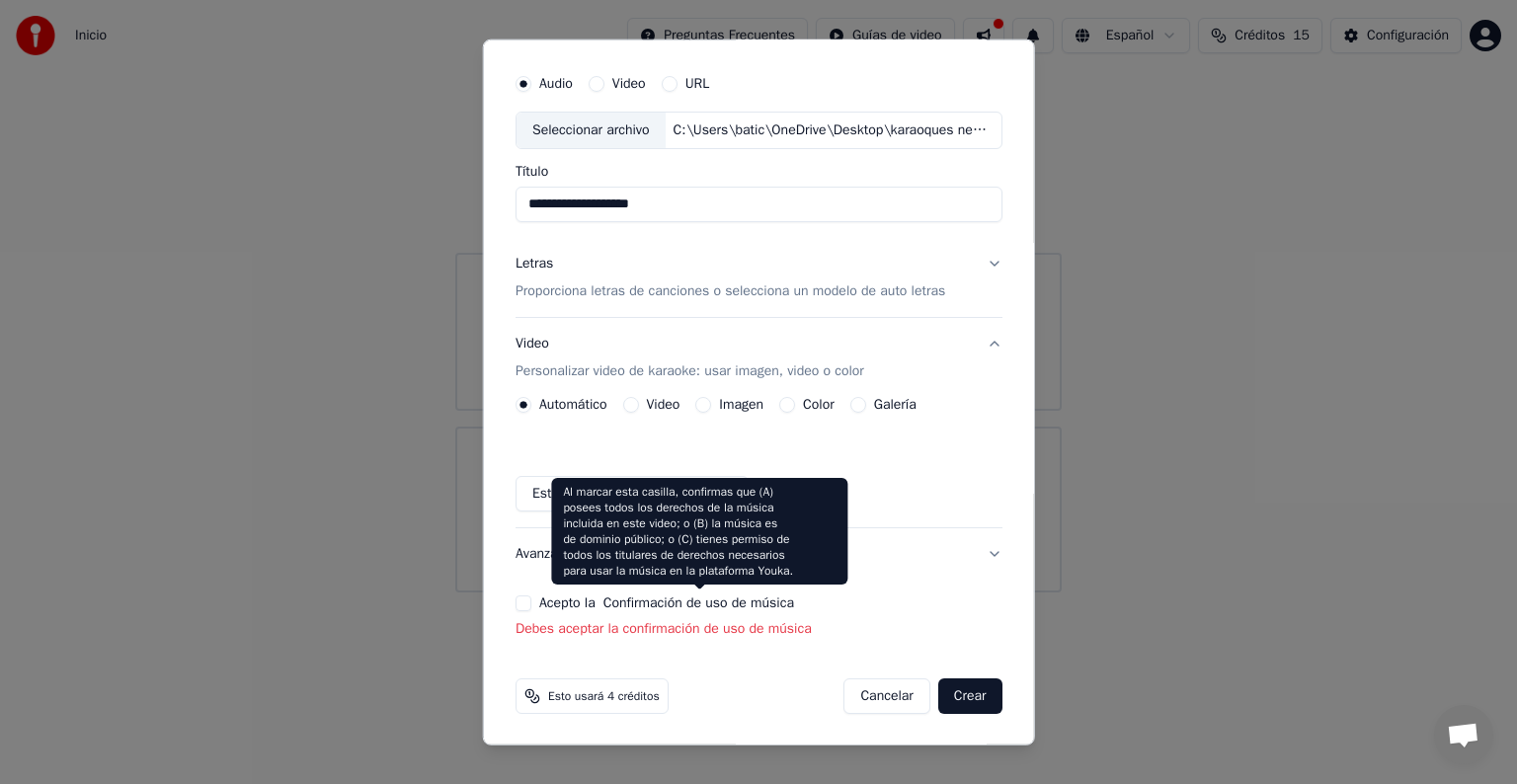 click on "Confirmación de uso de música" at bounding box center (698, 603) 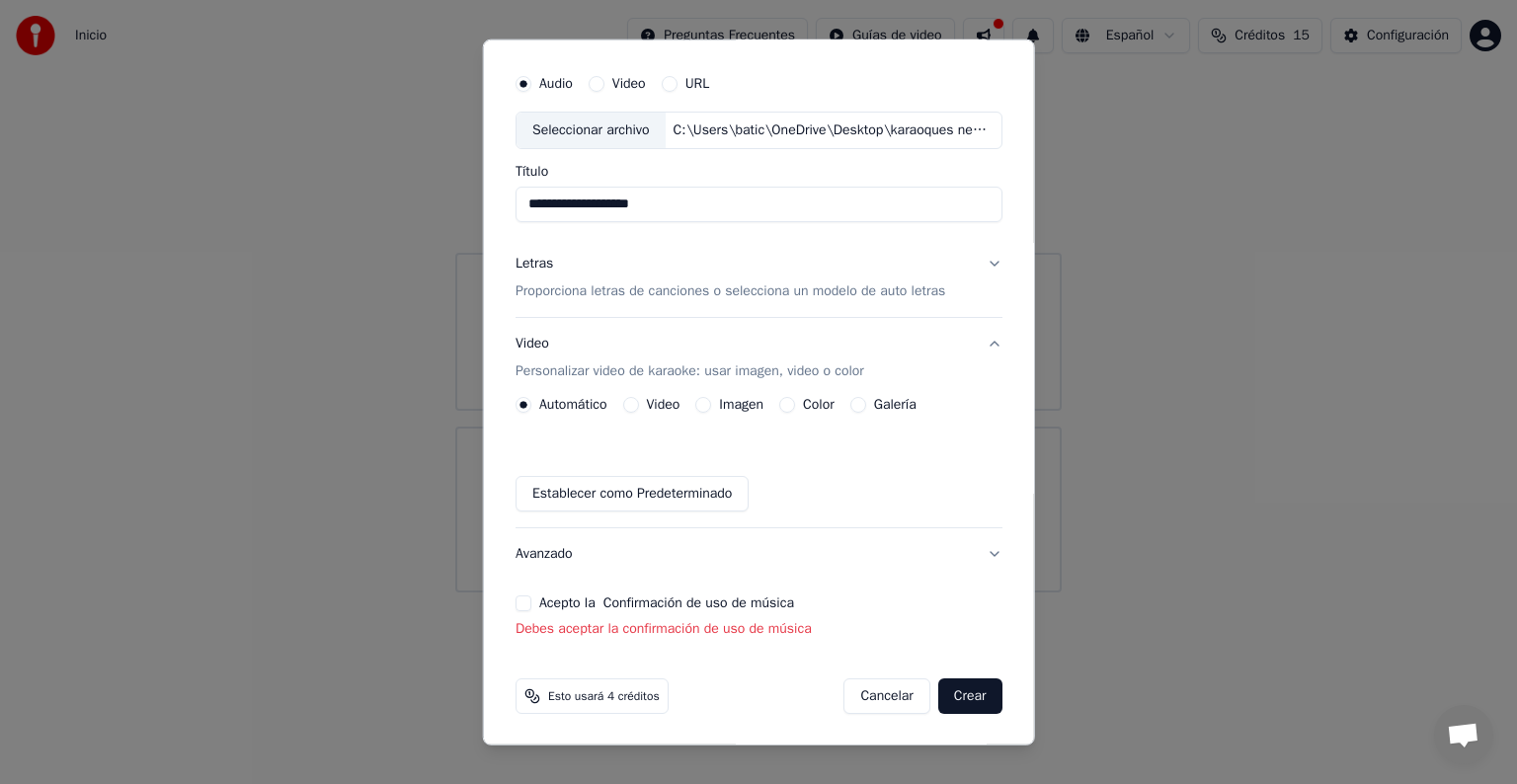 click on "Avanzado" at bounding box center [758, 554] 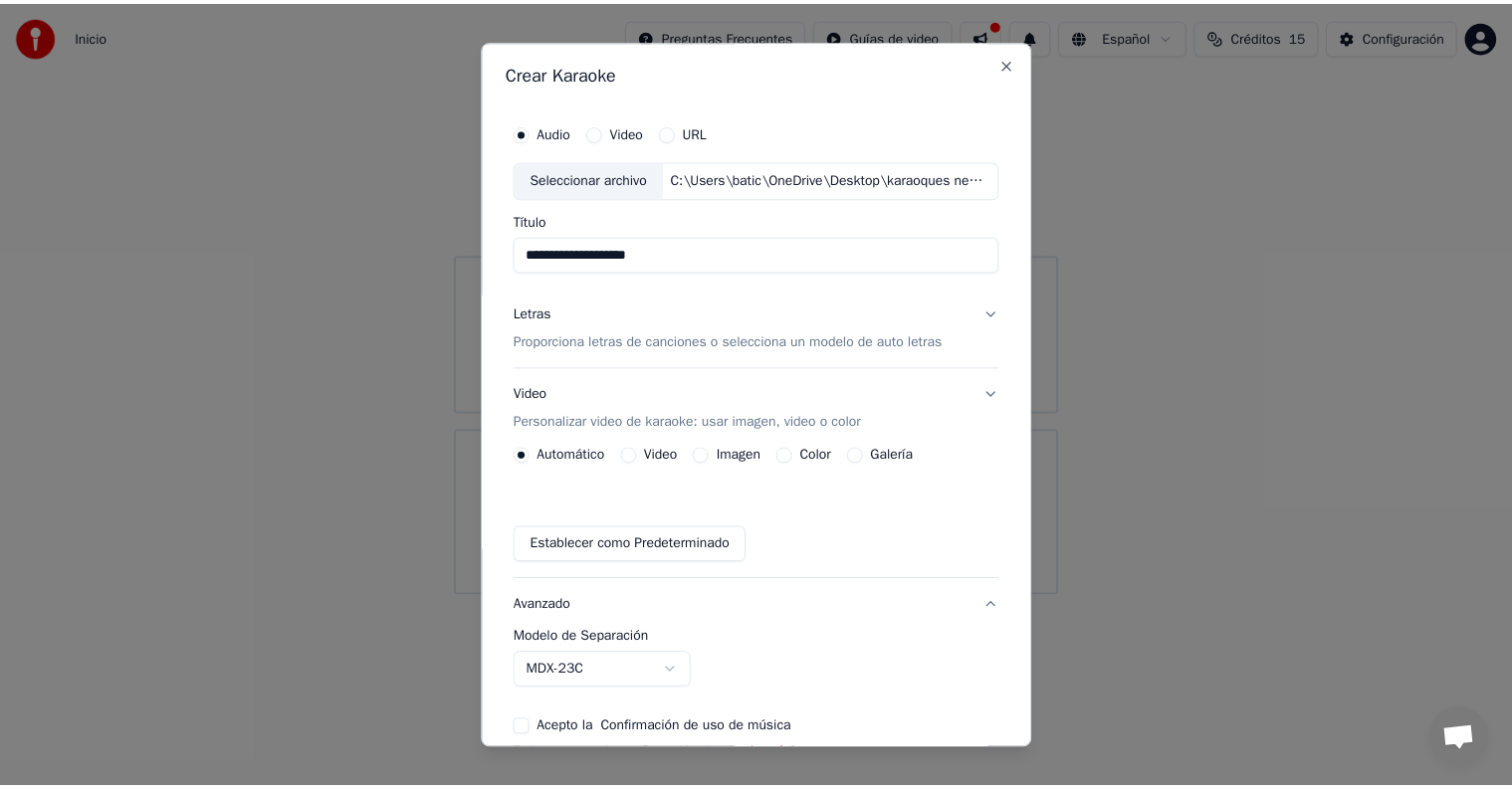 scroll, scrollTop: 0, scrollLeft: 0, axis: both 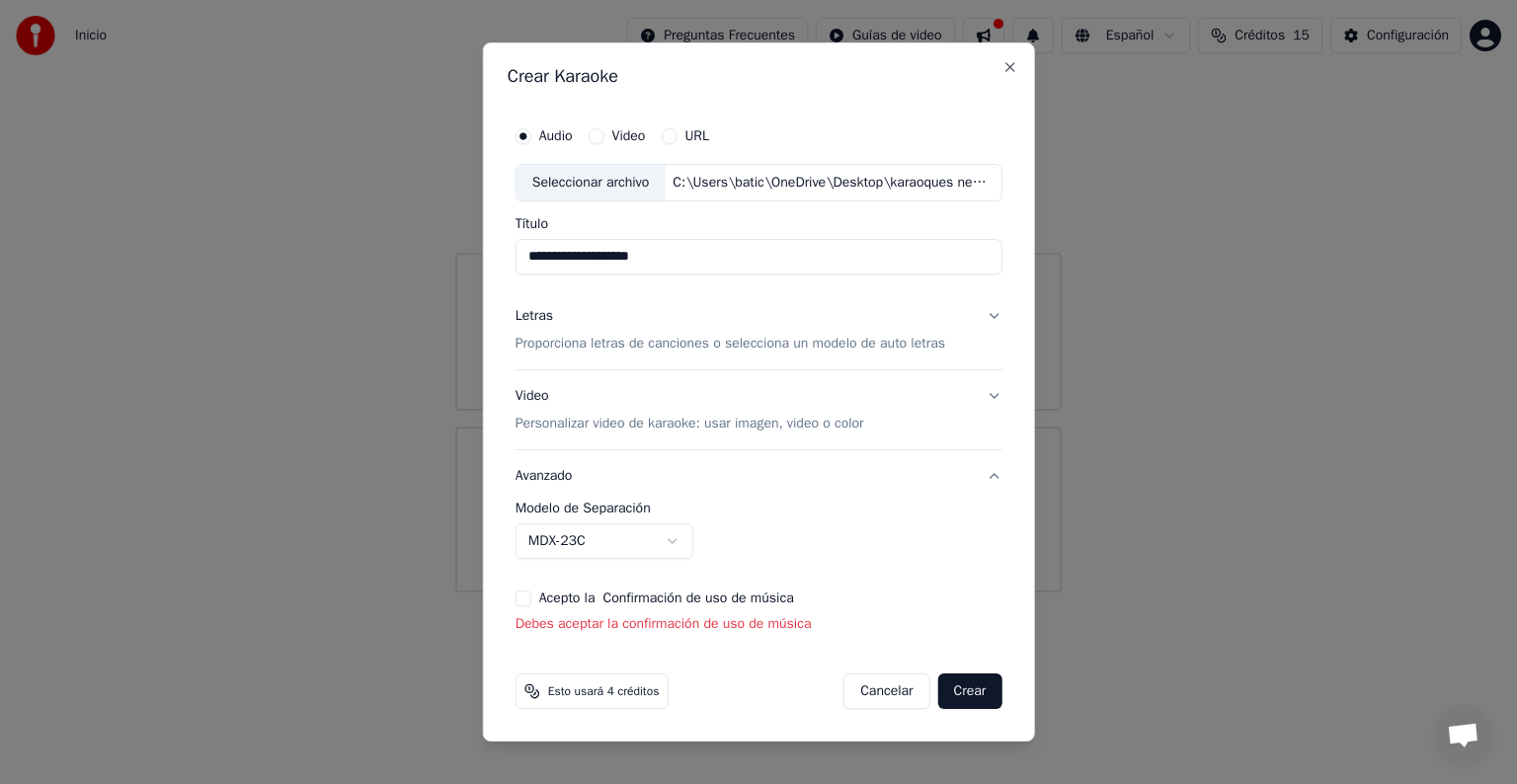 click on "Acepto la   Confirmación de uso de música" at bounding box center [523, 598] 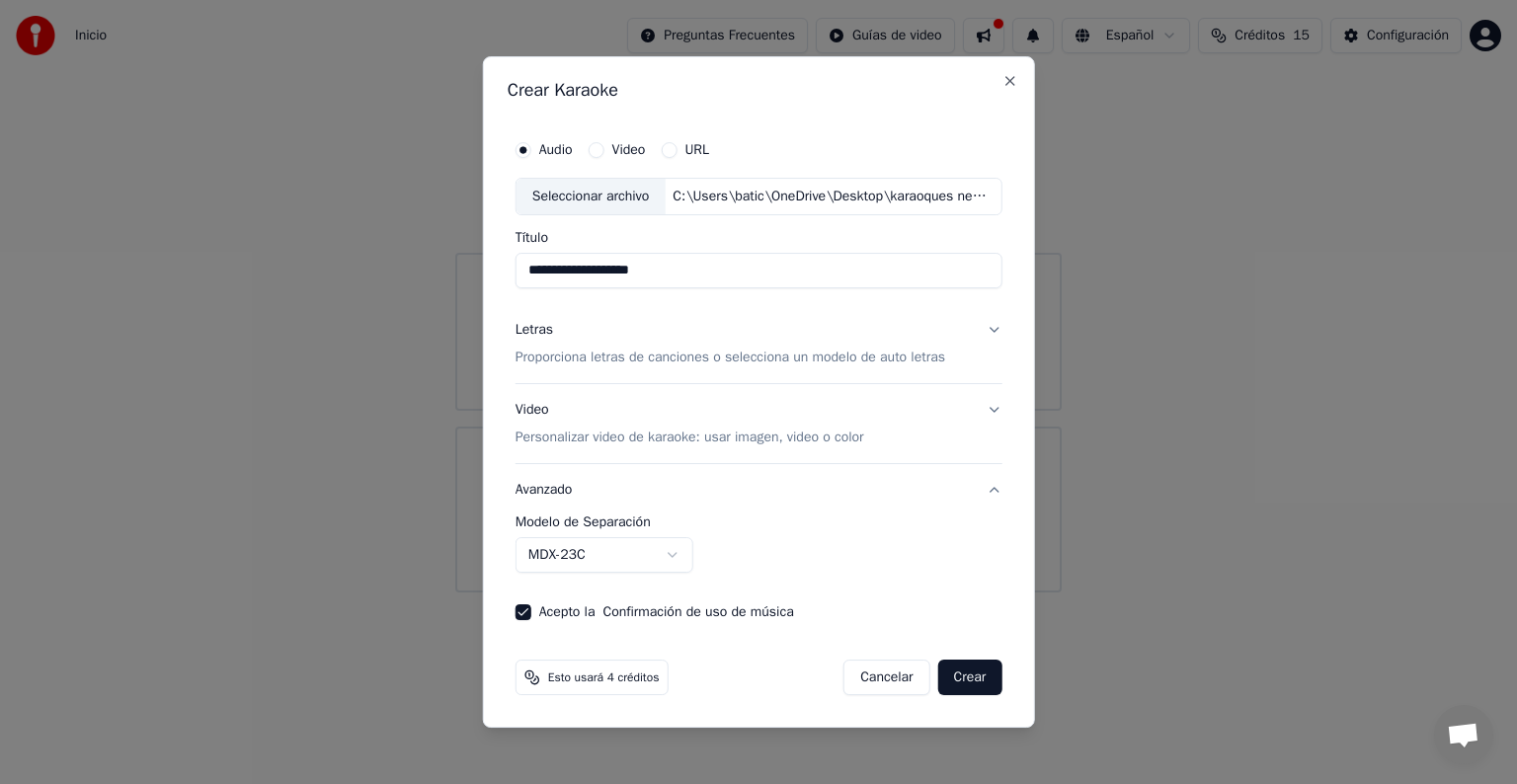 click on "Crear" at bounding box center [970, 677] 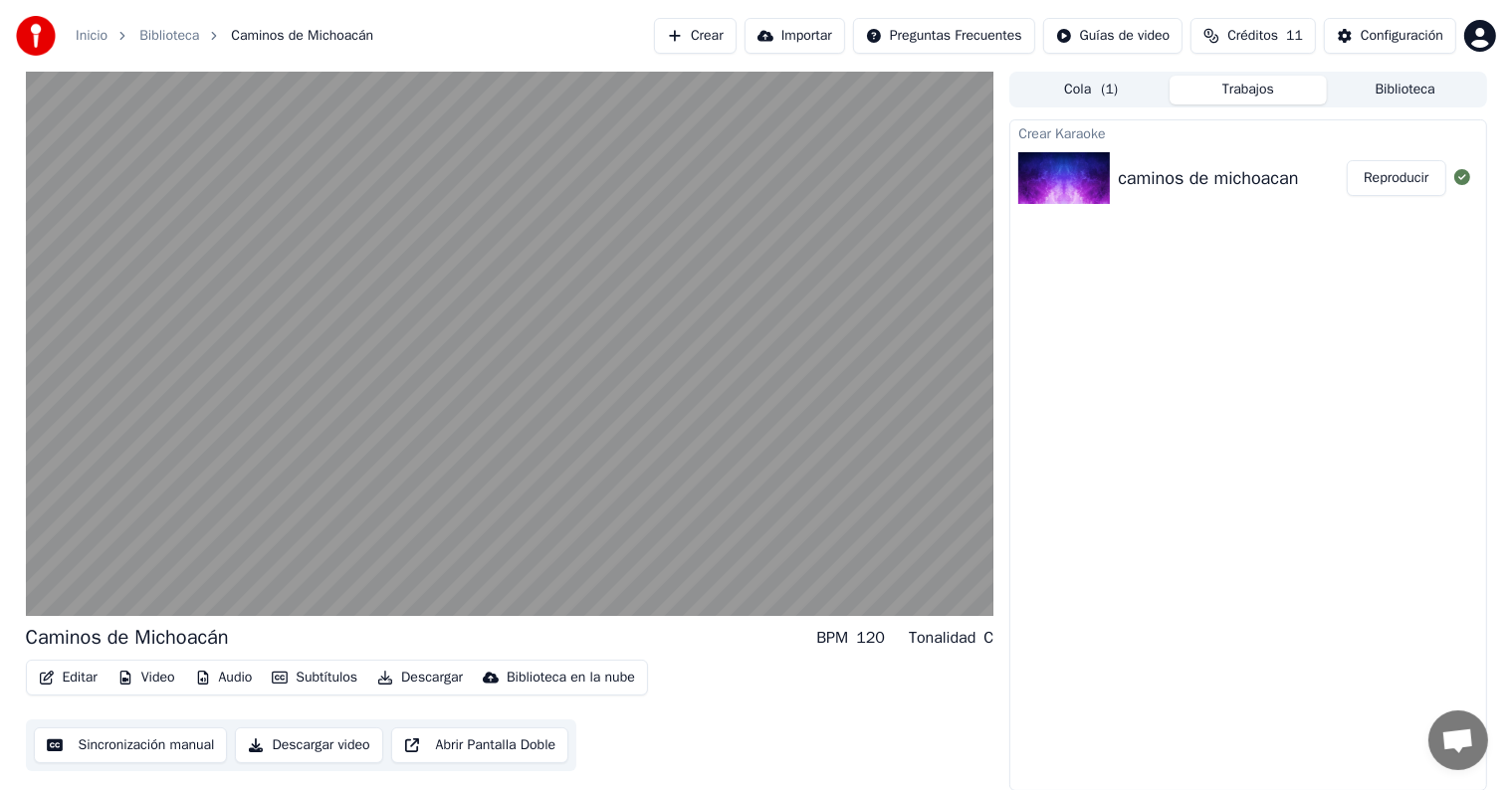 click at bounding box center [510, 343] 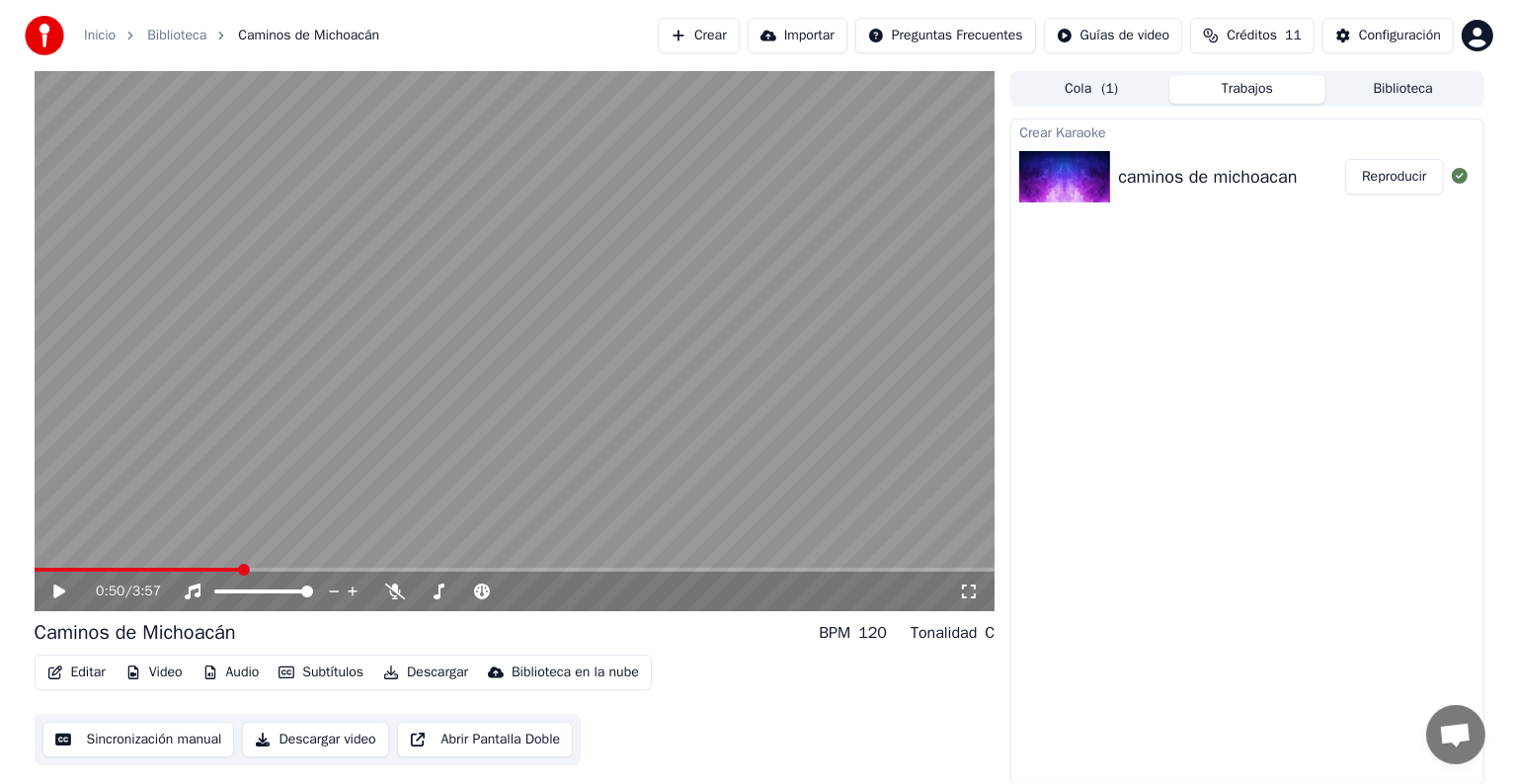 scroll, scrollTop: 0, scrollLeft: 0, axis: both 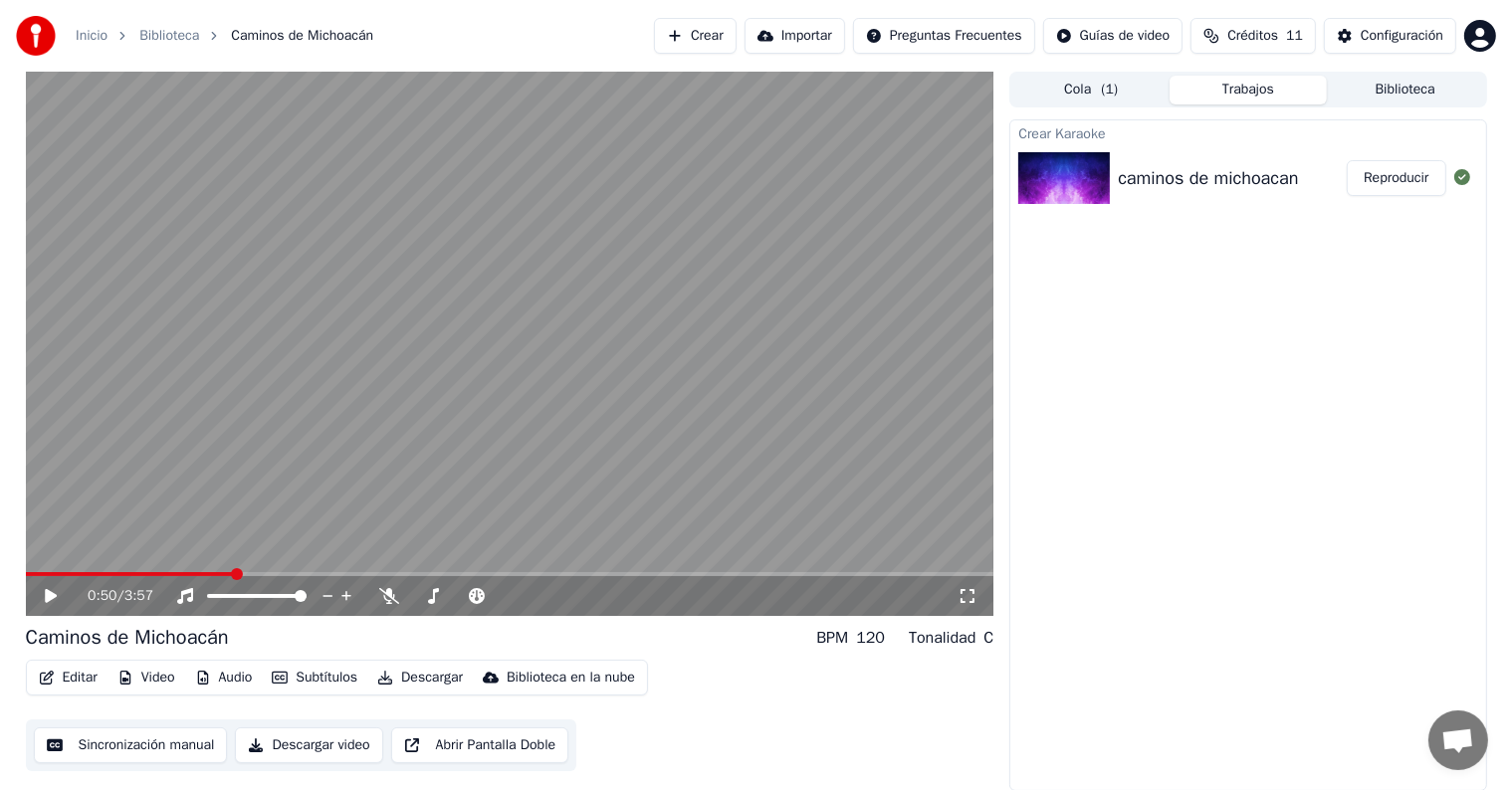 click on "Descargar video" at bounding box center (309, 745) 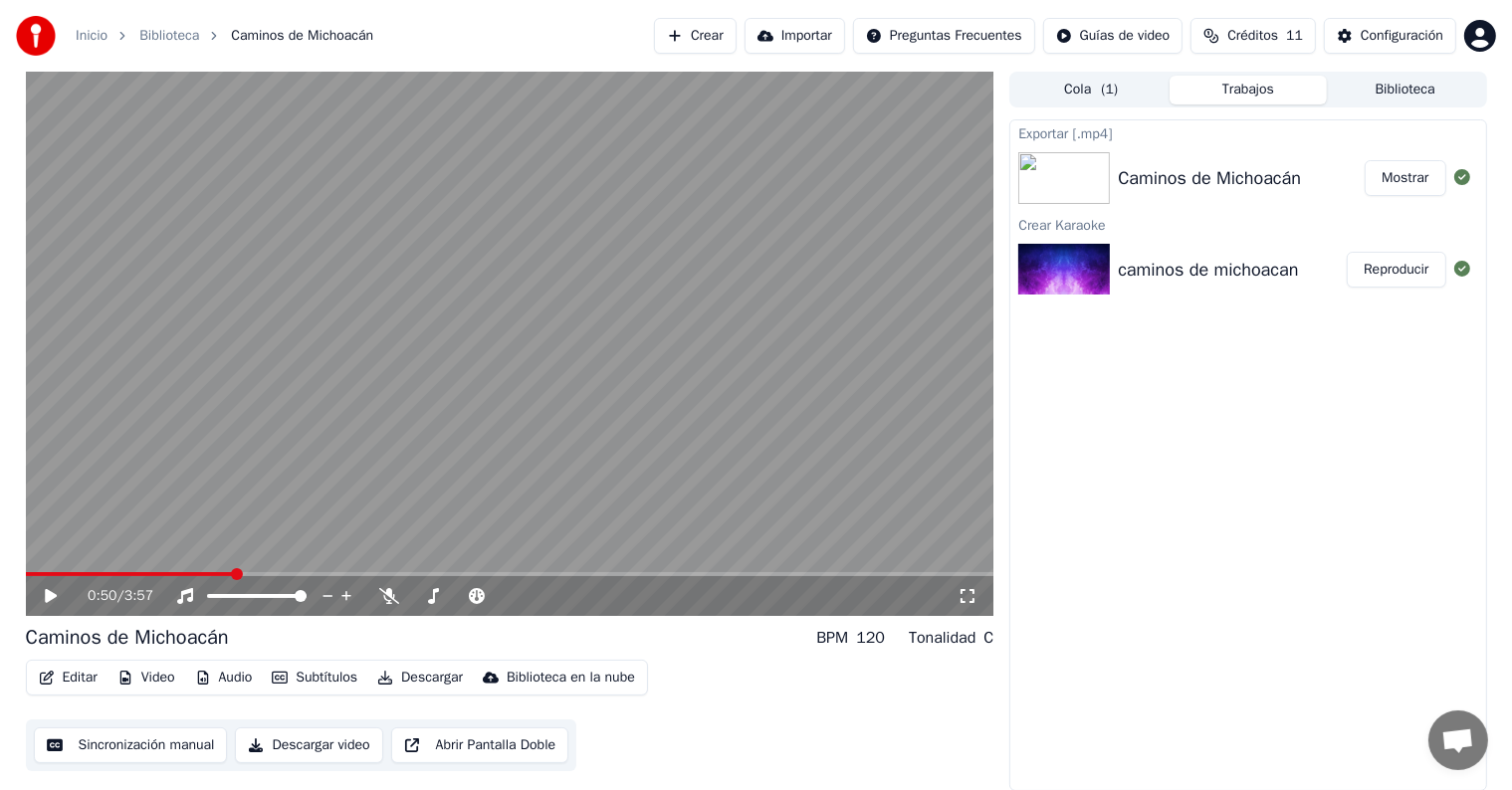 click on "Mostrar" at bounding box center (1404, 178) 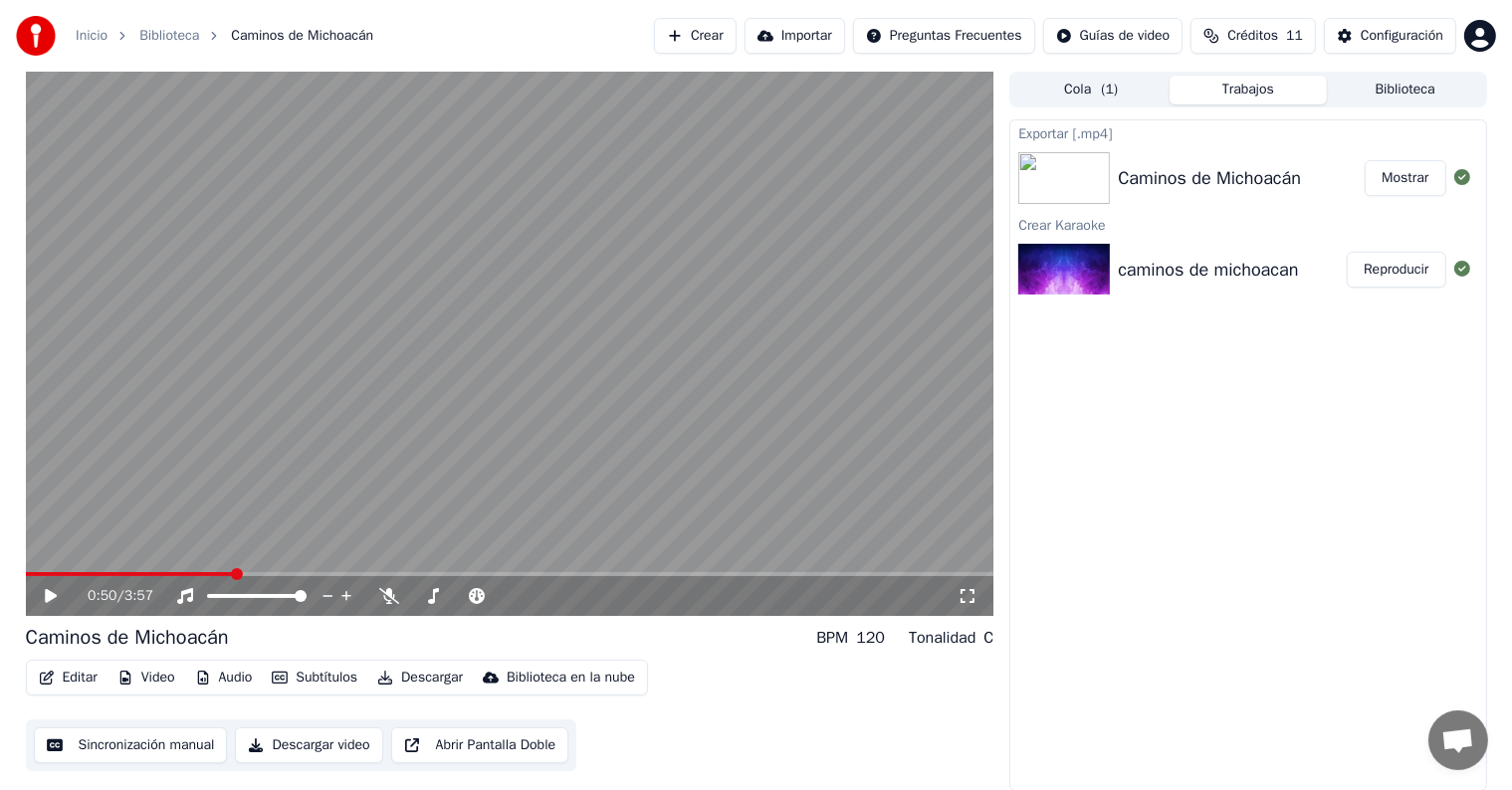click on "Crear" at bounding box center (695, 36) 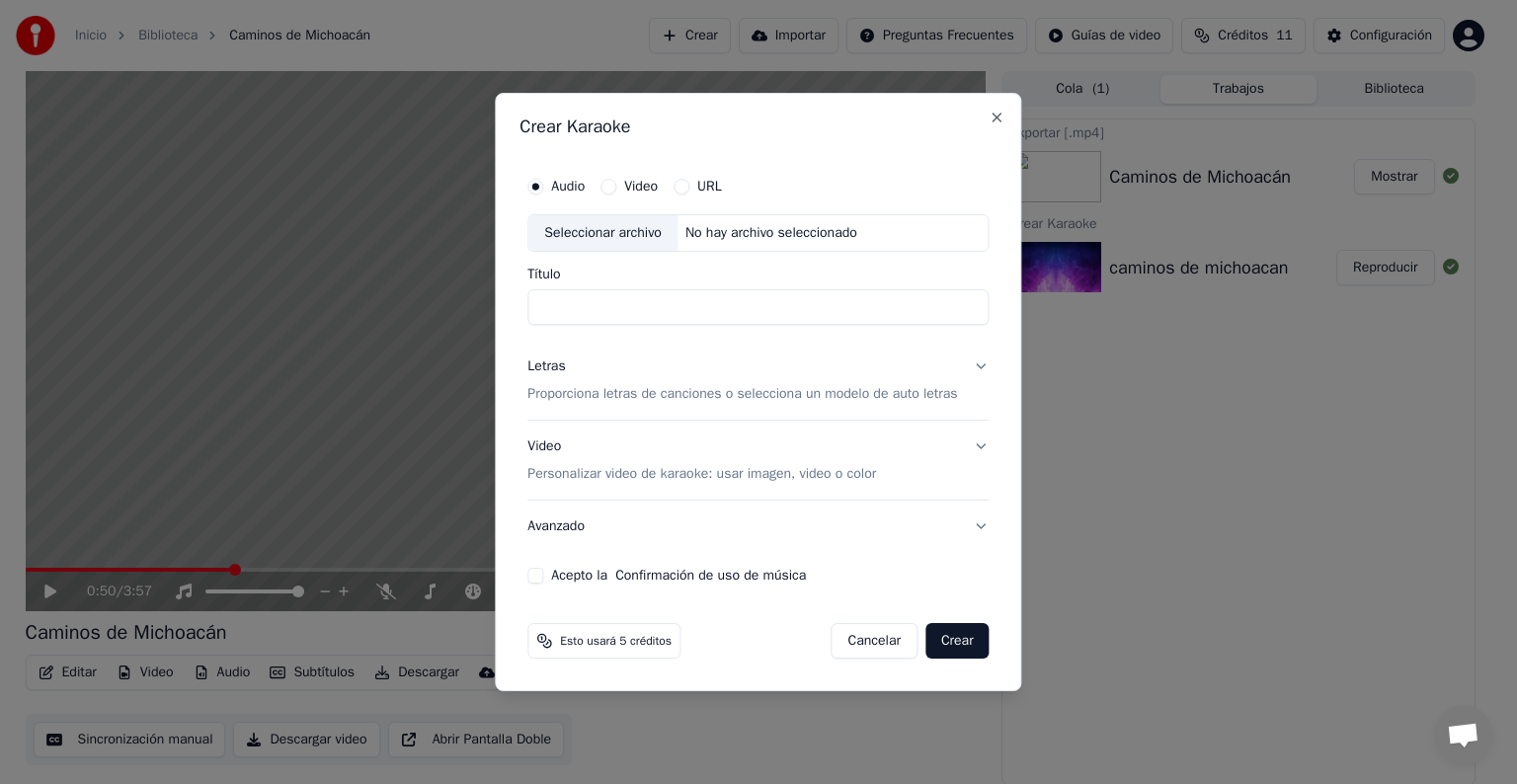 click on "Seleccionar archivo" at bounding box center (602, 233) 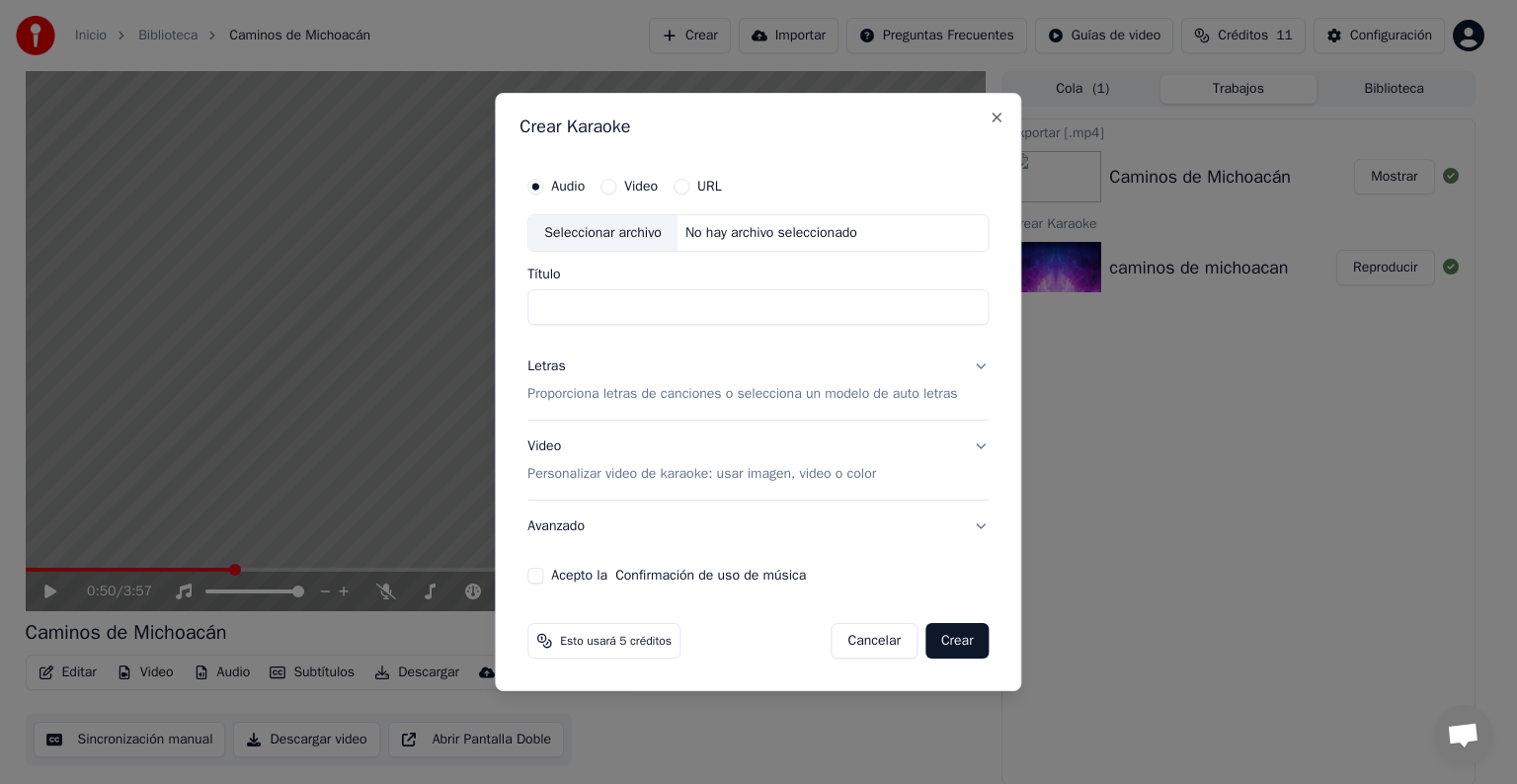type on "**********" 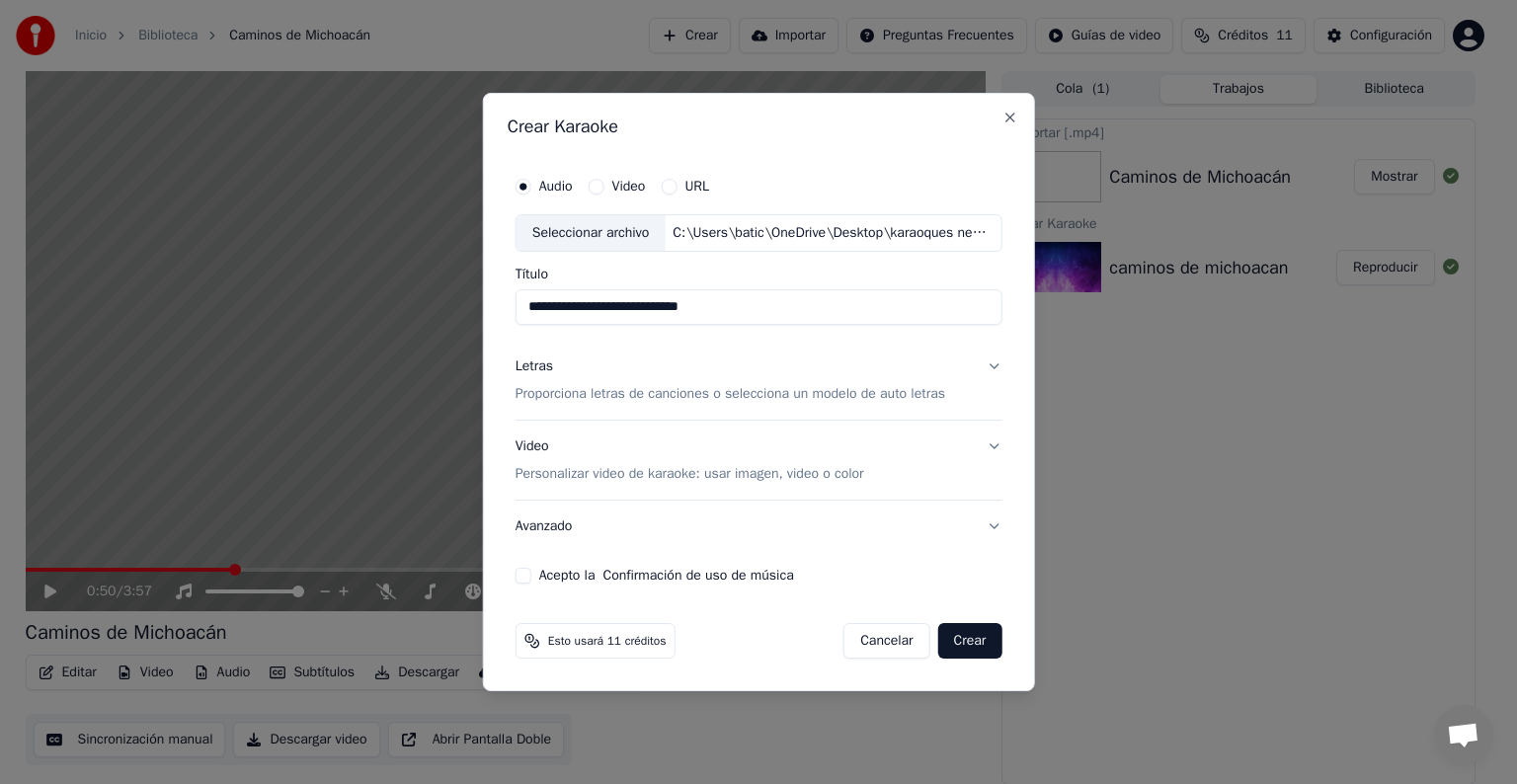 click on "Proporciona letras de canciones o selecciona un modelo de auto letras" at bounding box center (730, 394) 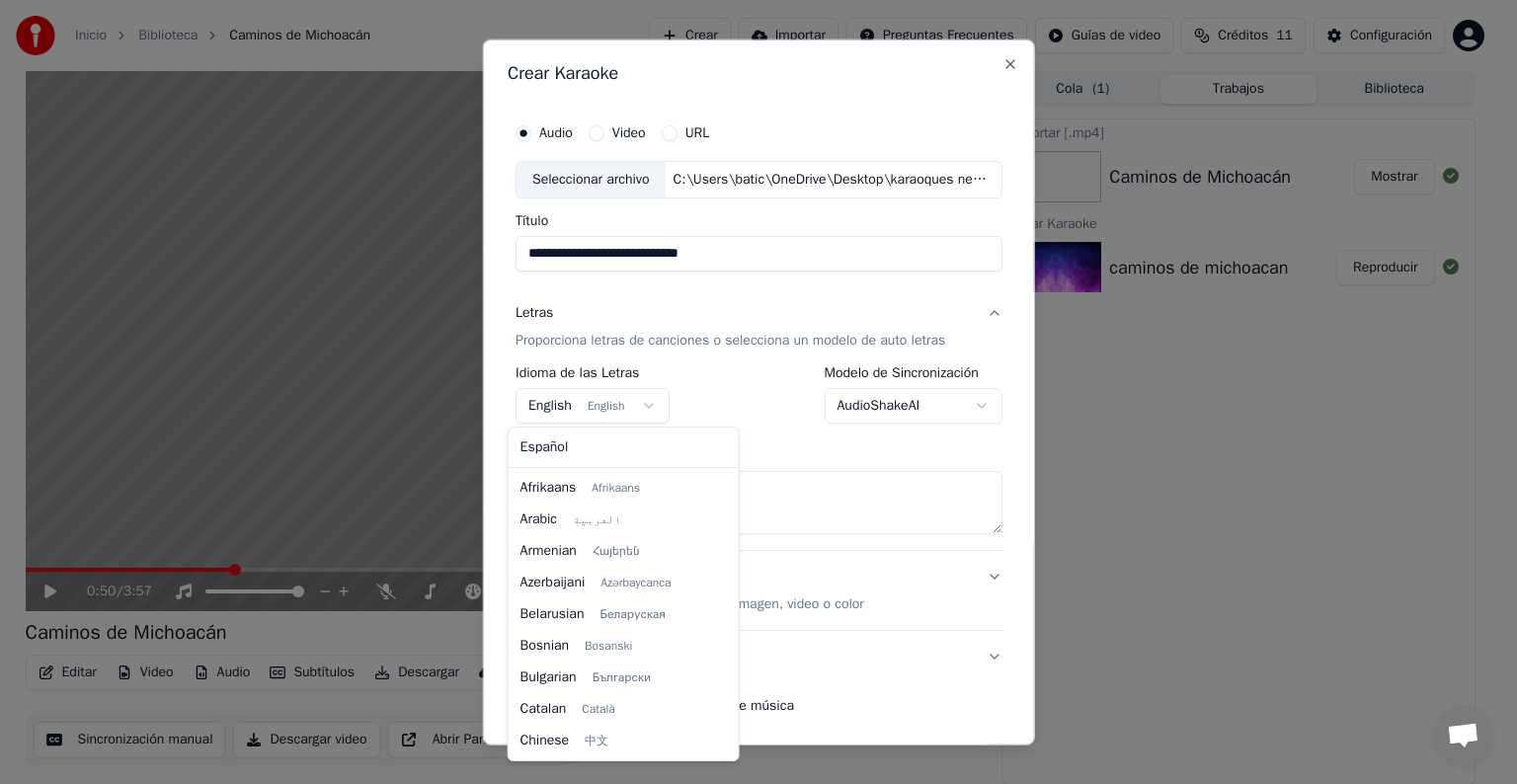 click on "**********" at bounding box center (750, 392) 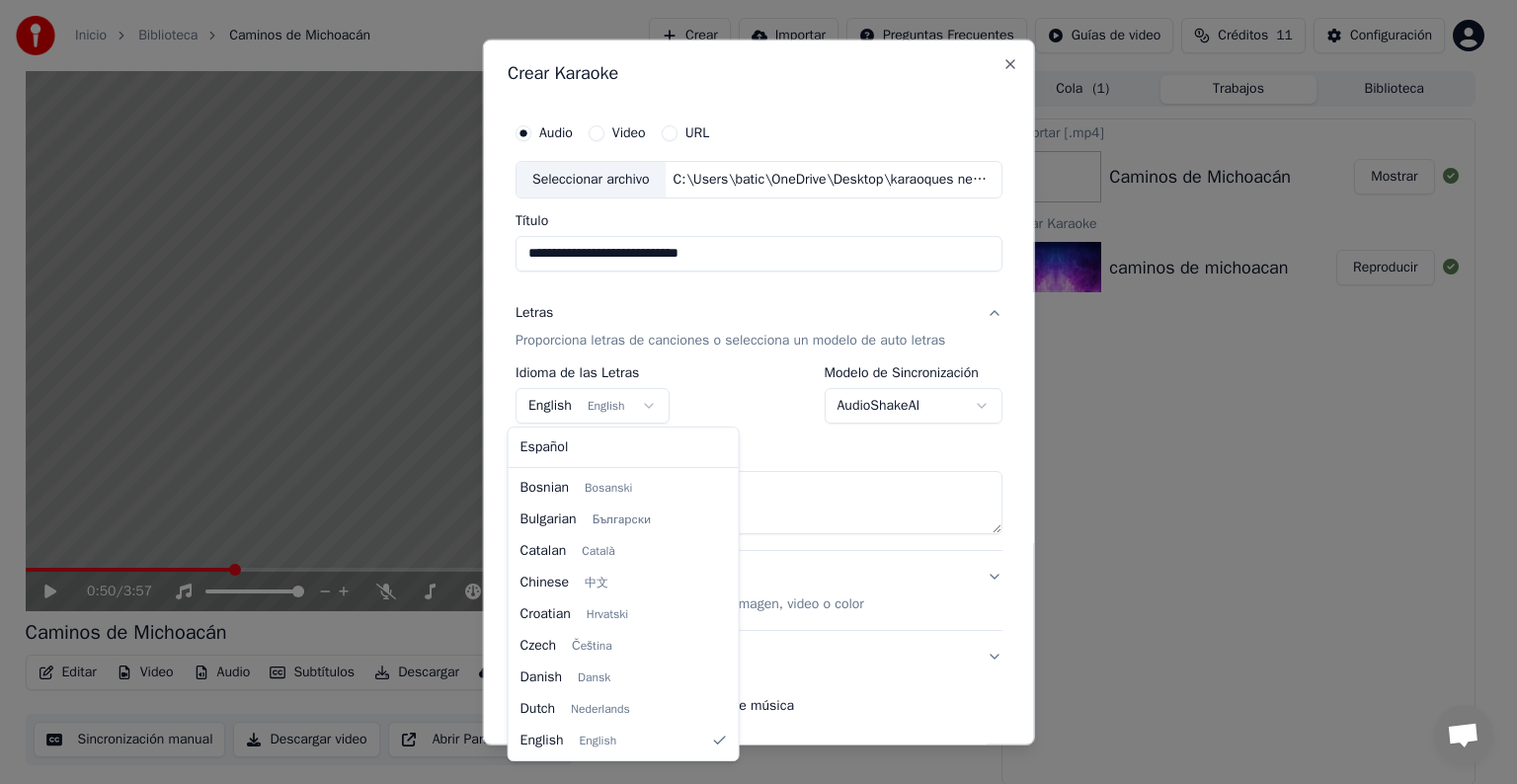 select on "**" 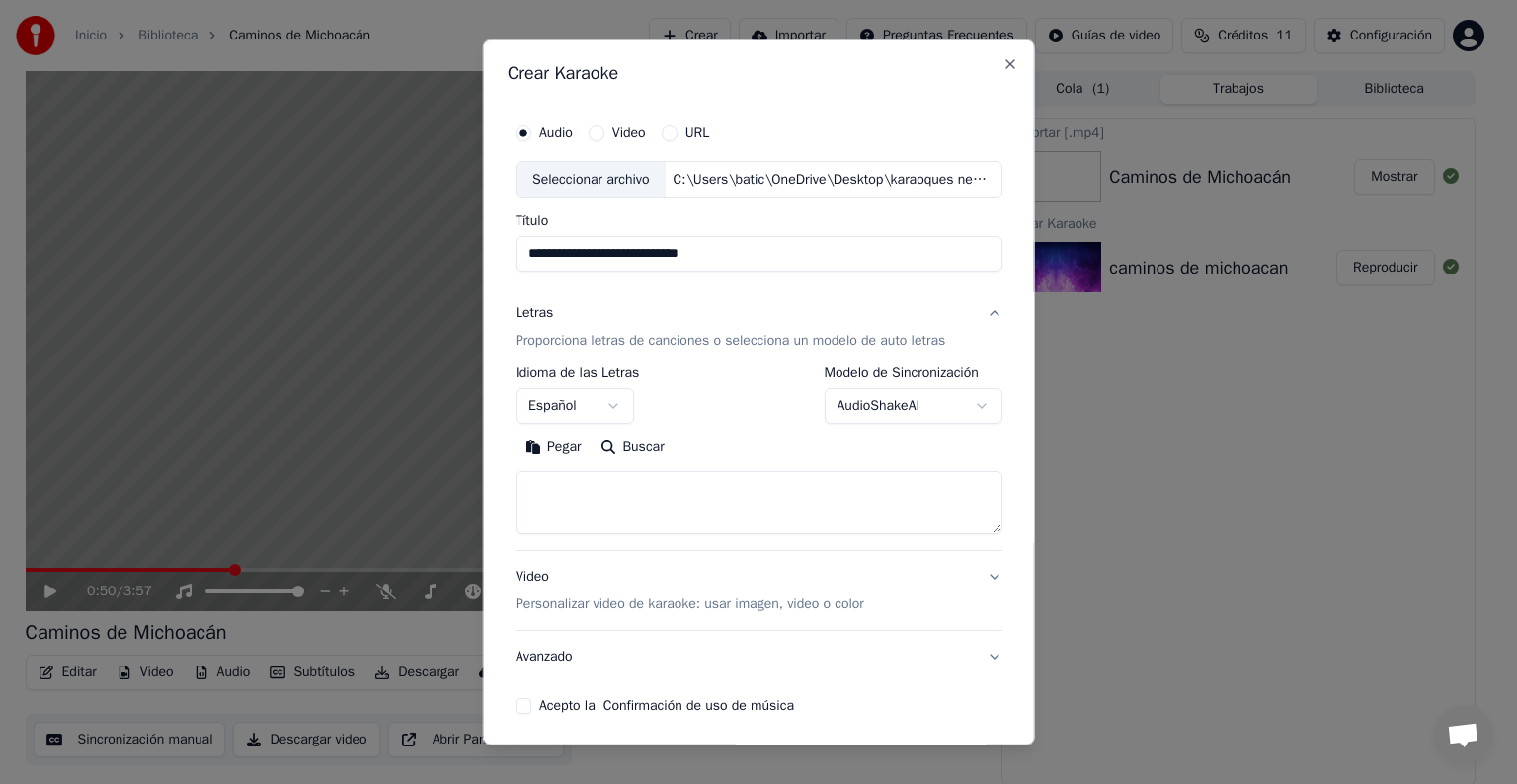 click on "Buscar" at bounding box center (632, 447) 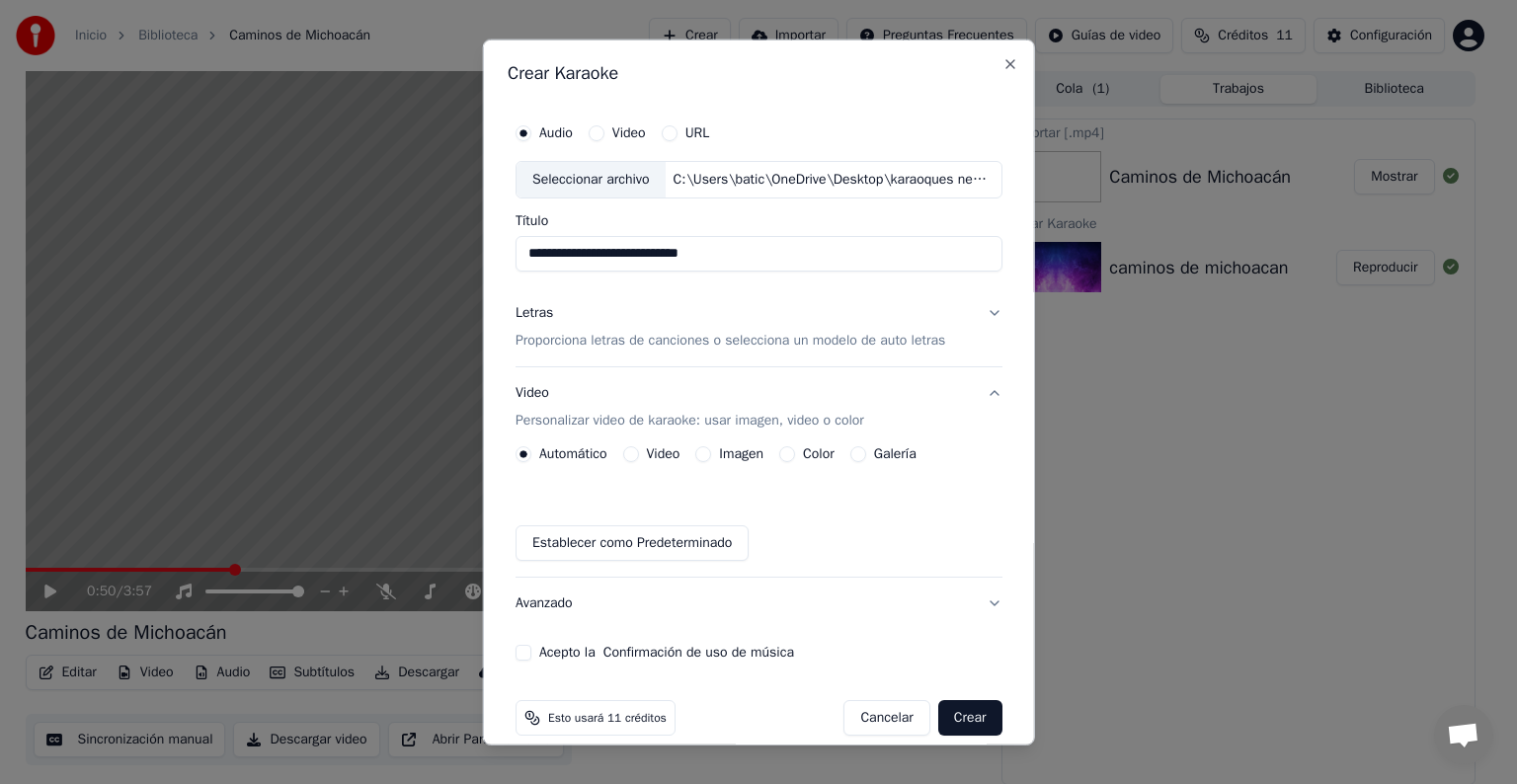 click on "Establecer como Predeterminado" at bounding box center [632, 543] 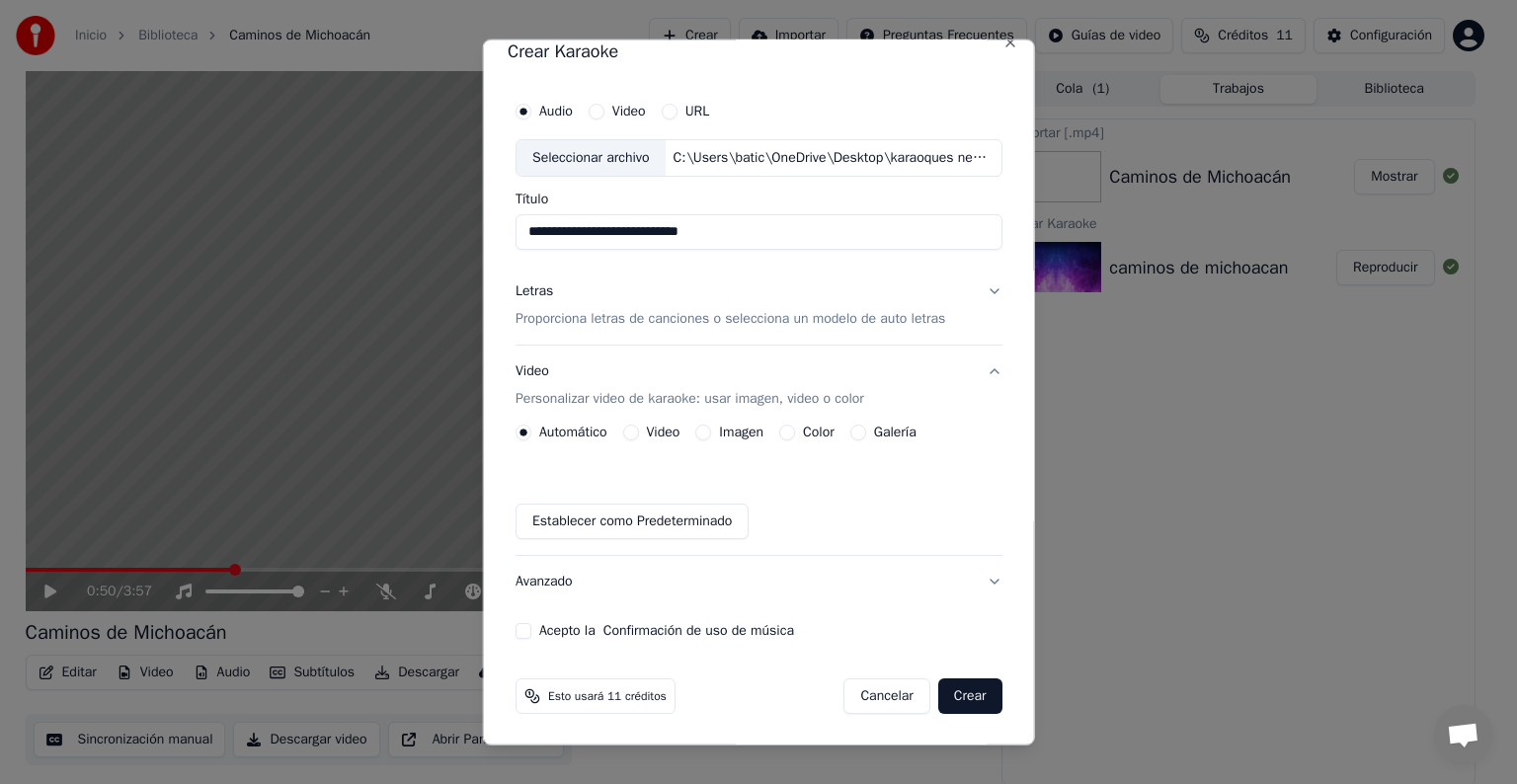 click on "Acepto la   Confirmación de uso de música" at bounding box center [523, 631] 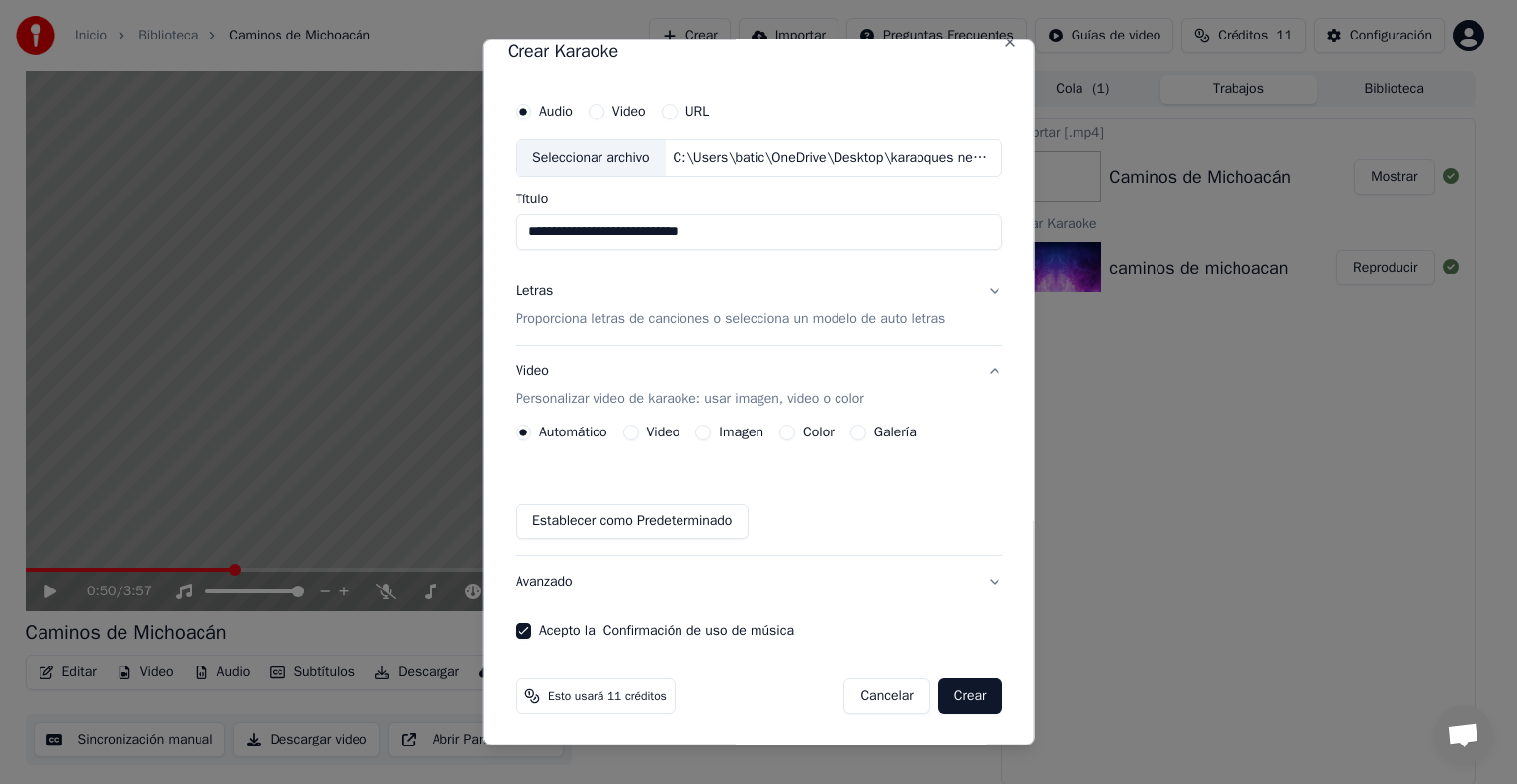 click on "Crear" at bounding box center (970, 696) 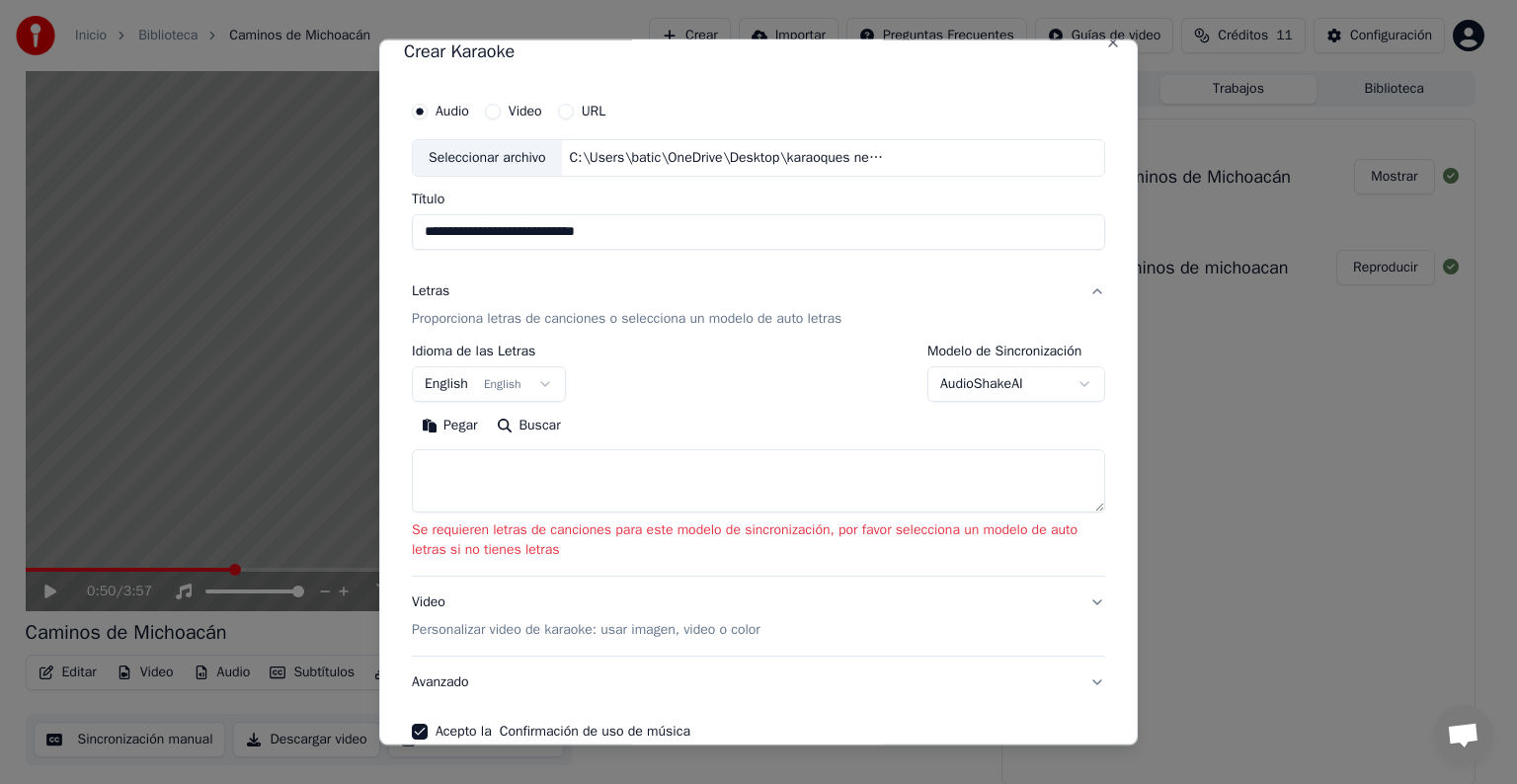 click on "**********" at bounding box center [750, 392] 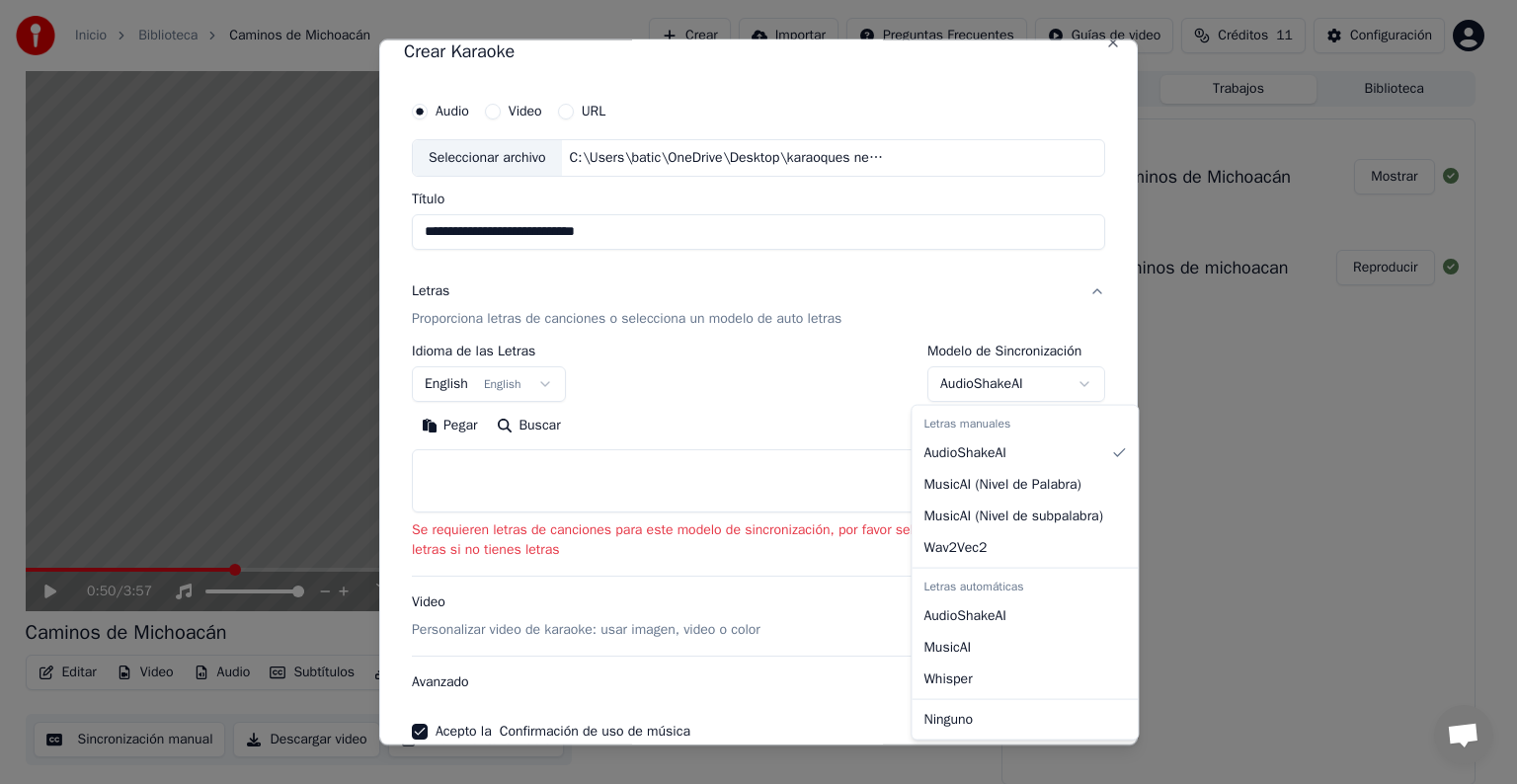 select on "**********" 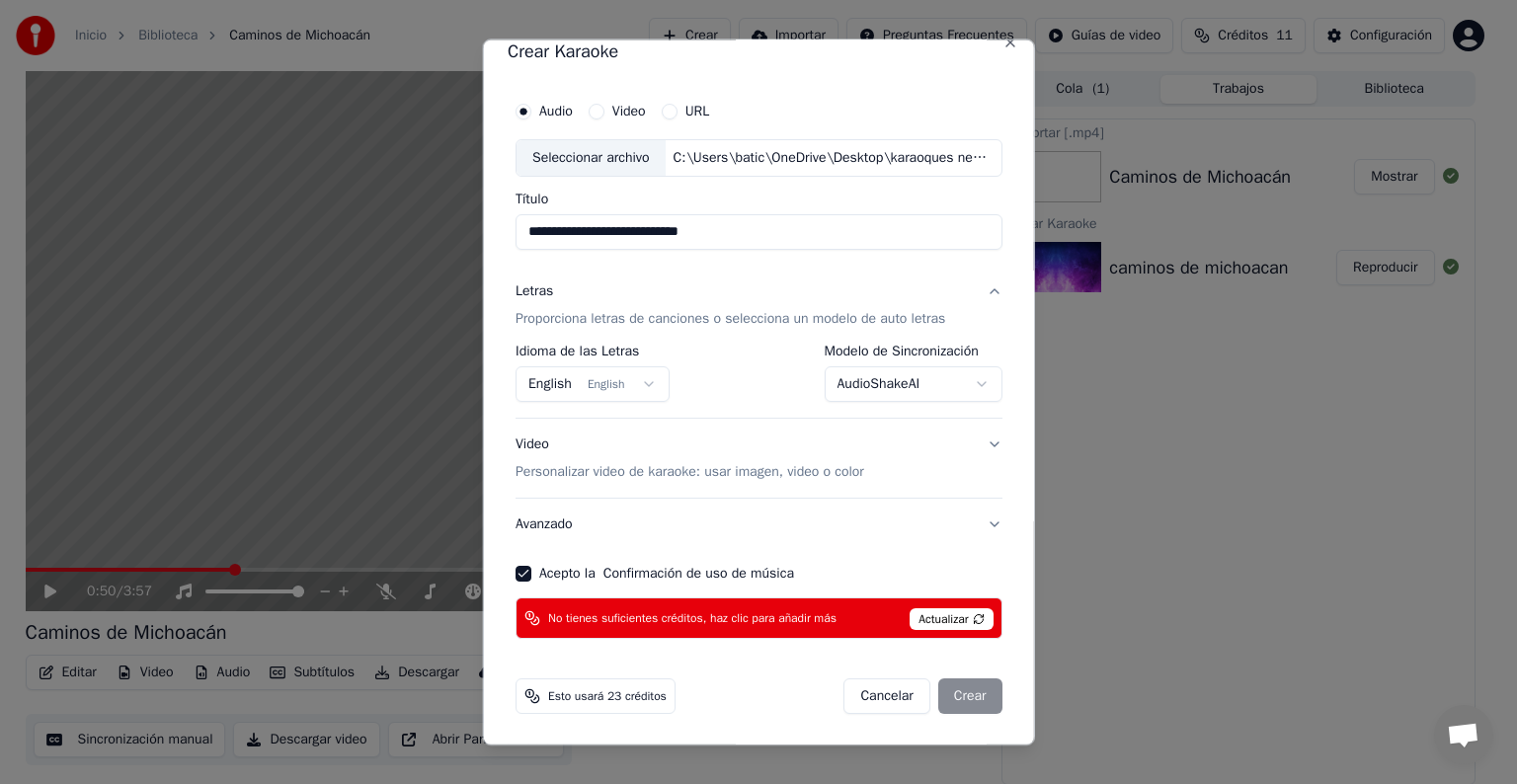 scroll, scrollTop: 0, scrollLeft: 0, axis: both 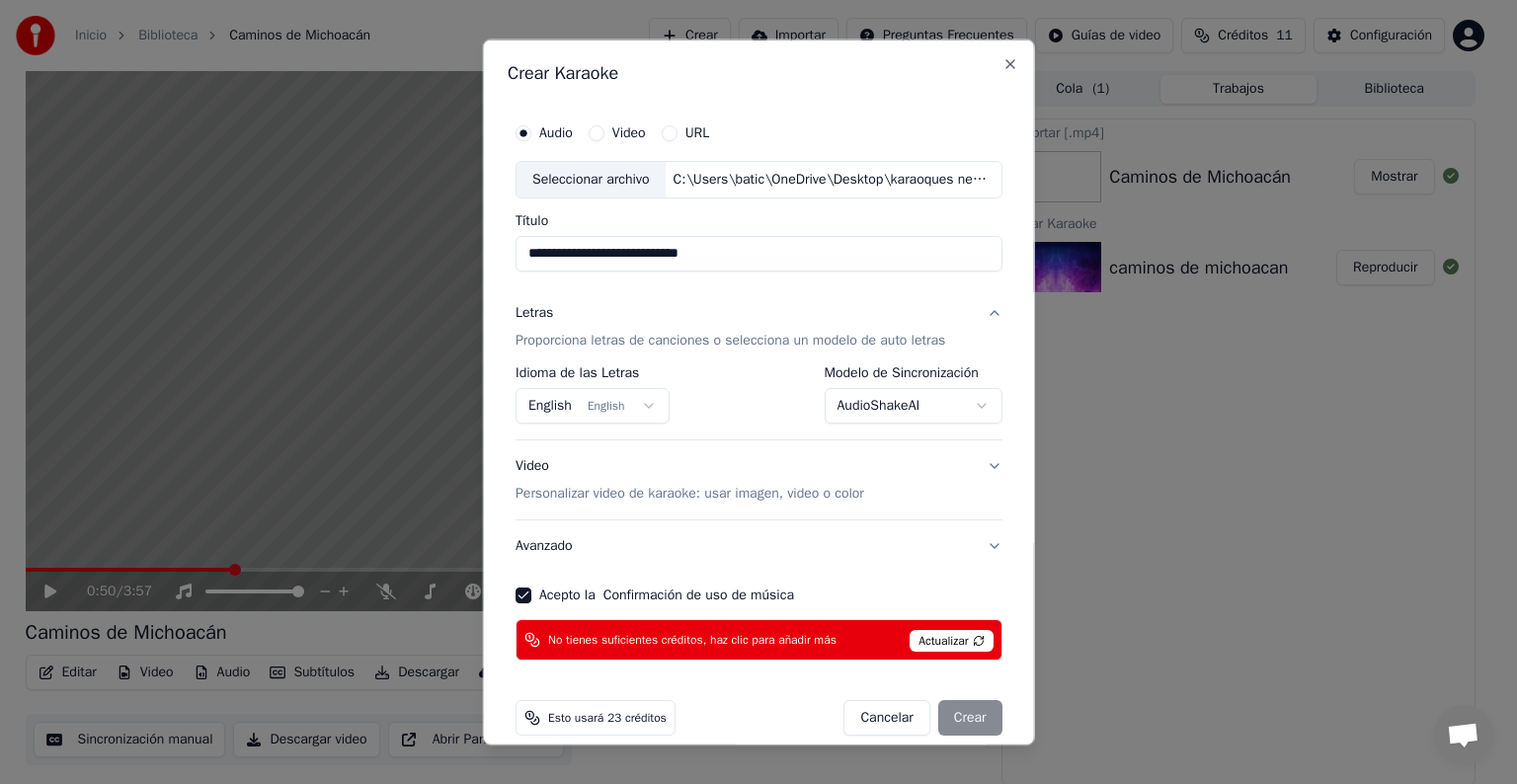 click on "Actualizar" at bounding box center (951, 641) 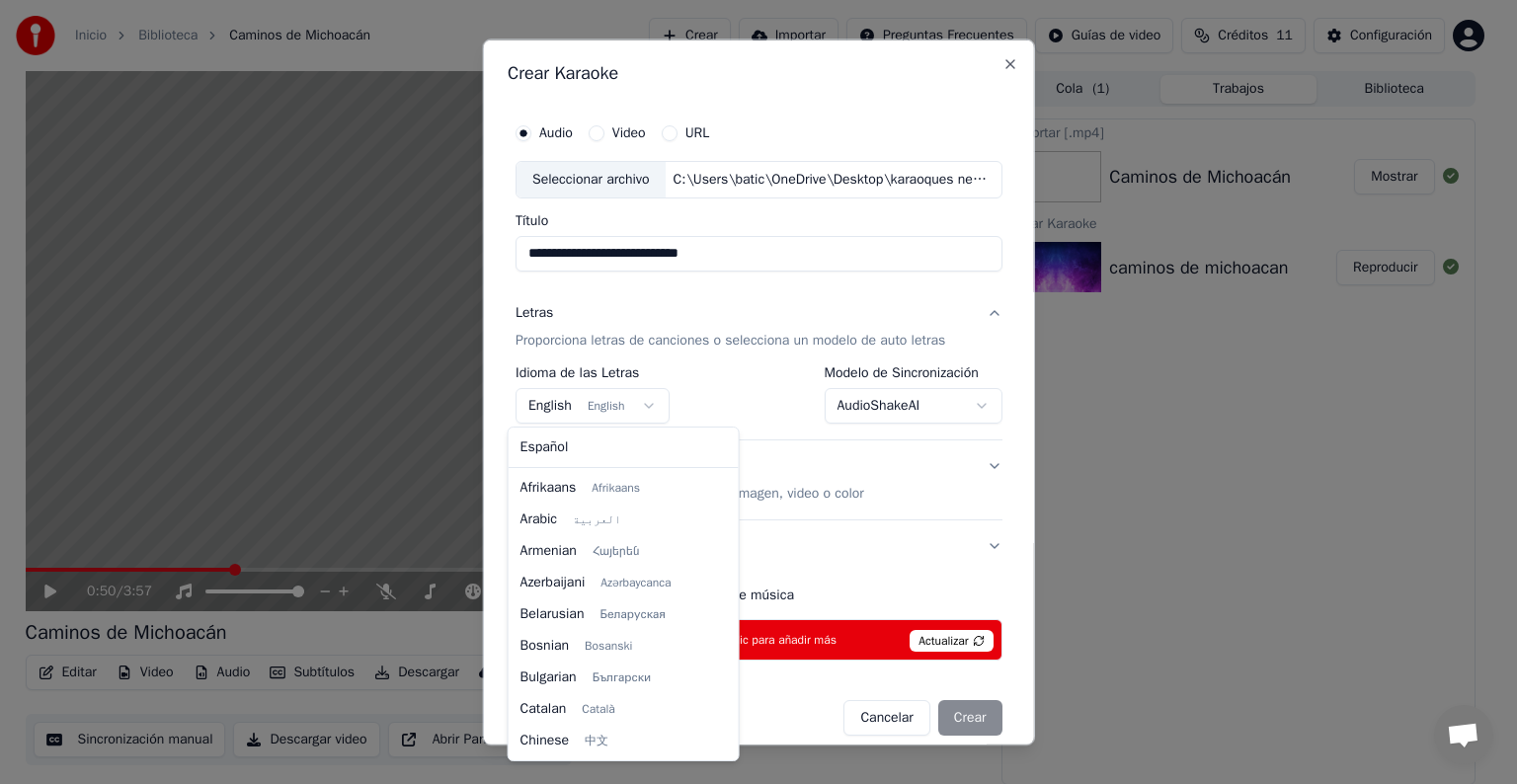 click on "**********" at bounding box center (750, 392) 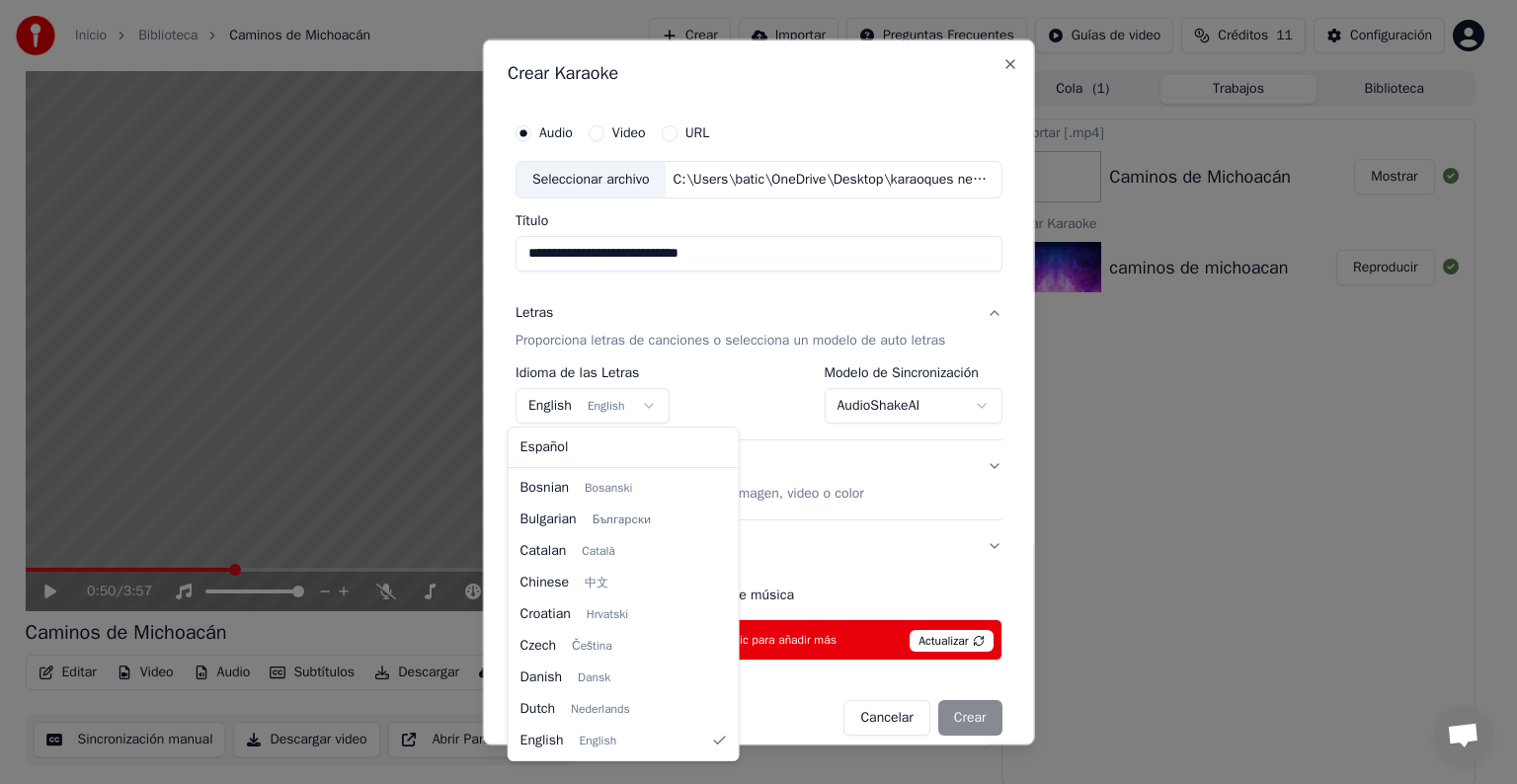 select on "**" 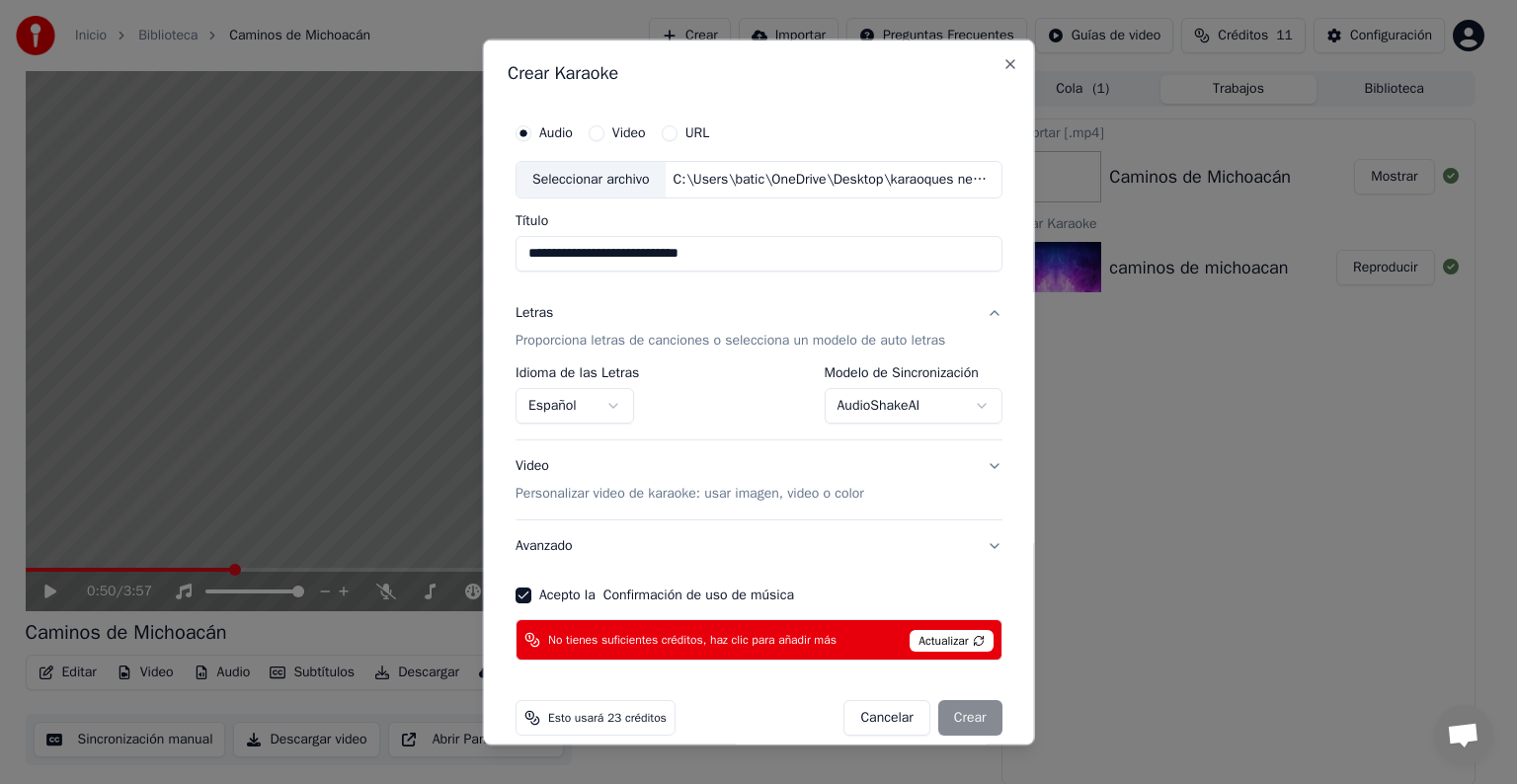 click on "Actualizar" at bounding box center (951, 641) 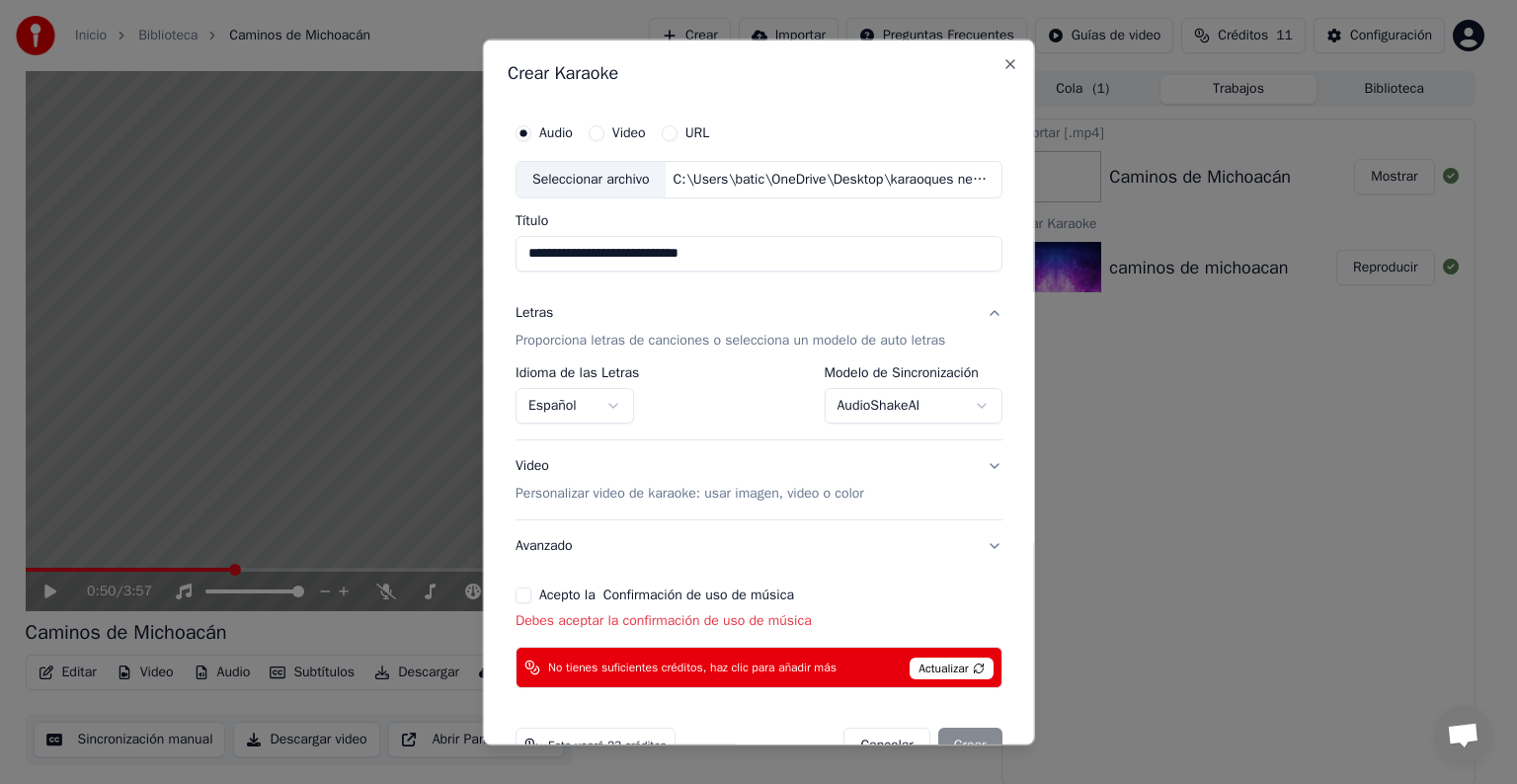 click on "Acepto la   Confirmación de uso de música" at bounding box center (523, 595) 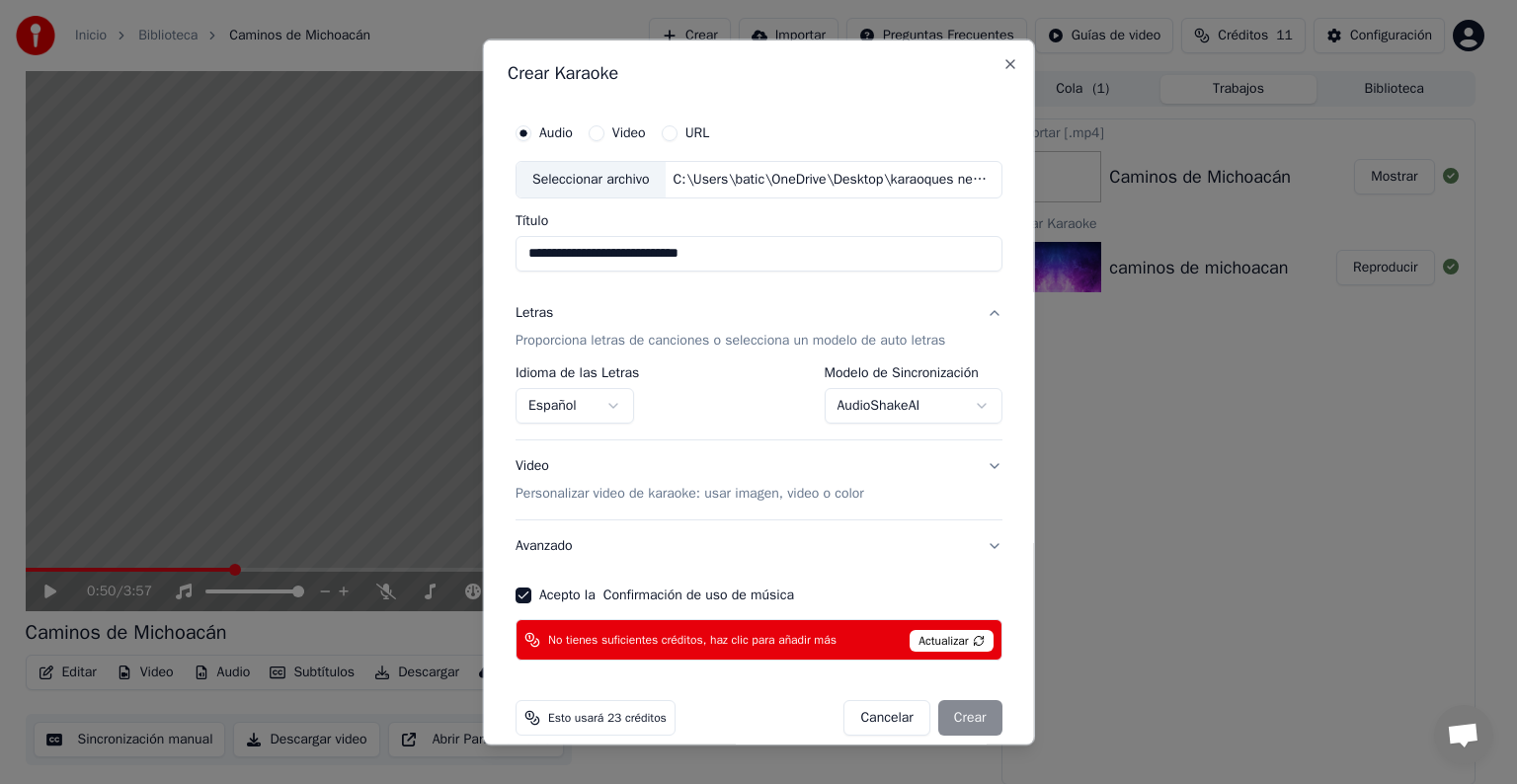 click on "No tienes suficientes créditos, haz clic para añadir más" at bounding box center (692, 640) 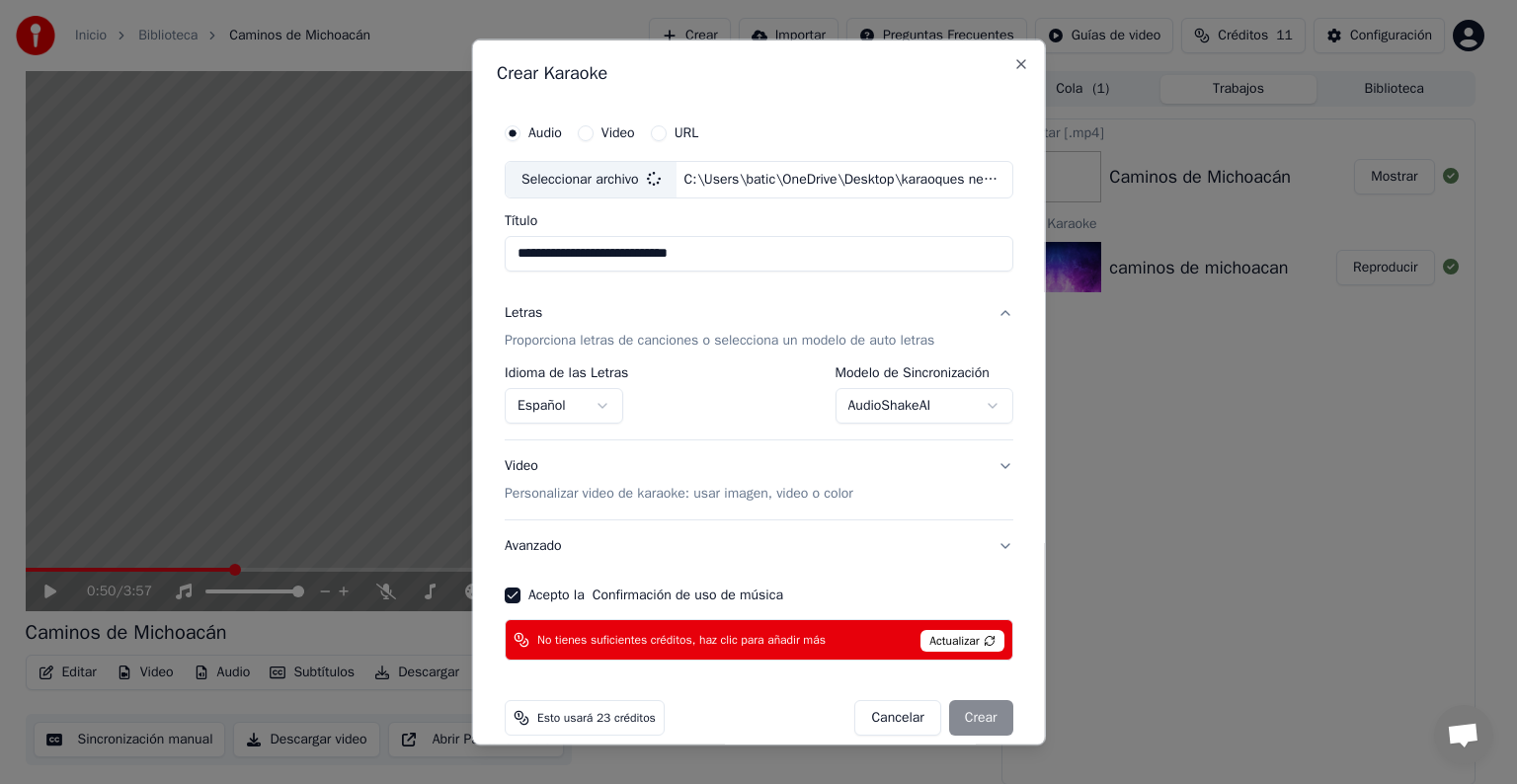 type on "**********" 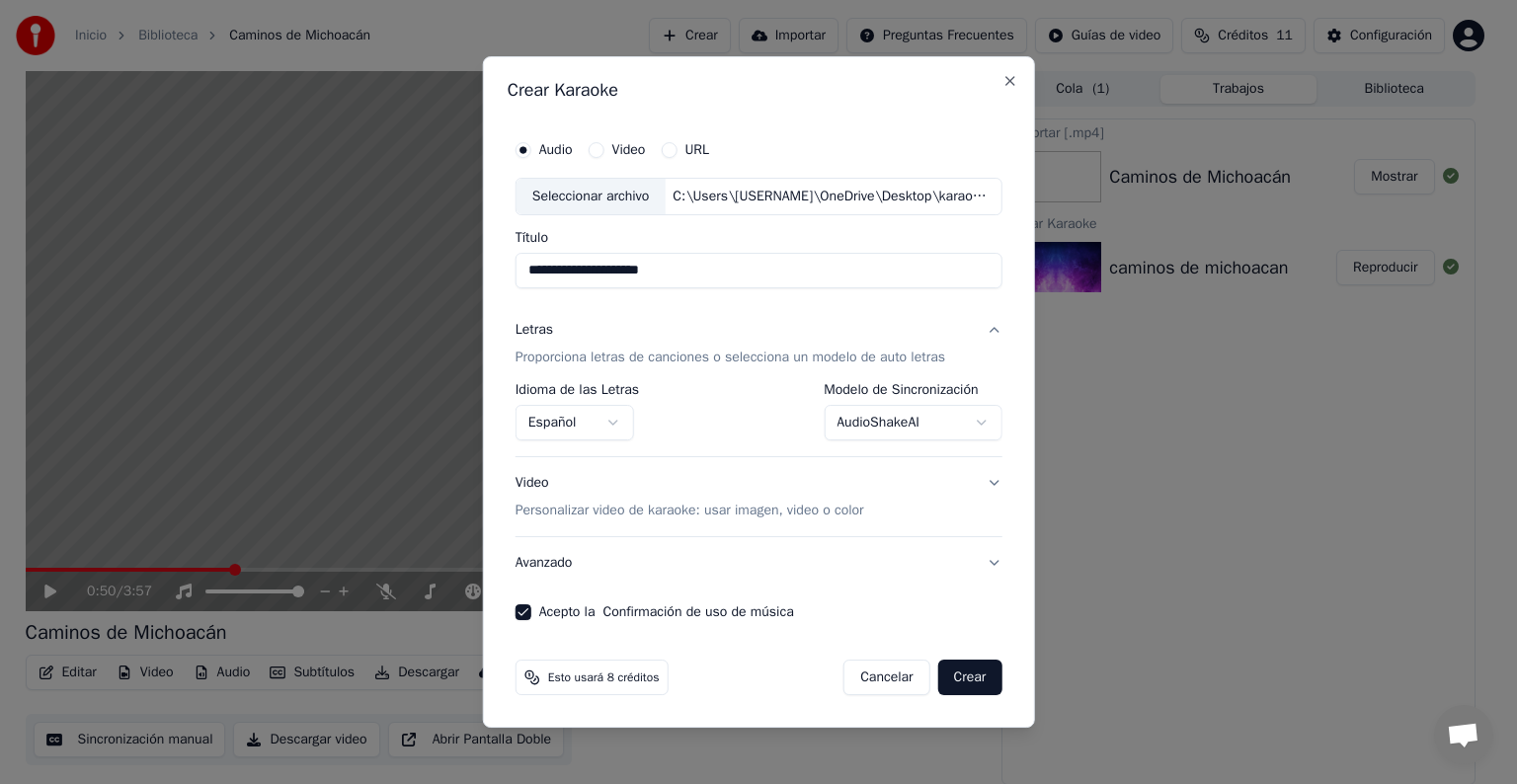 click on "Crear" at bounding box center (970, 677) 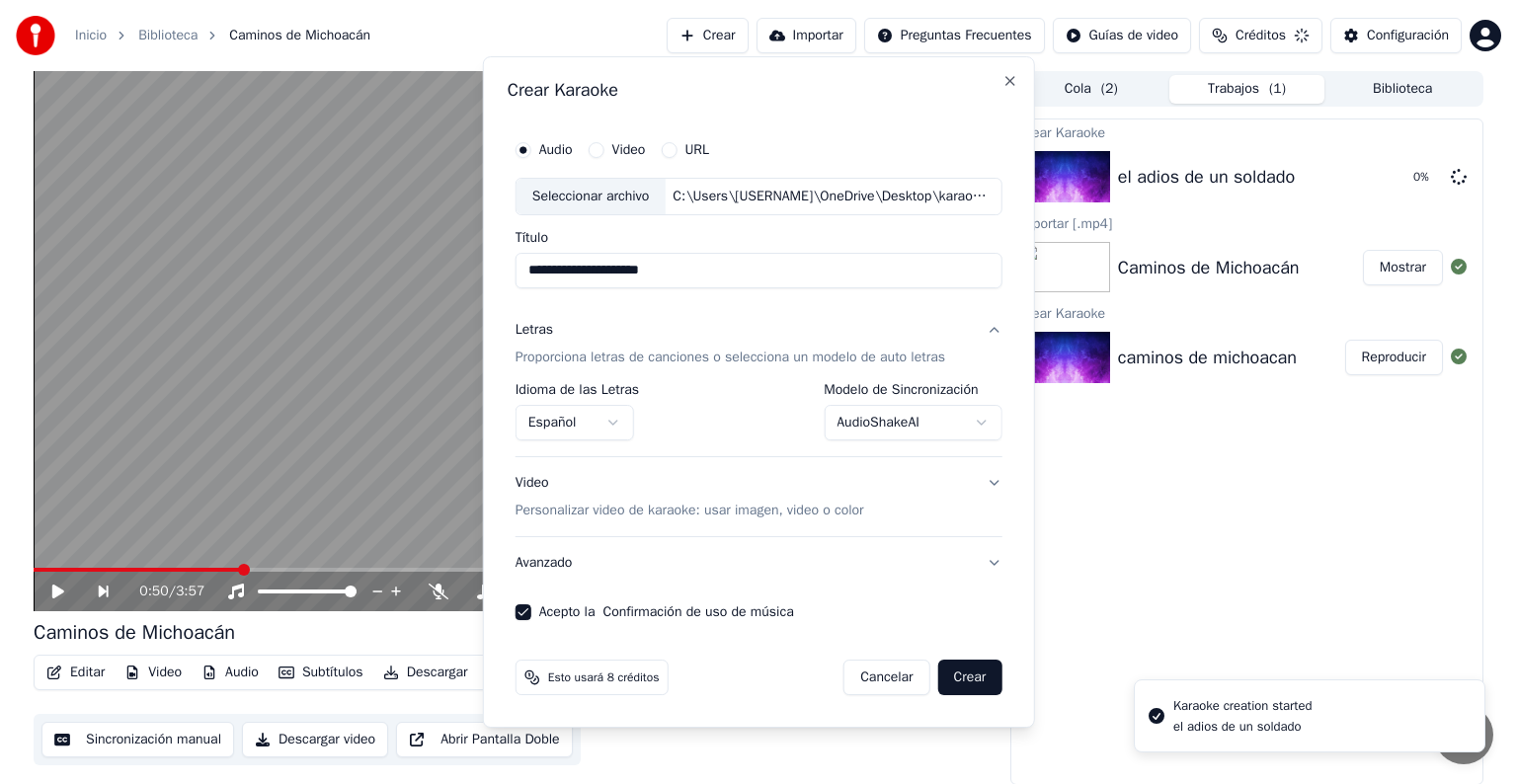 select on "**********" 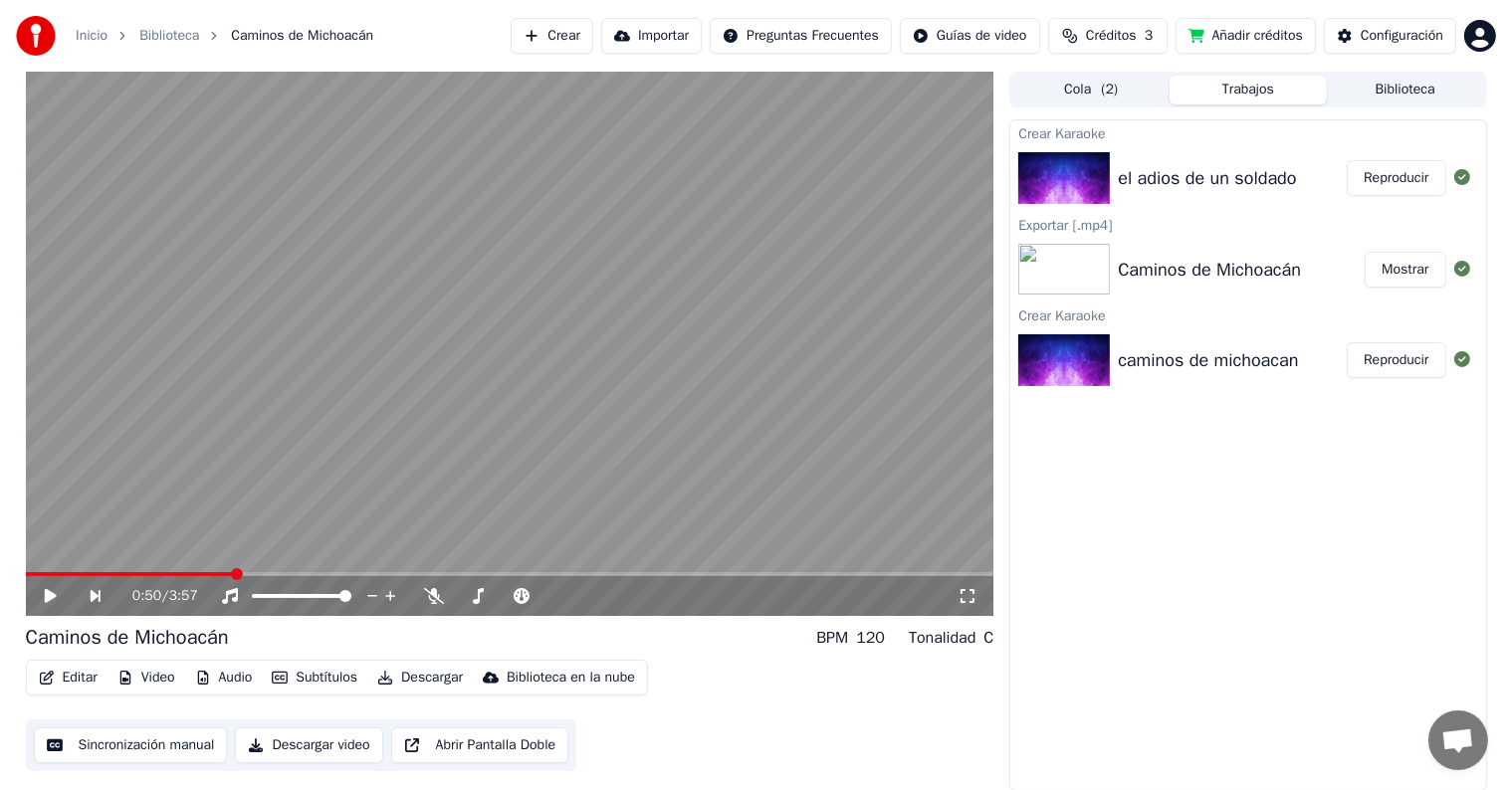 click on "Reproducir" at bounding box center [1396, 178] 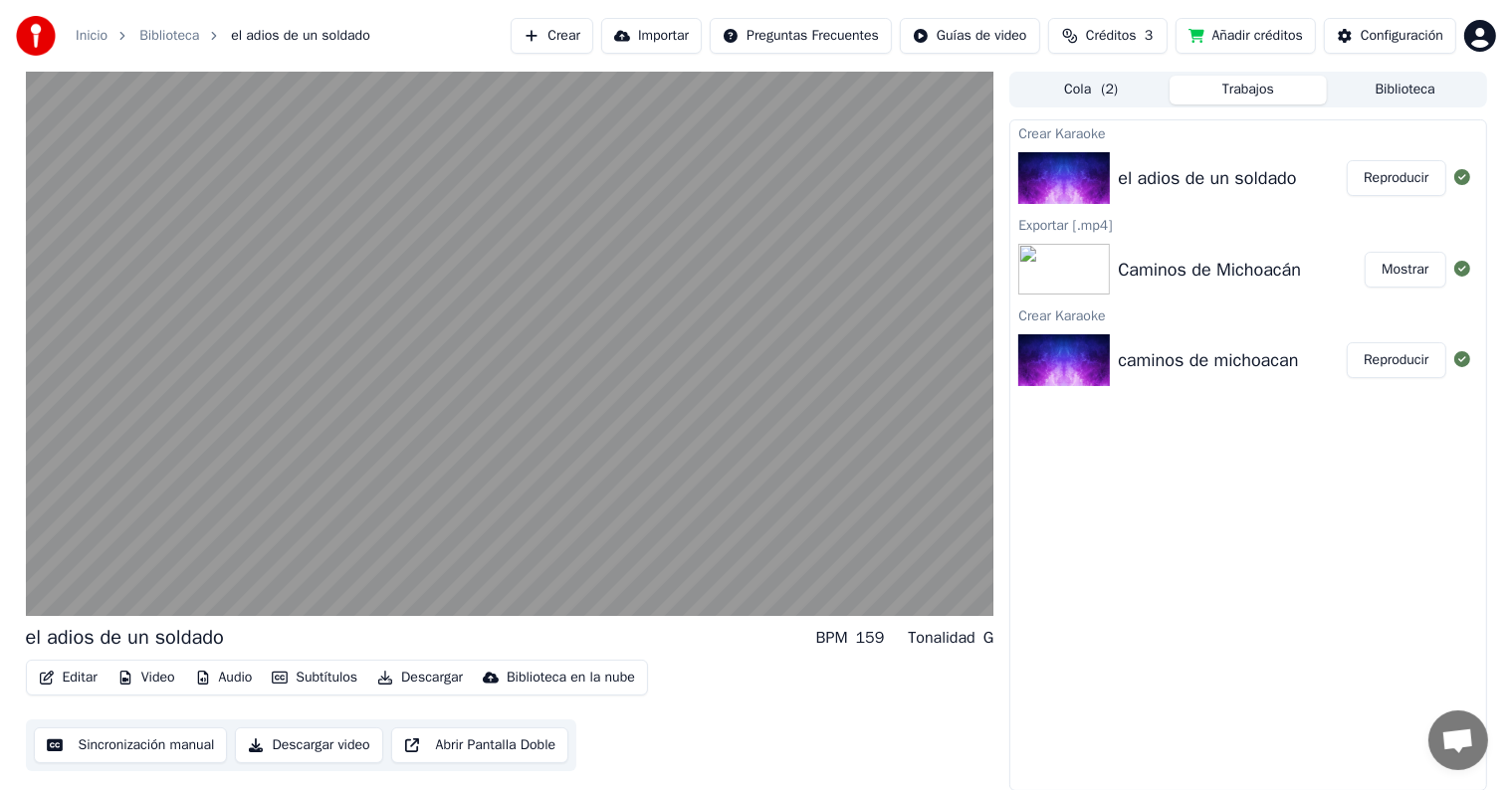 click on "Descargar video" at bounding box center (309, 745) 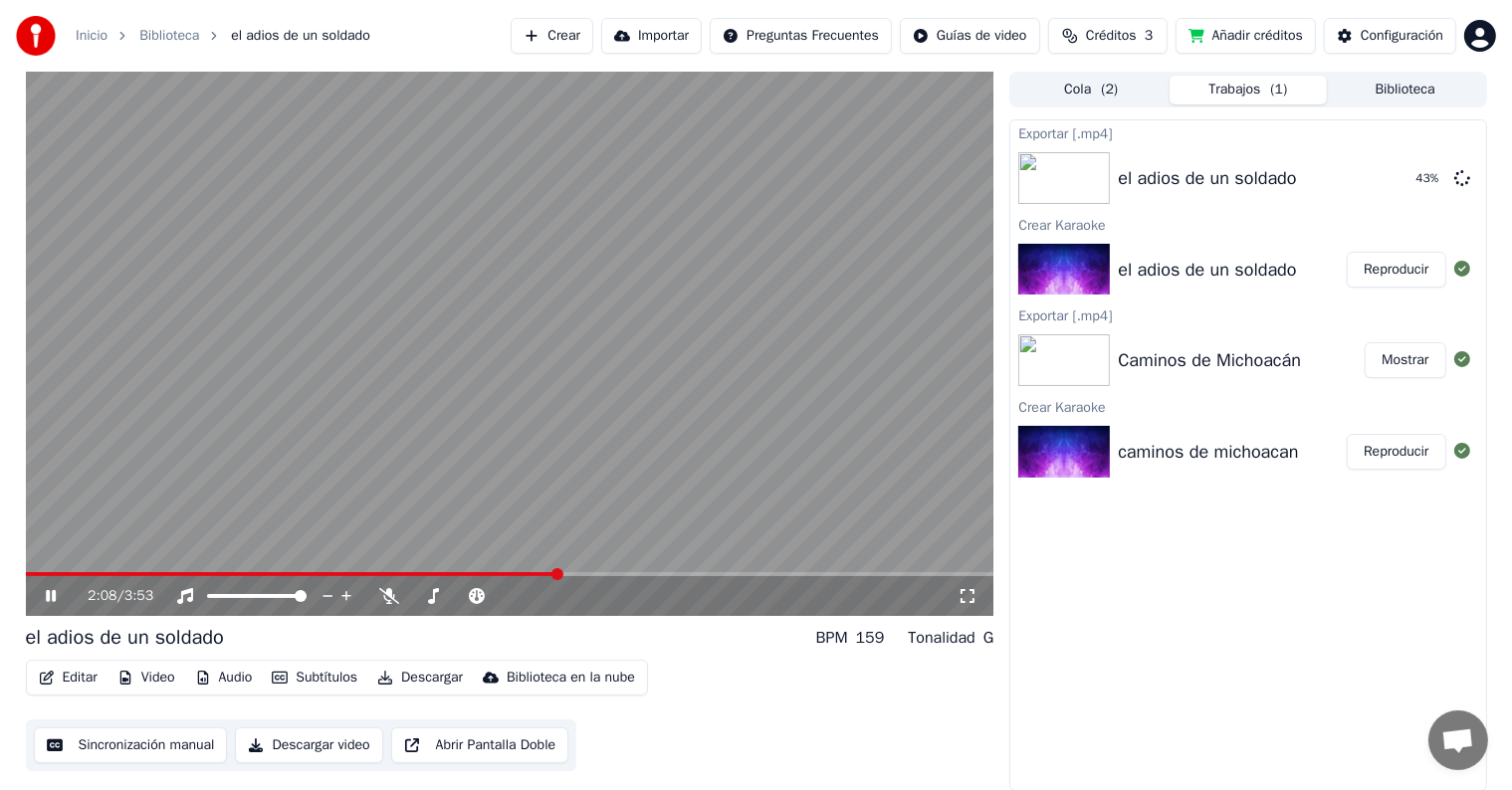 click at bounding box center (510, 343) 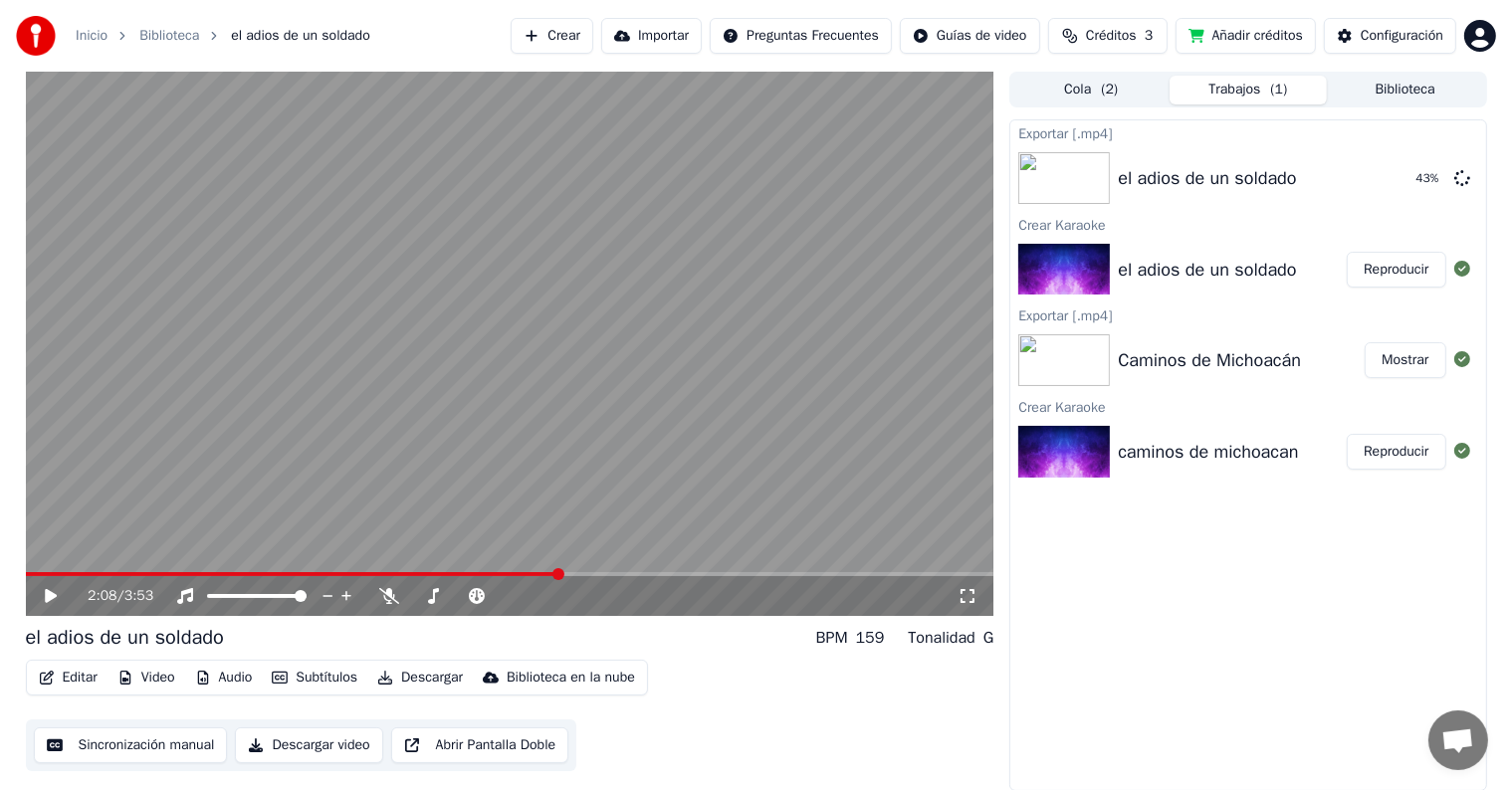 click on "Crear" at bounding box center [551, 36] 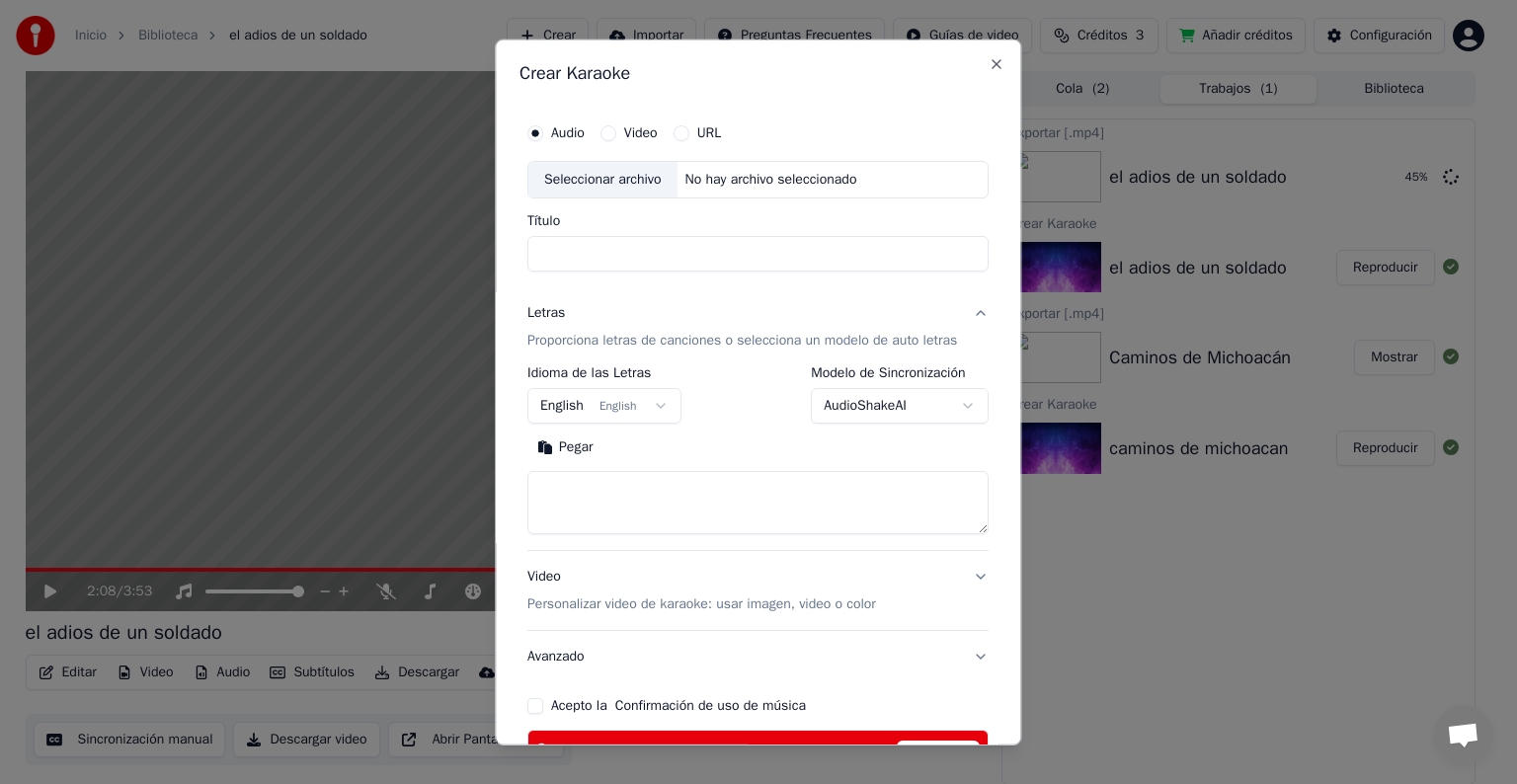 click on "Seleccionar archivo" at bounding box center (602, 180) 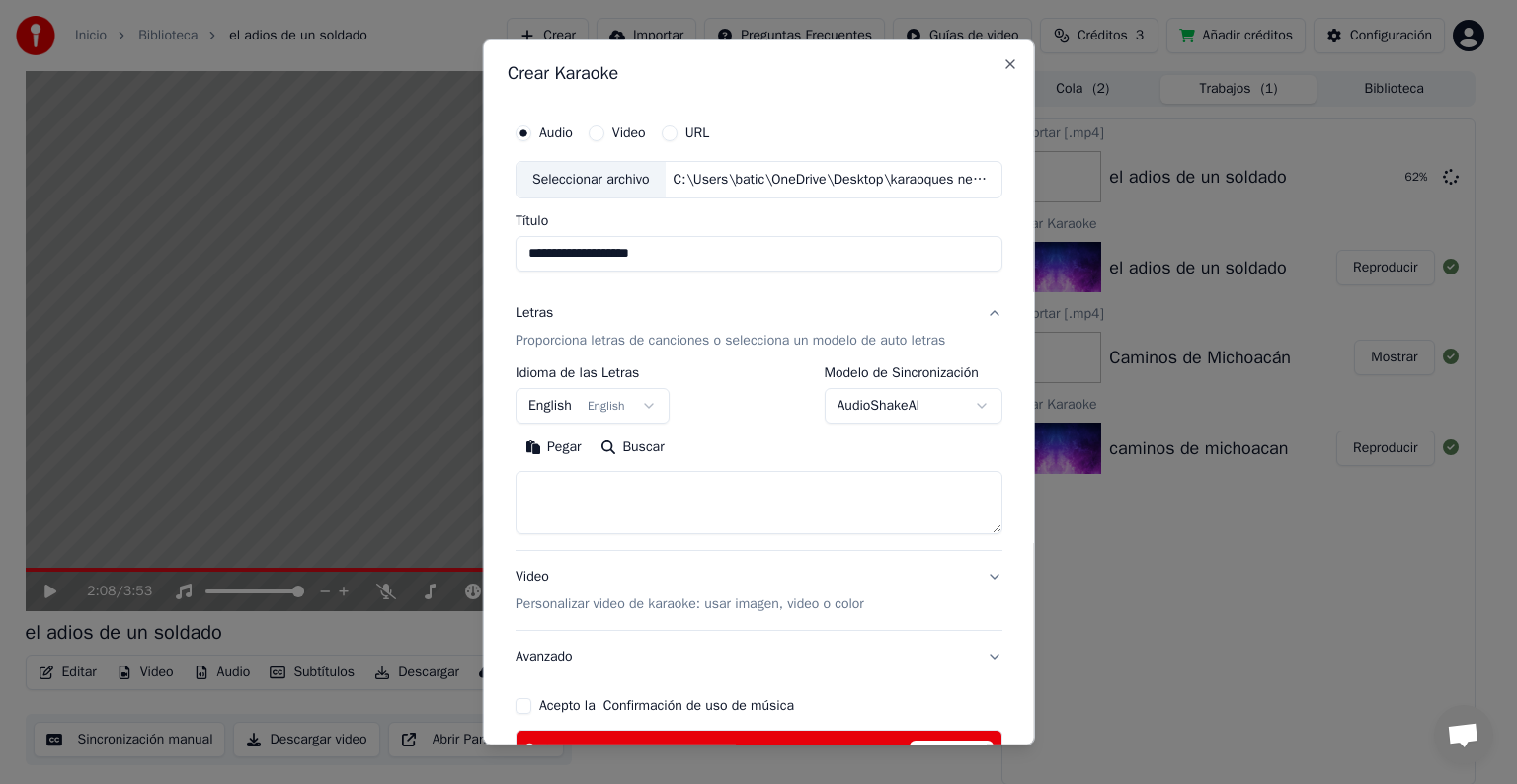 type on "**********" 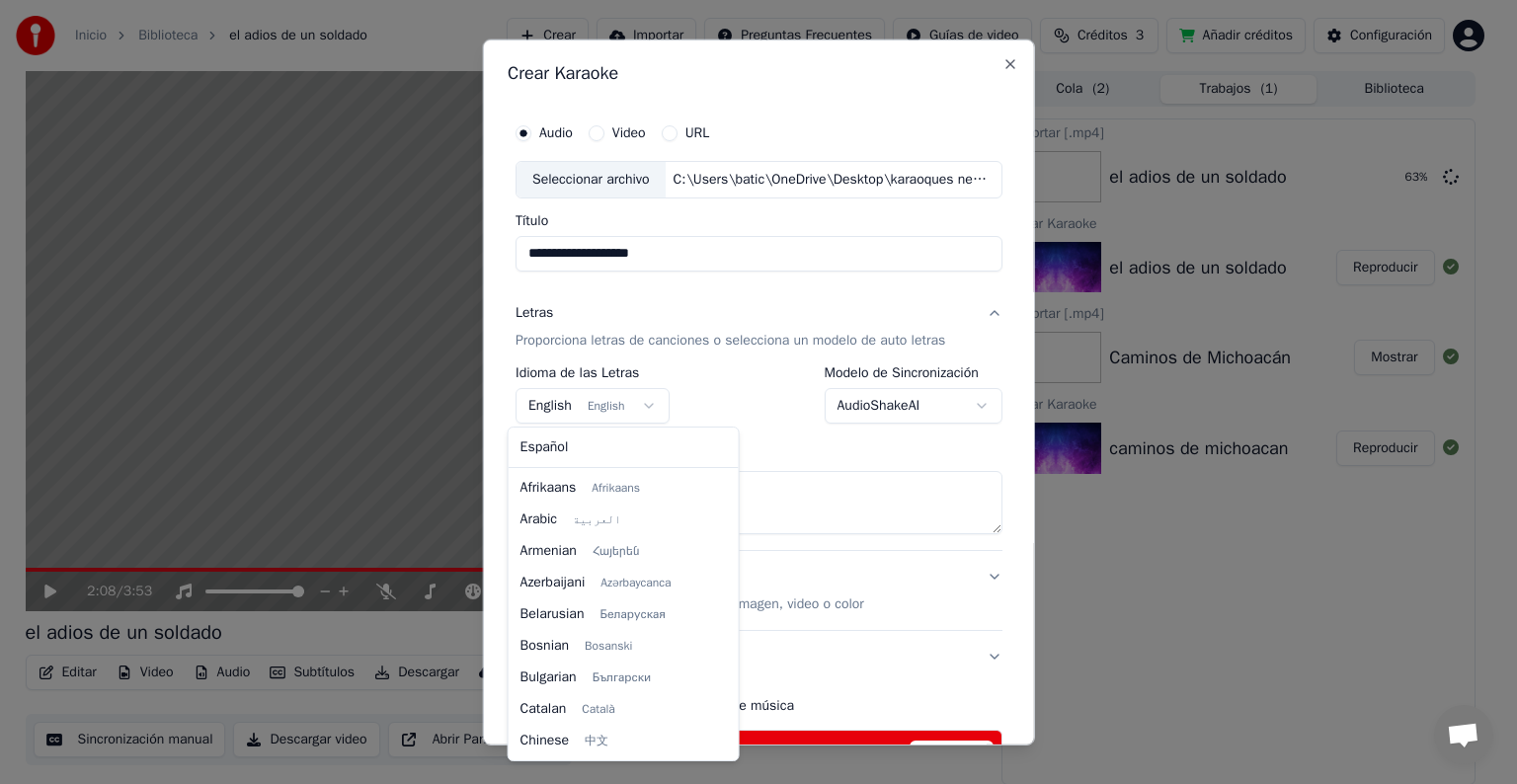 click on "**********" at bounding box center [750, 392] 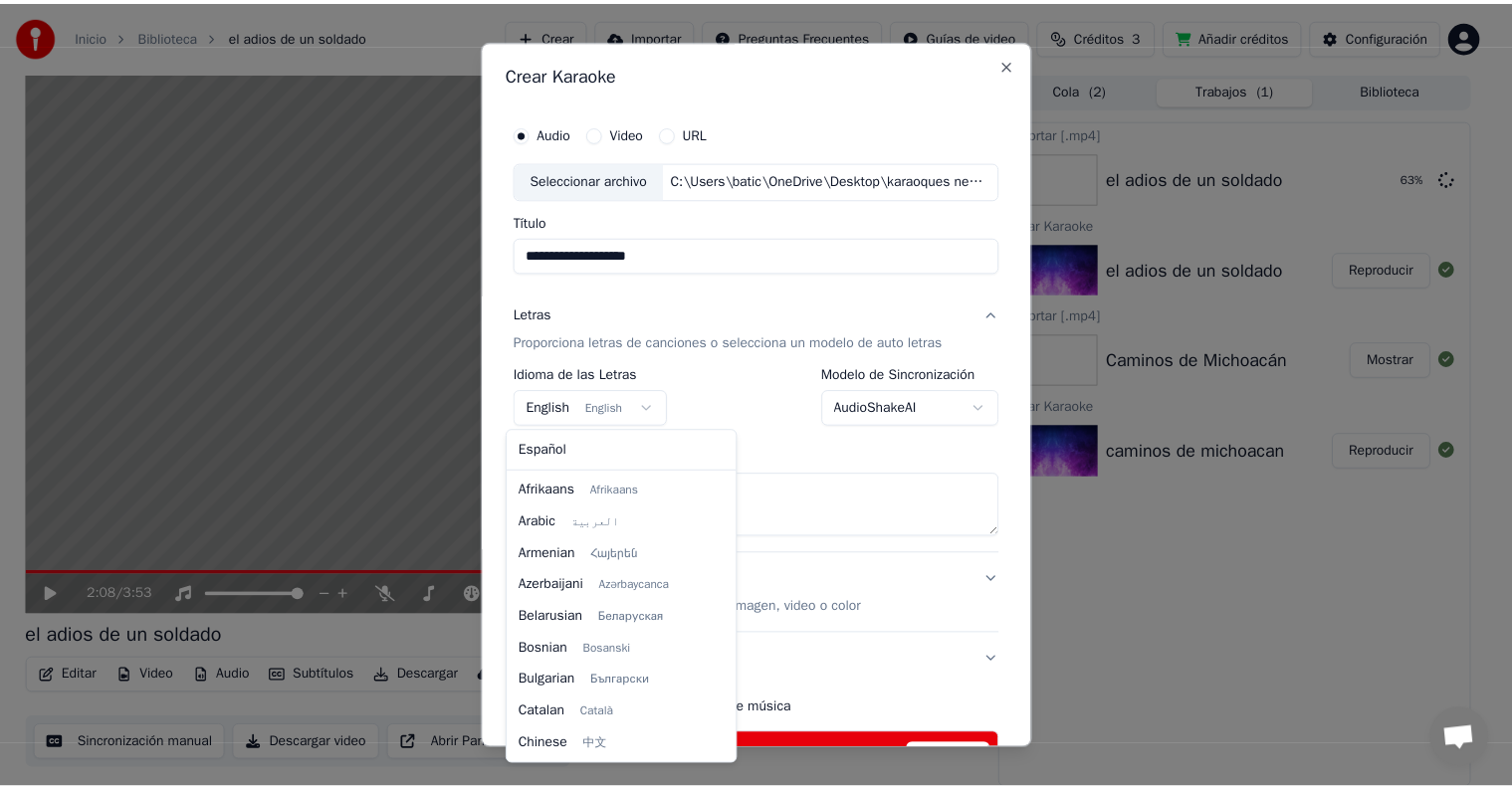 scroll, scrollTop: 159, scrollLeft: 0, axis: vertical 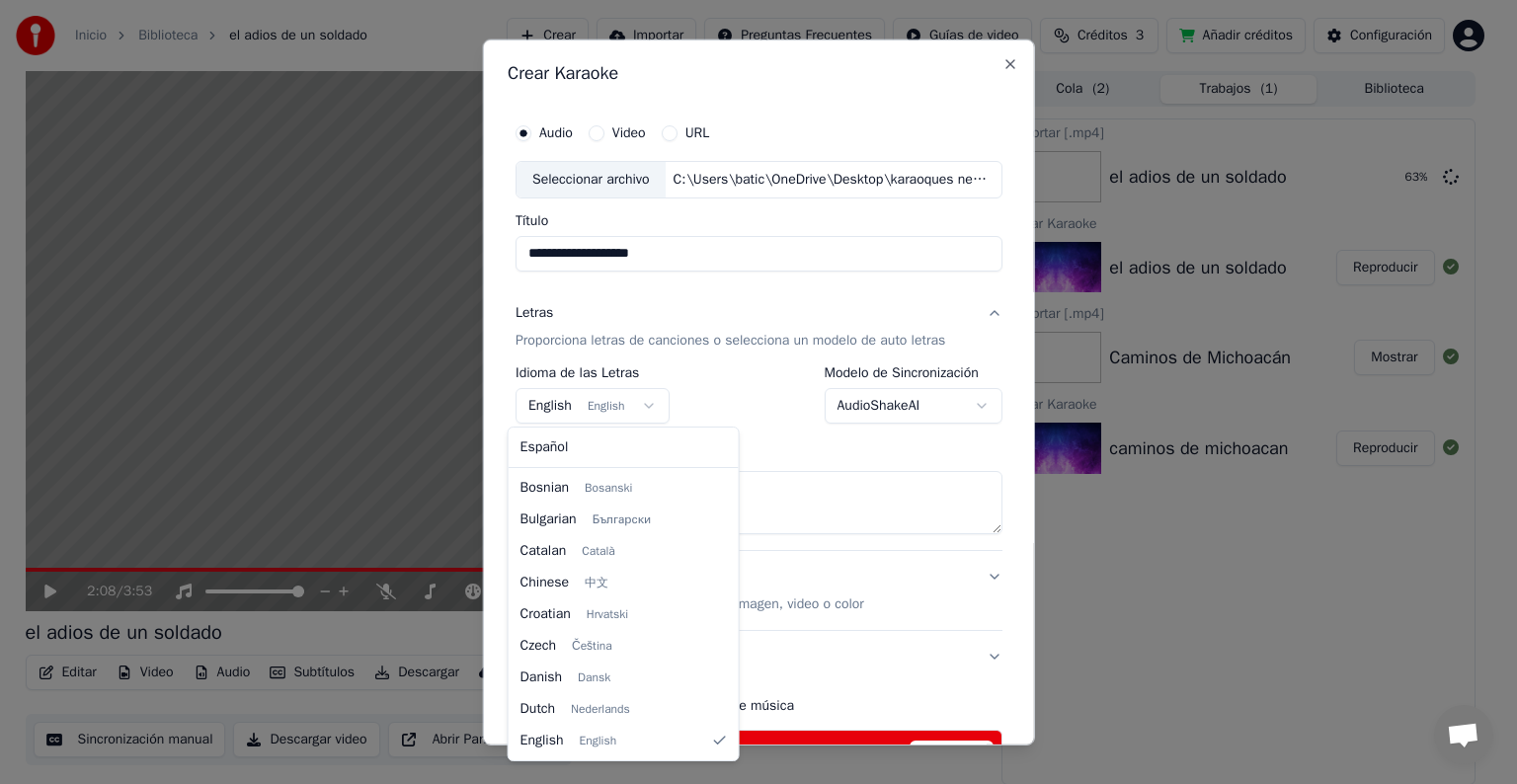 select on "**" 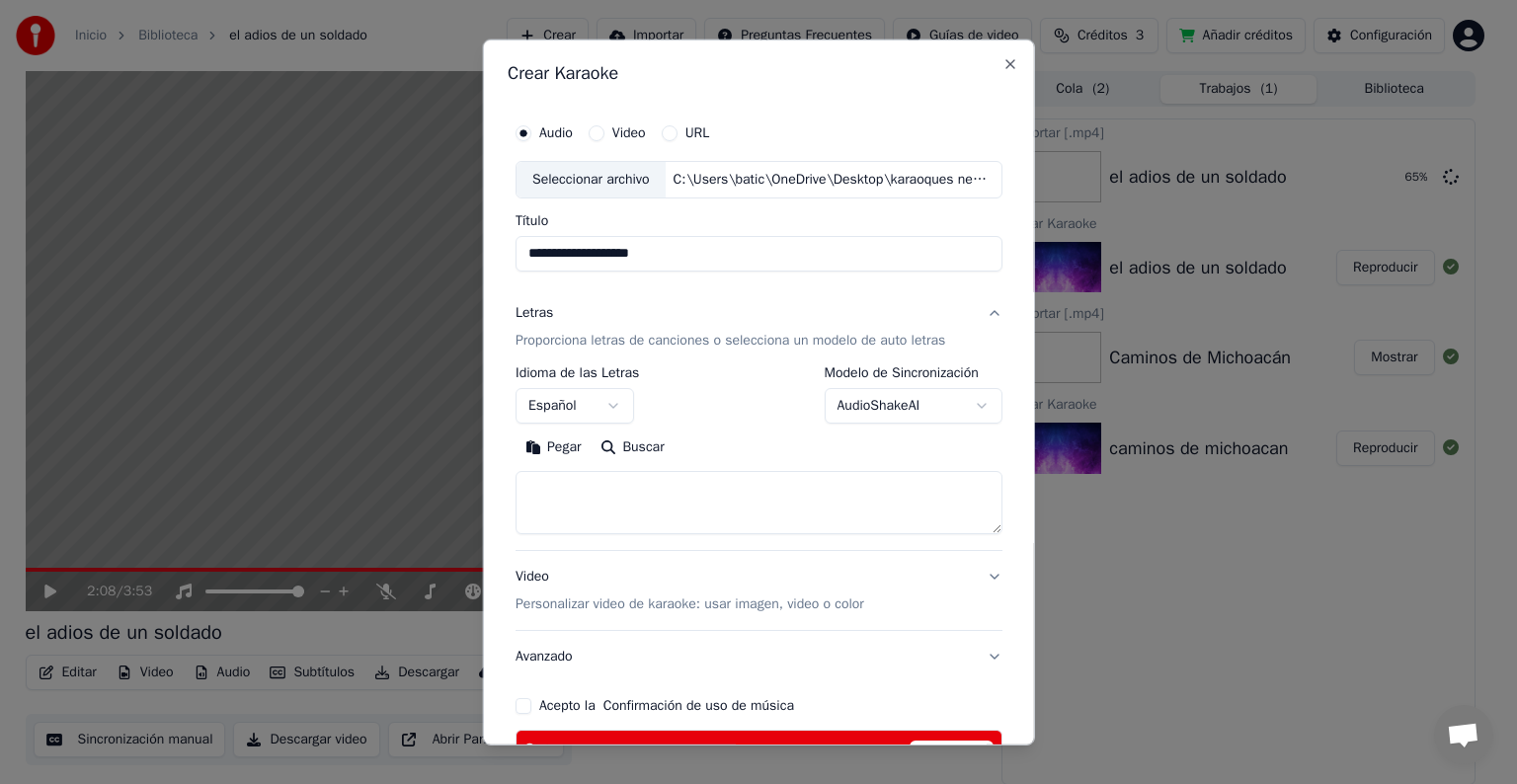 click on "**********" at bounding box center (750, 392) 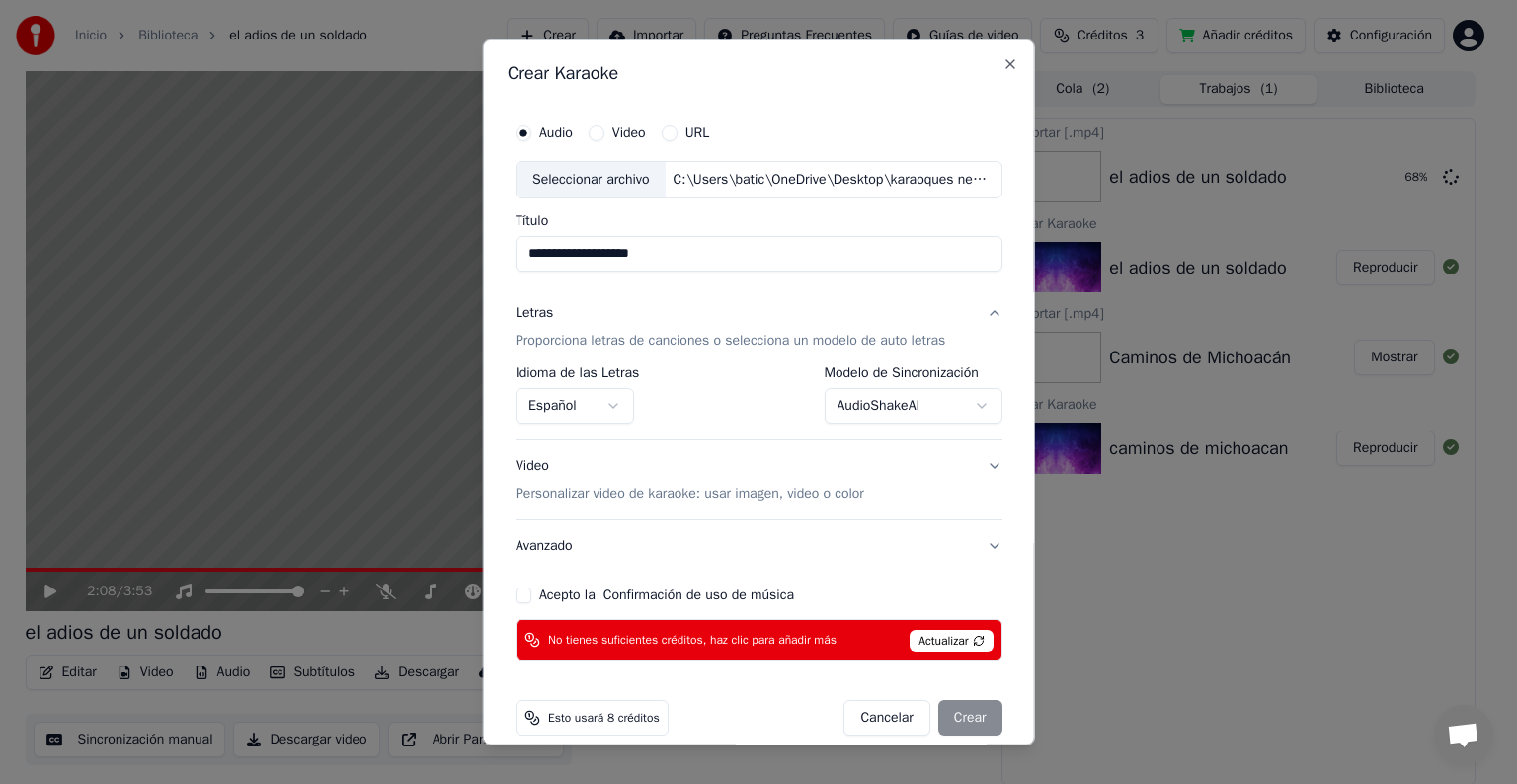 click on "Acepto la   Confirmación de uso de música" at bounding box center (523, 595) 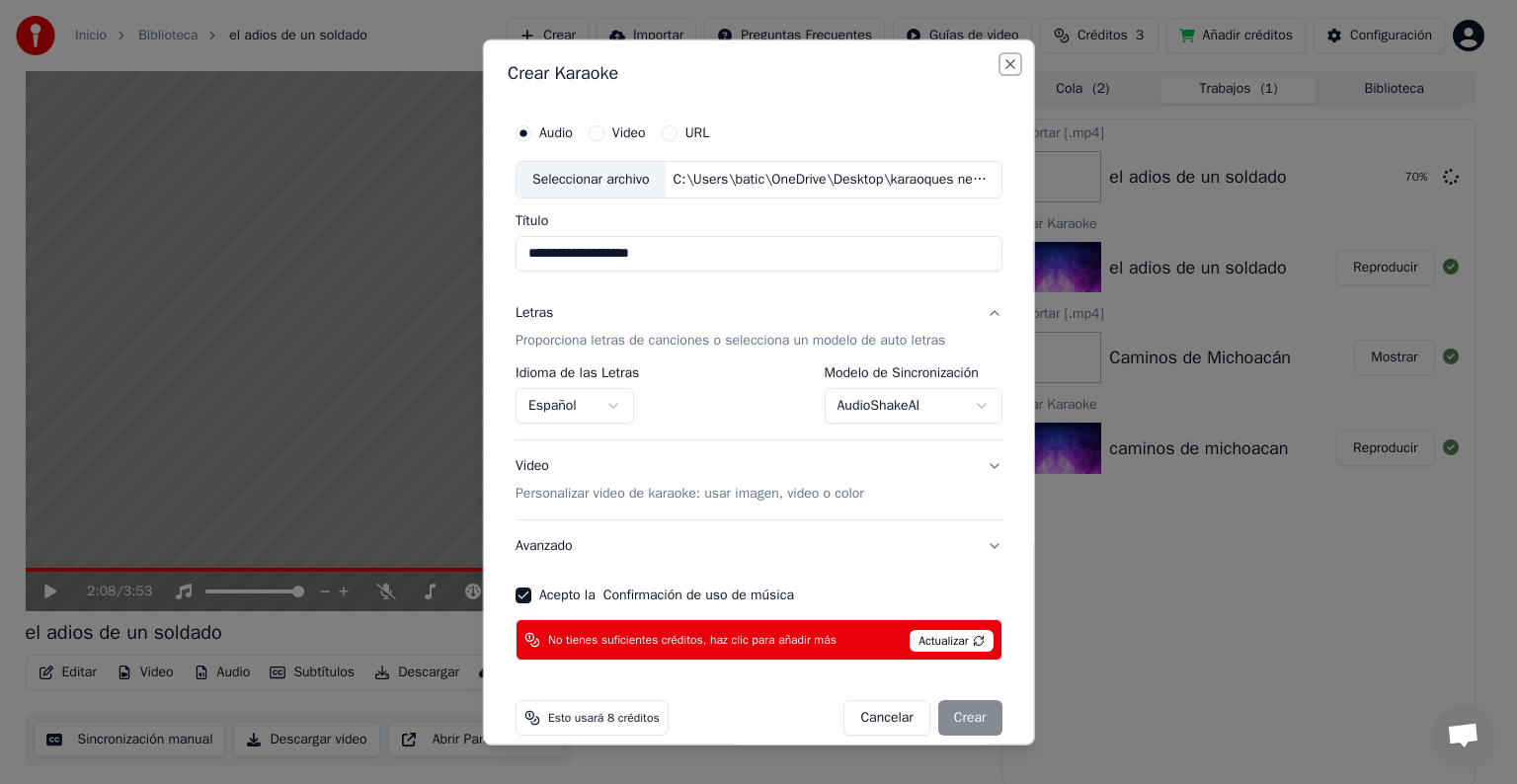 click on "Close" at bounding box center (1009, 64) 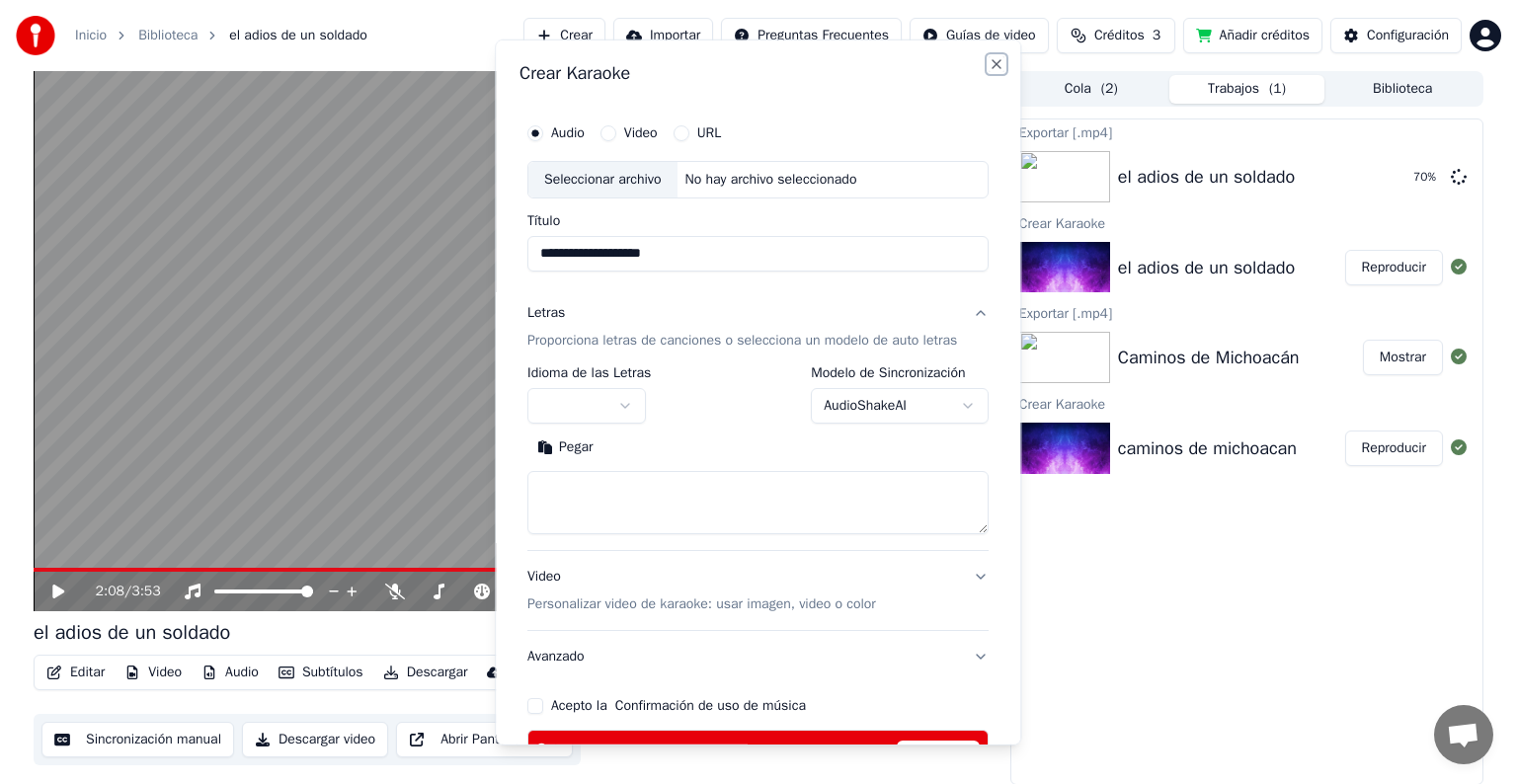 type 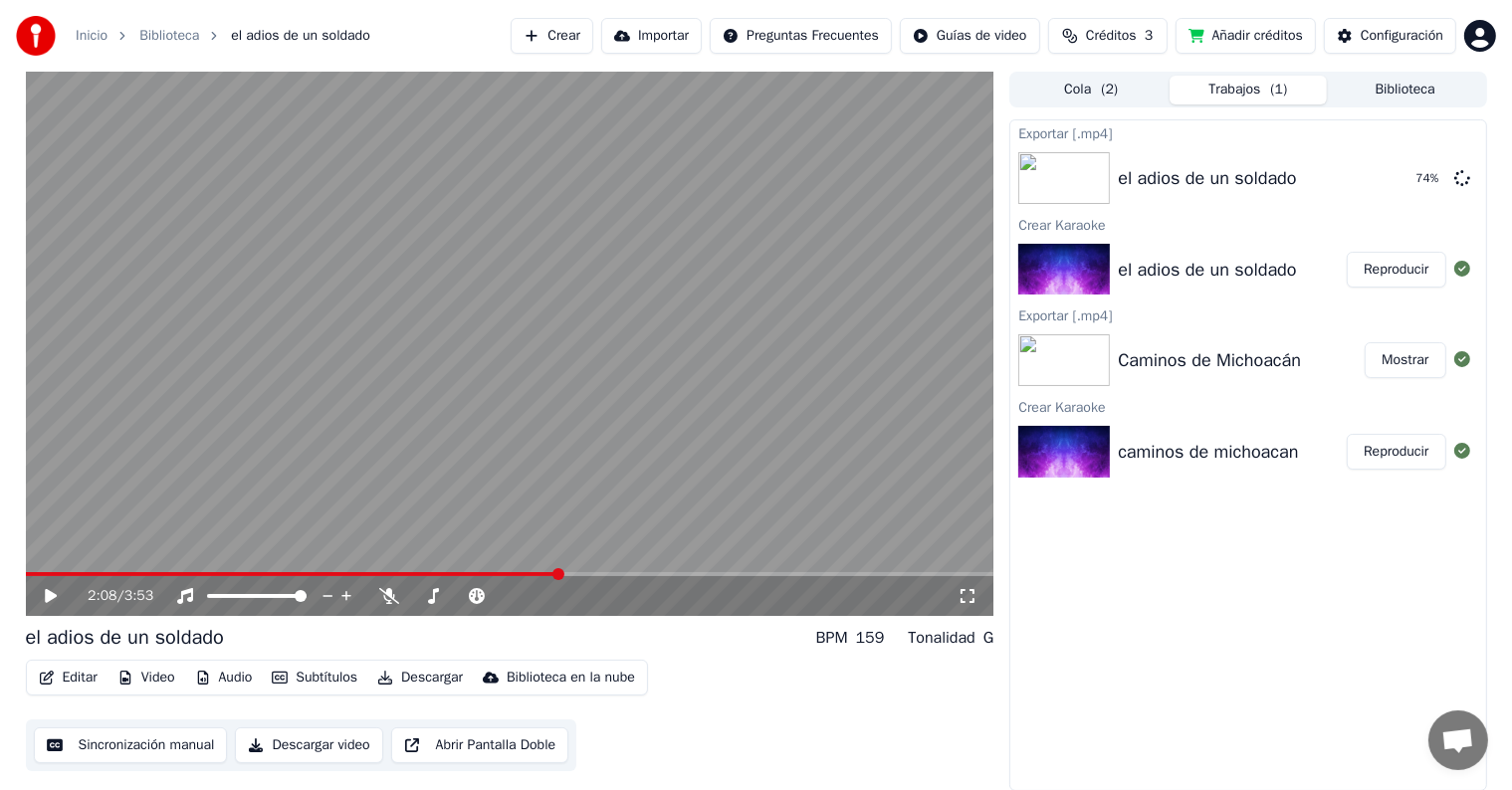 click on "Añadir créditos" at bounding box center (1245, 36) 